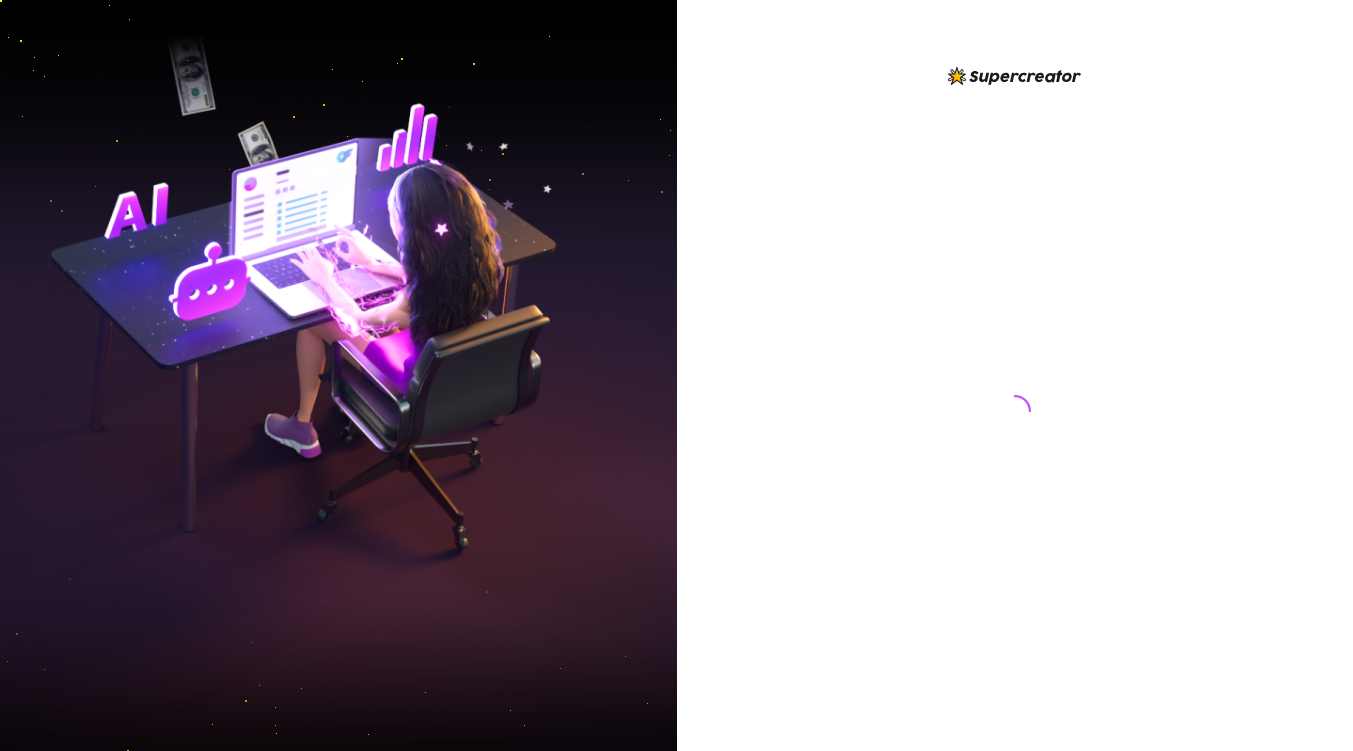 scroll, scrollTop: 0, scrollLeft: 0, axis: both 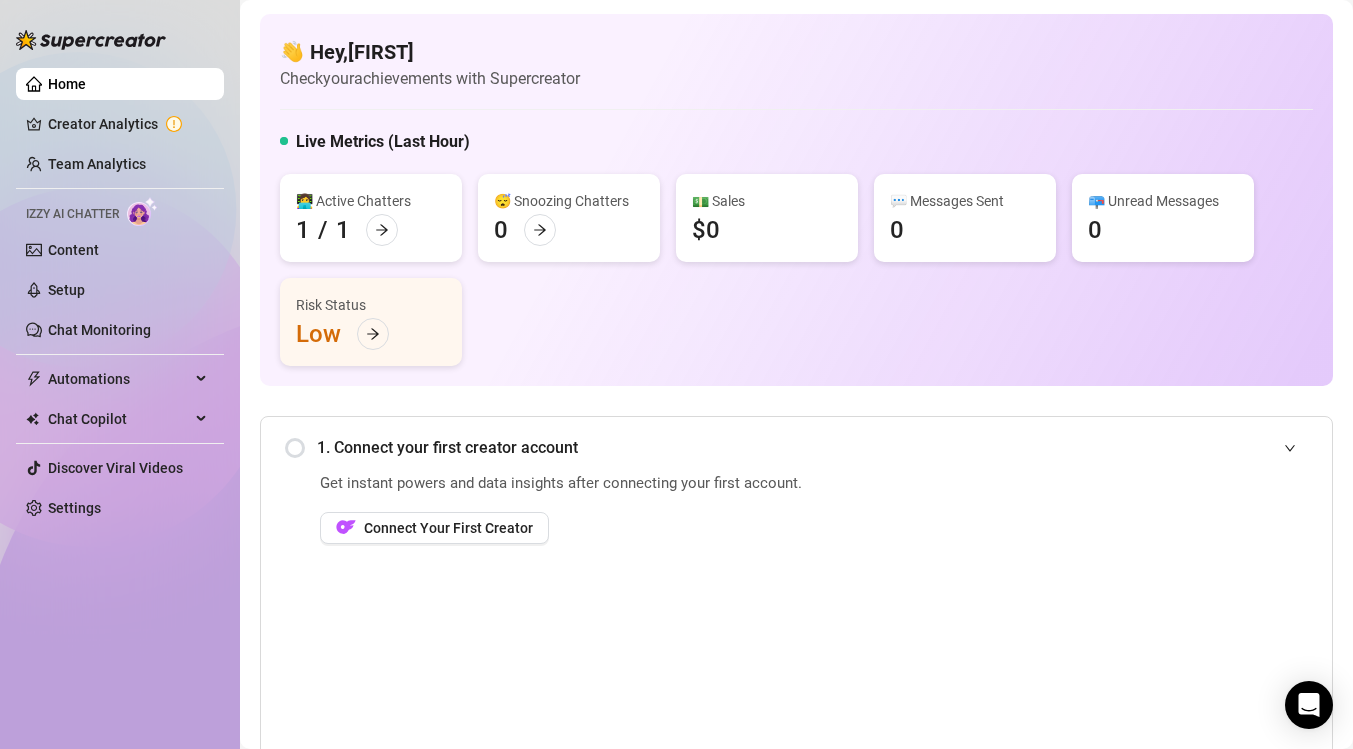 click on "Get instant powers and data insights after connecting your first account. Connect Your First Creator" at bounding box center [589, 612] 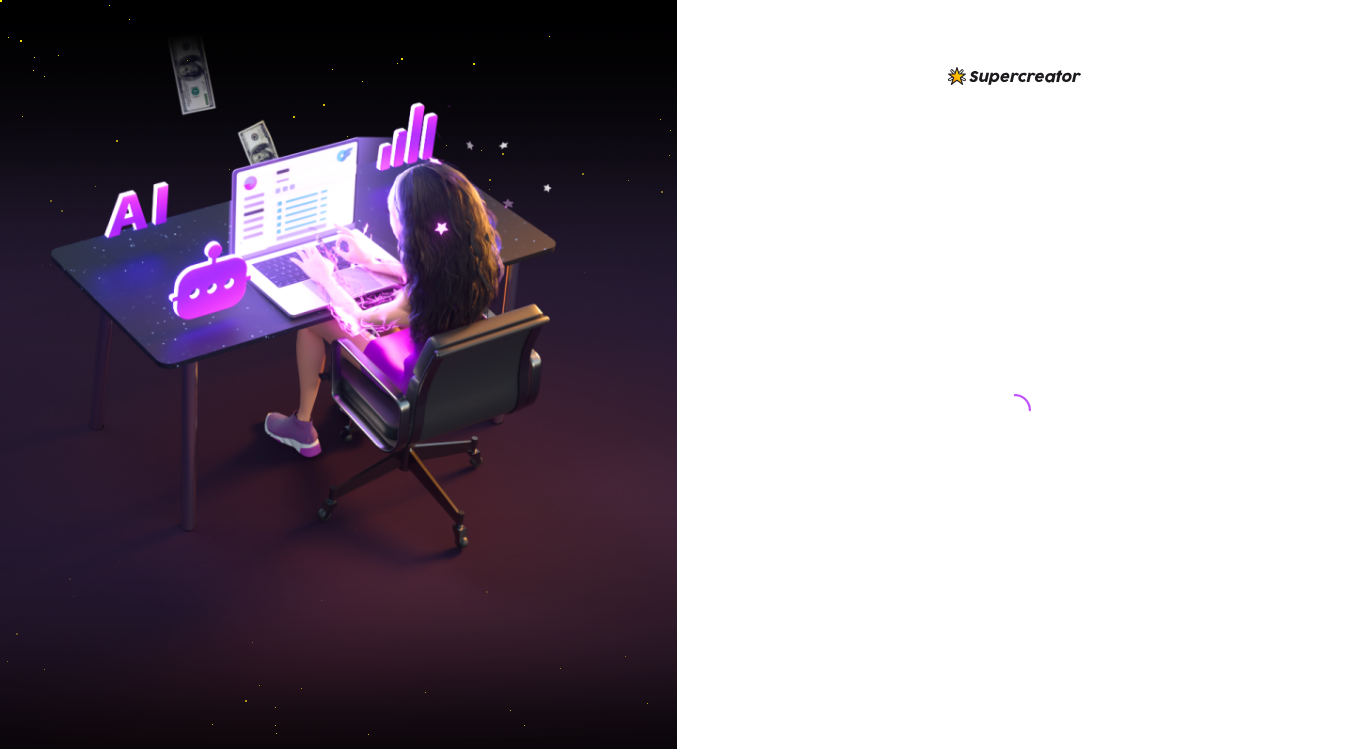 scroll, scrollTop: 0, scrollLeft: 0, axis: both 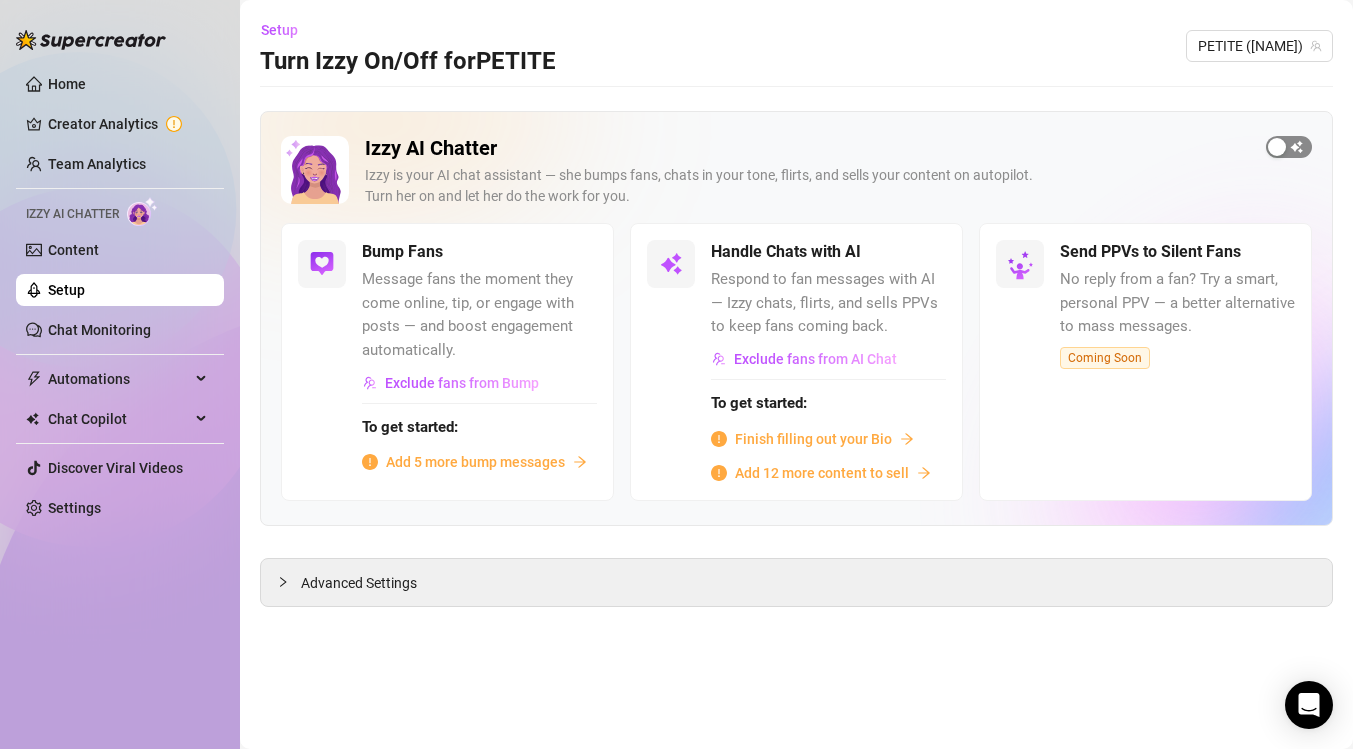 click at bounding box center [1289, 147] 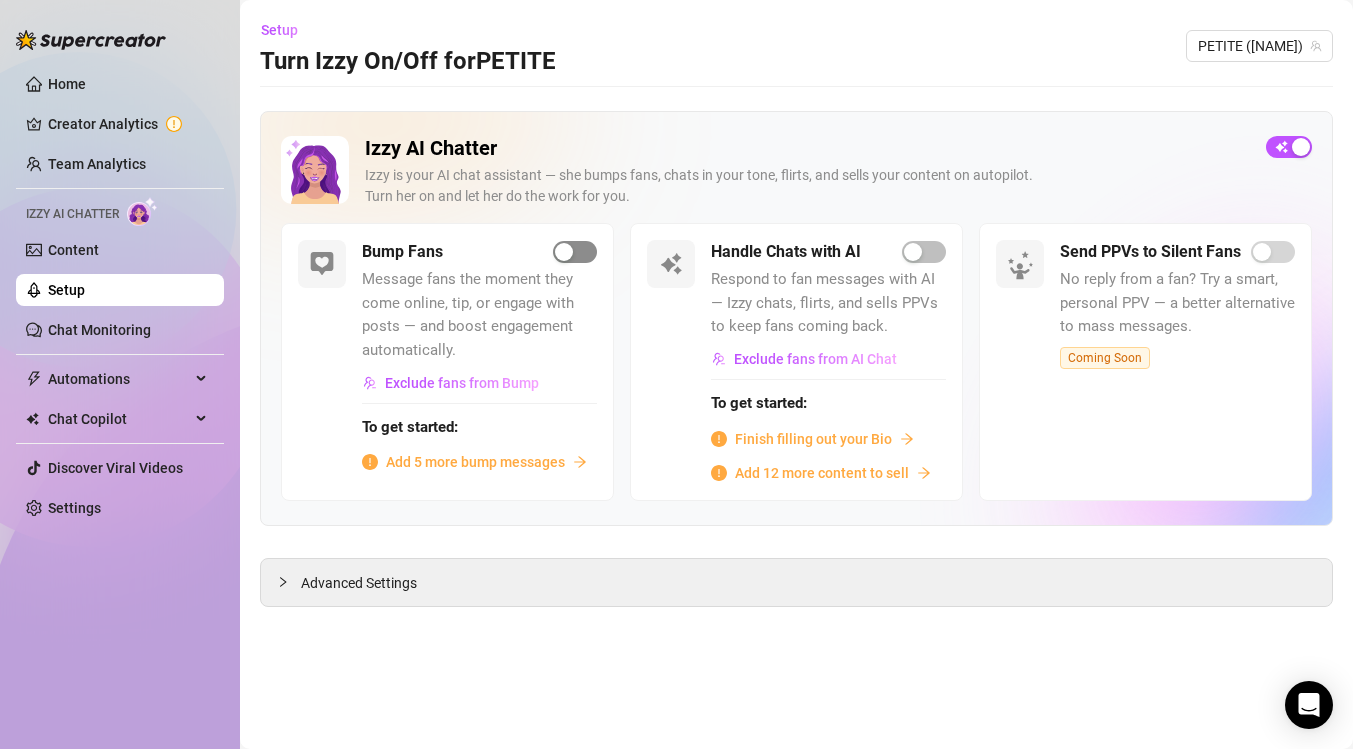 click at bounding box center (575, 252) 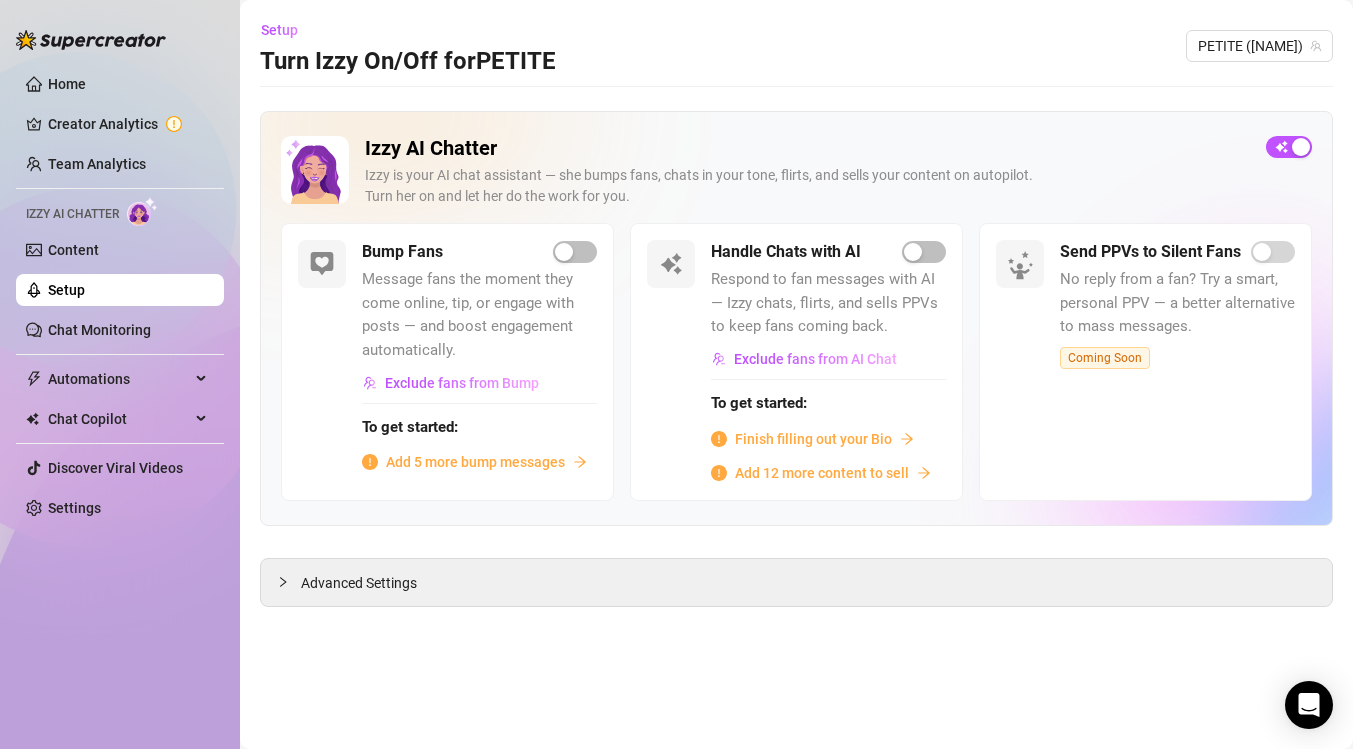 click on "Add 5 more bump messages" at bounding box center (475, 462) 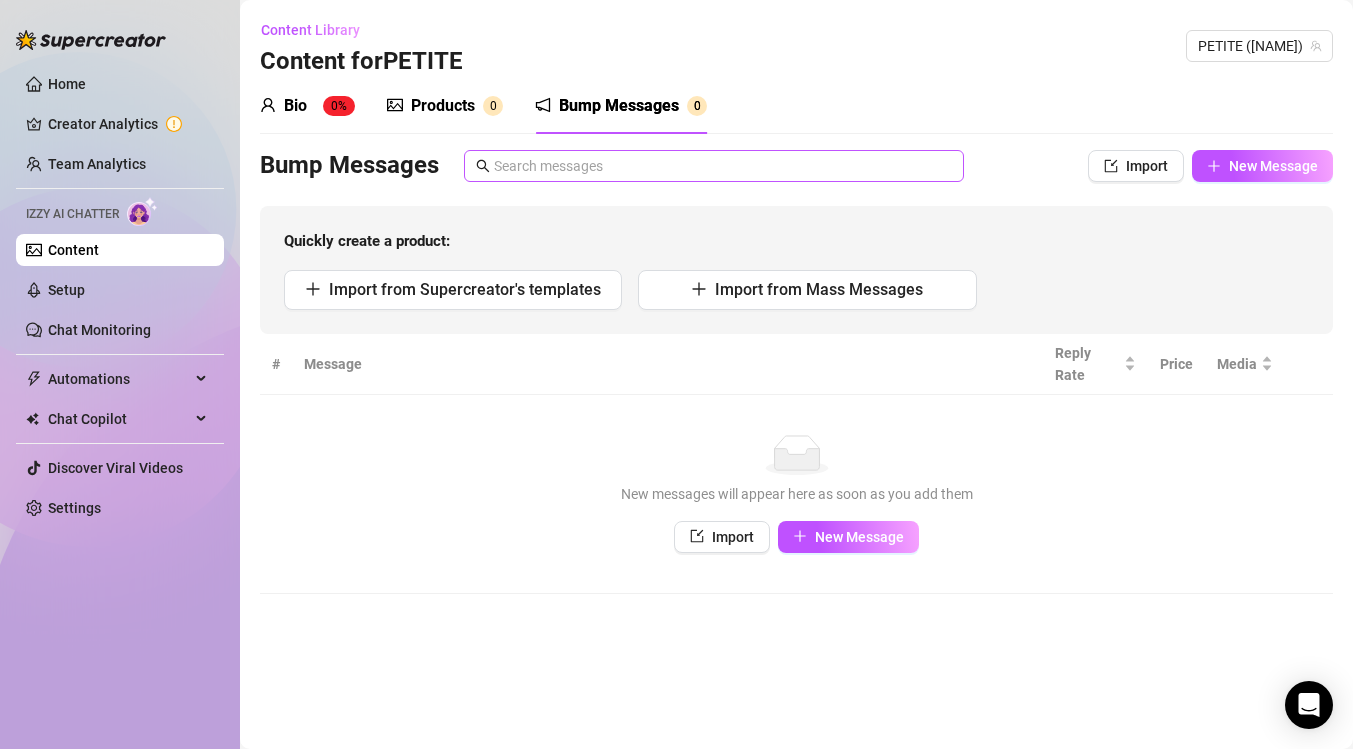 click at bounding box center (714, 166) 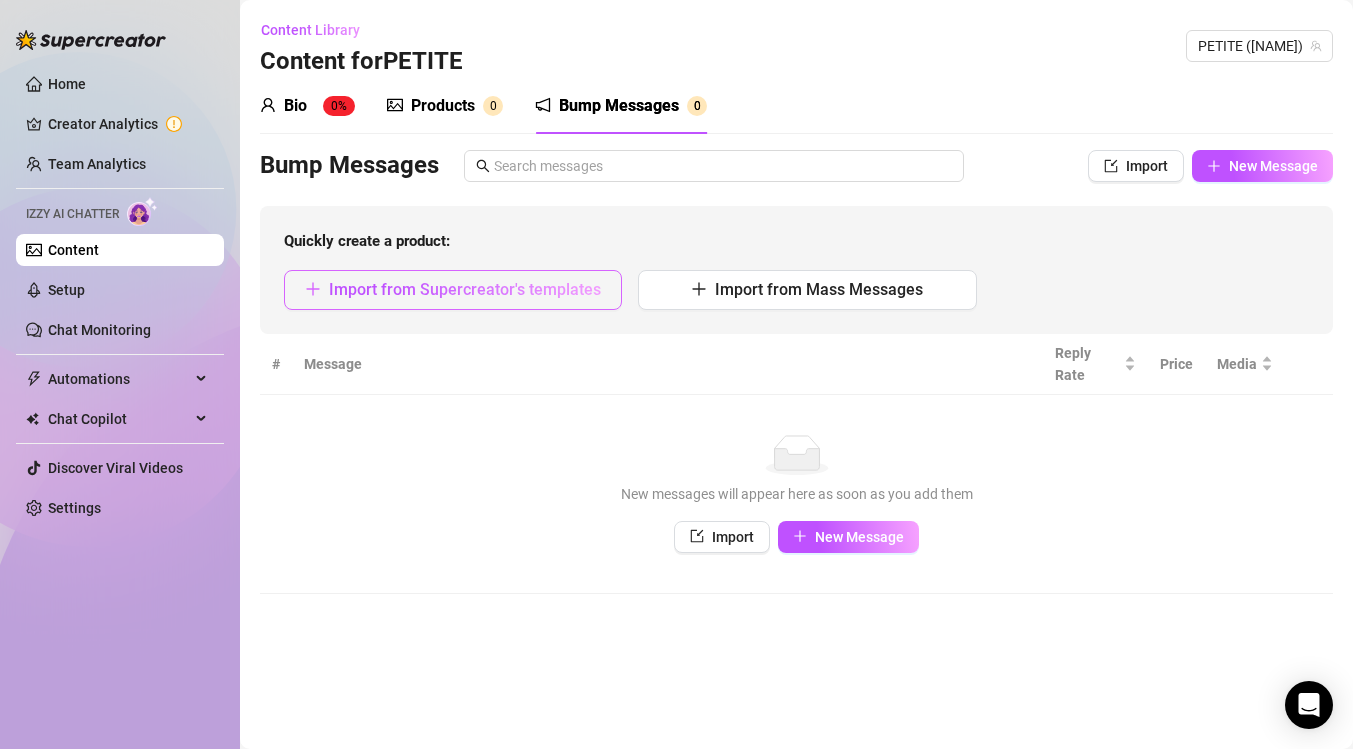 click on "Import from Supercreator's templates" at bounding box center (465, 289) 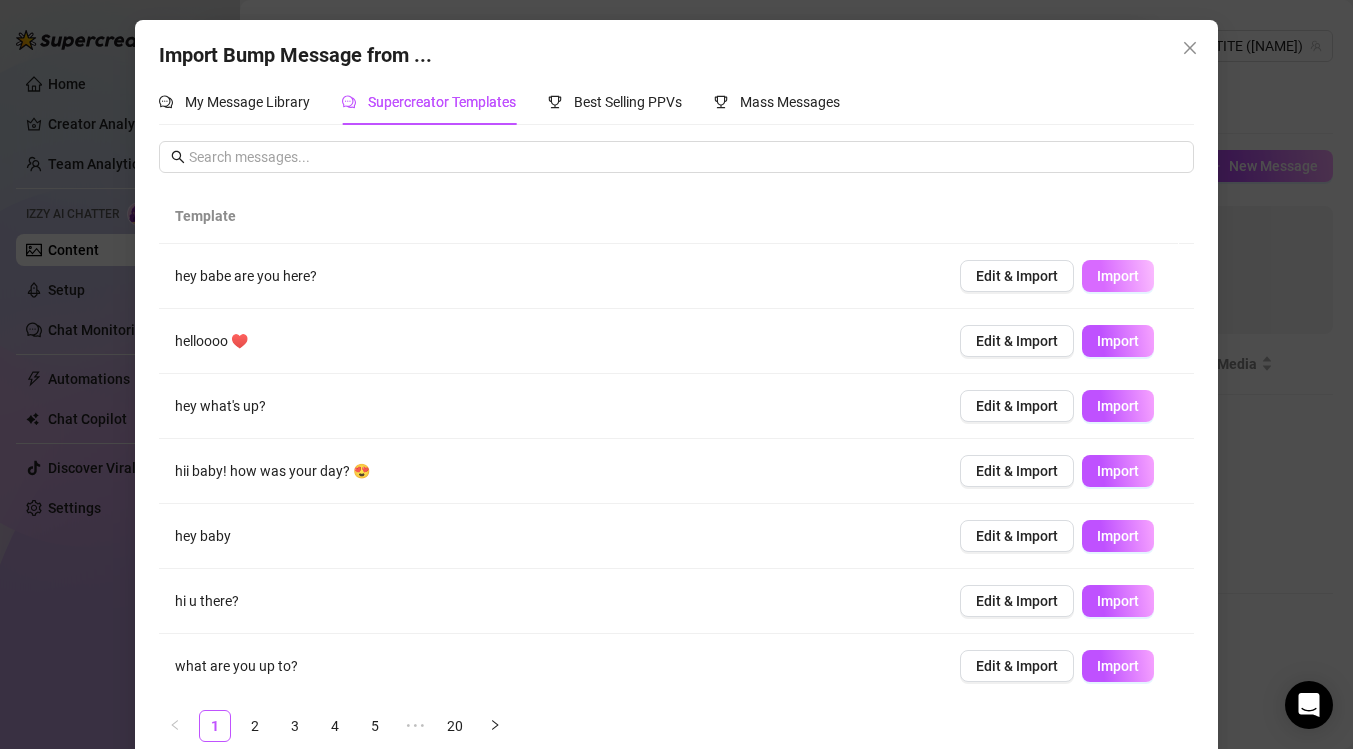 click on "Import" at bounding box center [1118, 276] 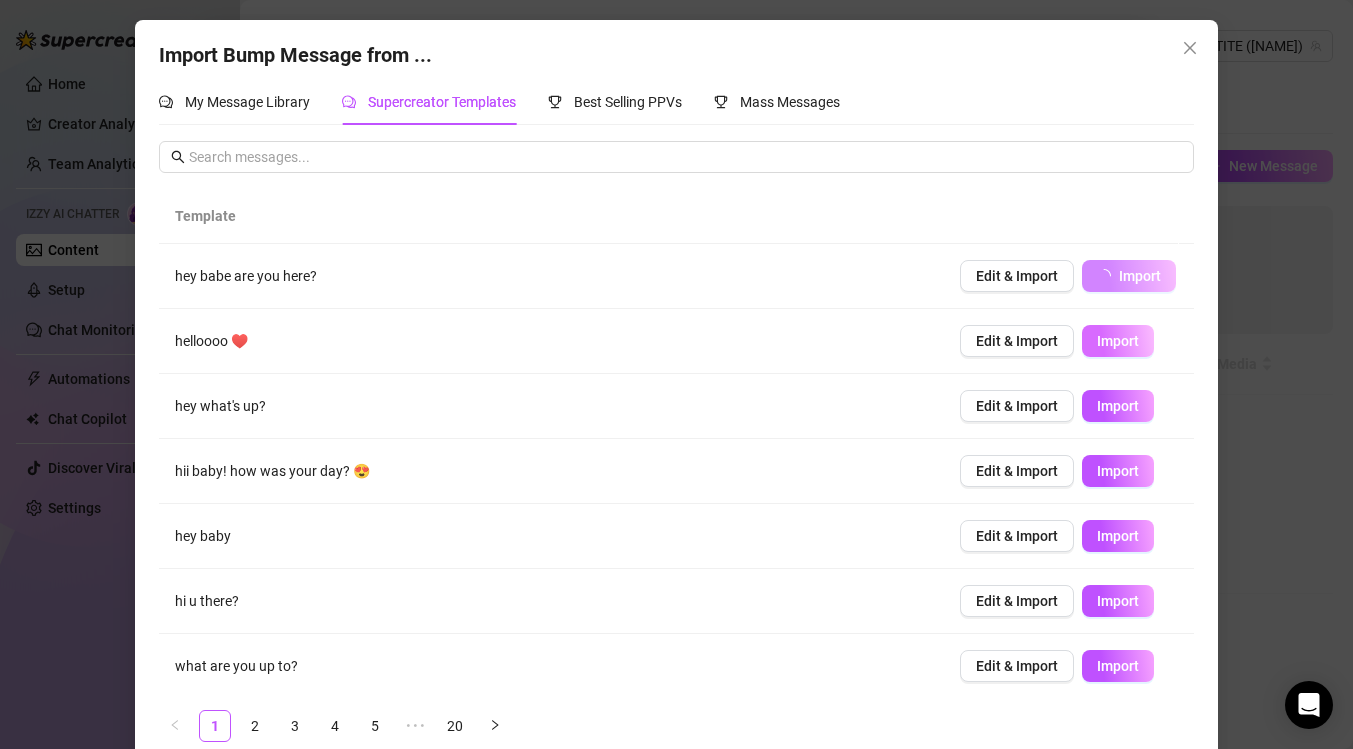 click on "Import" at bounding box center [1118, 341] 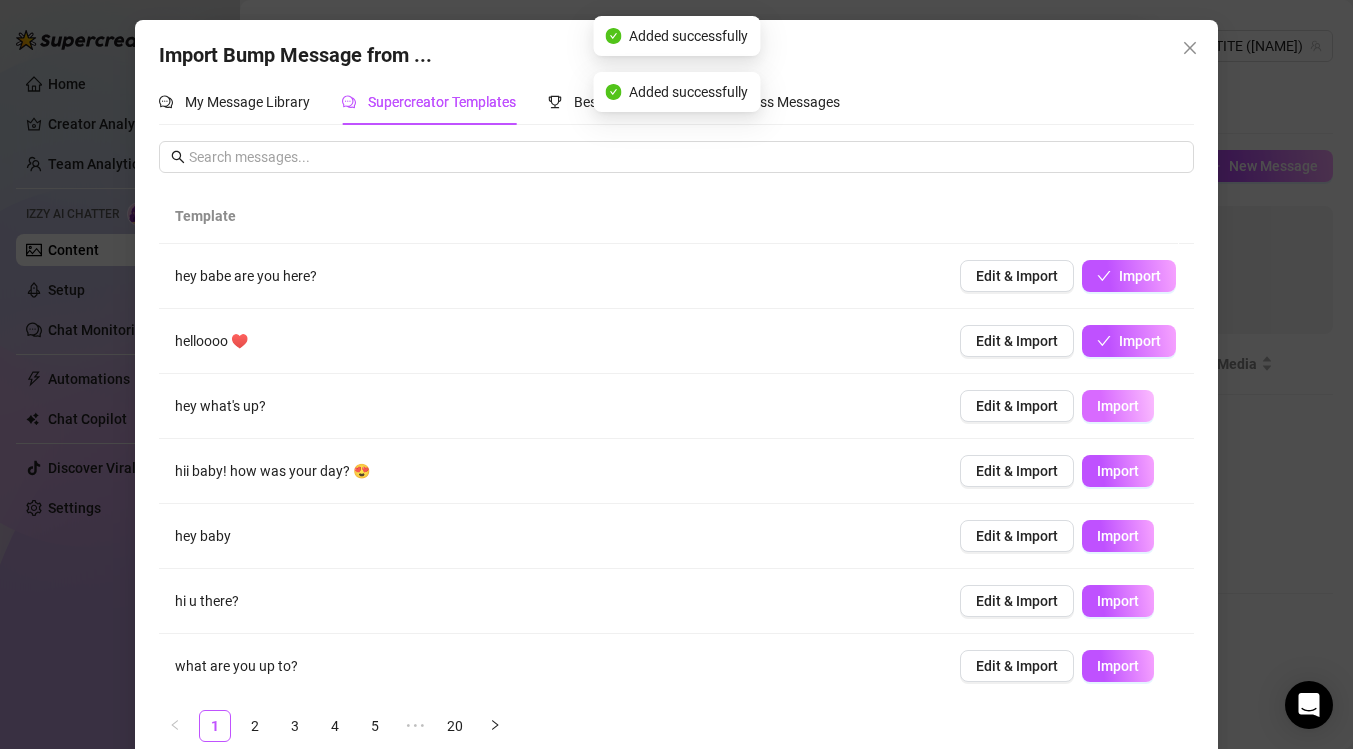 click on "Import" at bounding box center (1118, 406) 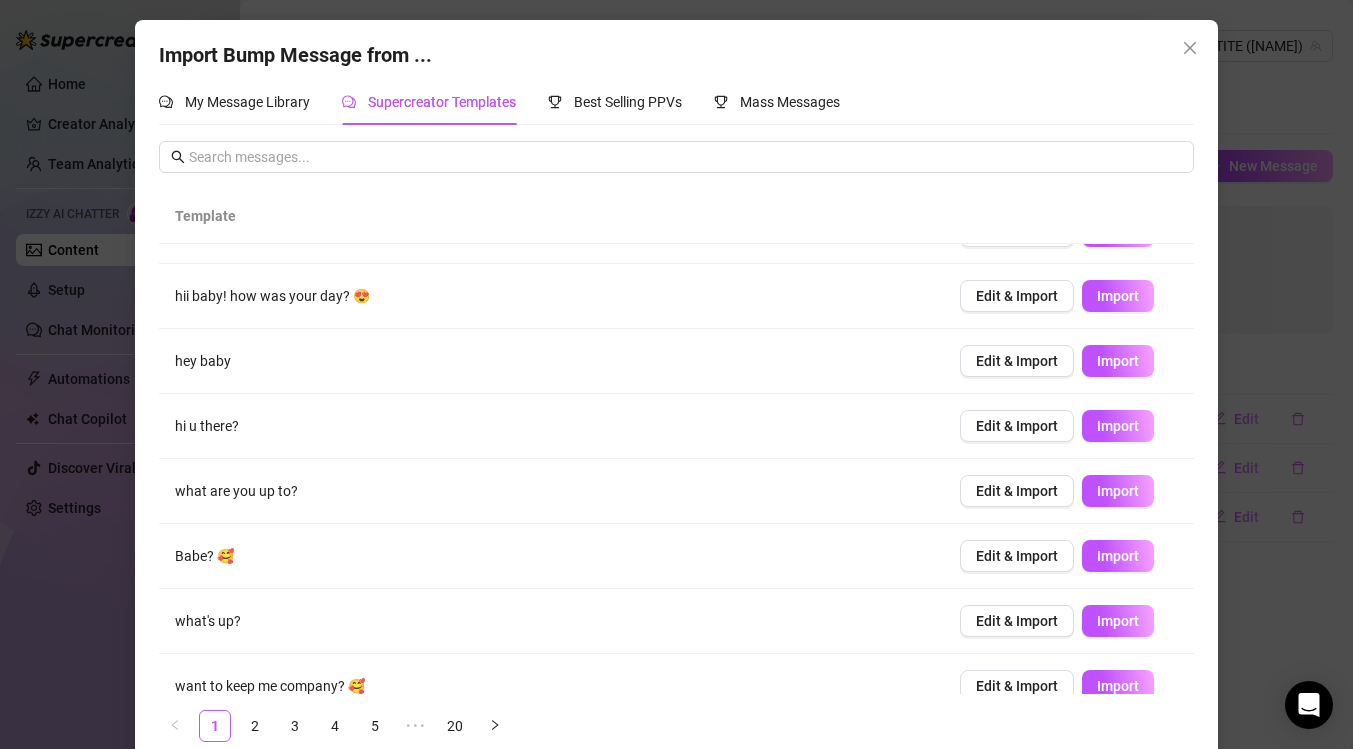 scroll, scrollTop: 200, scrollLeft: 0, axis: vertical 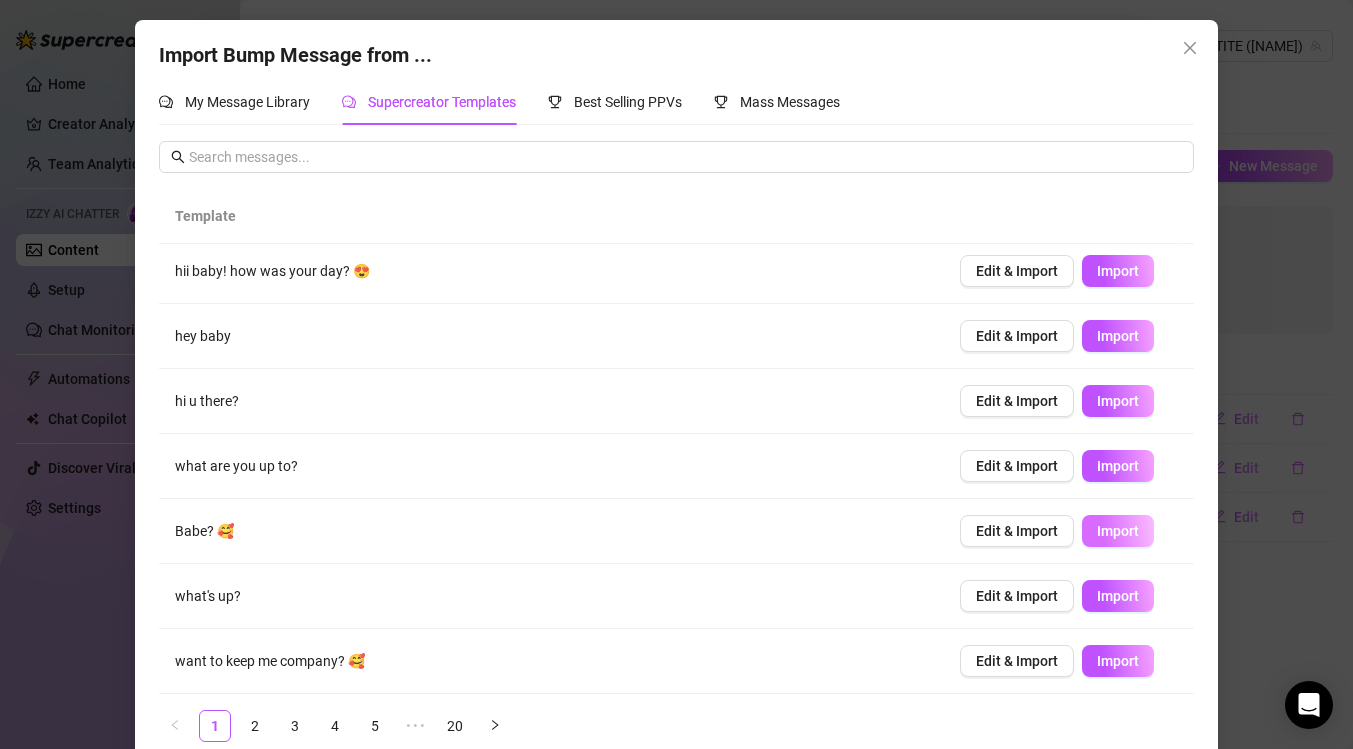 click on "Import" at bounding box center [1118, 531] 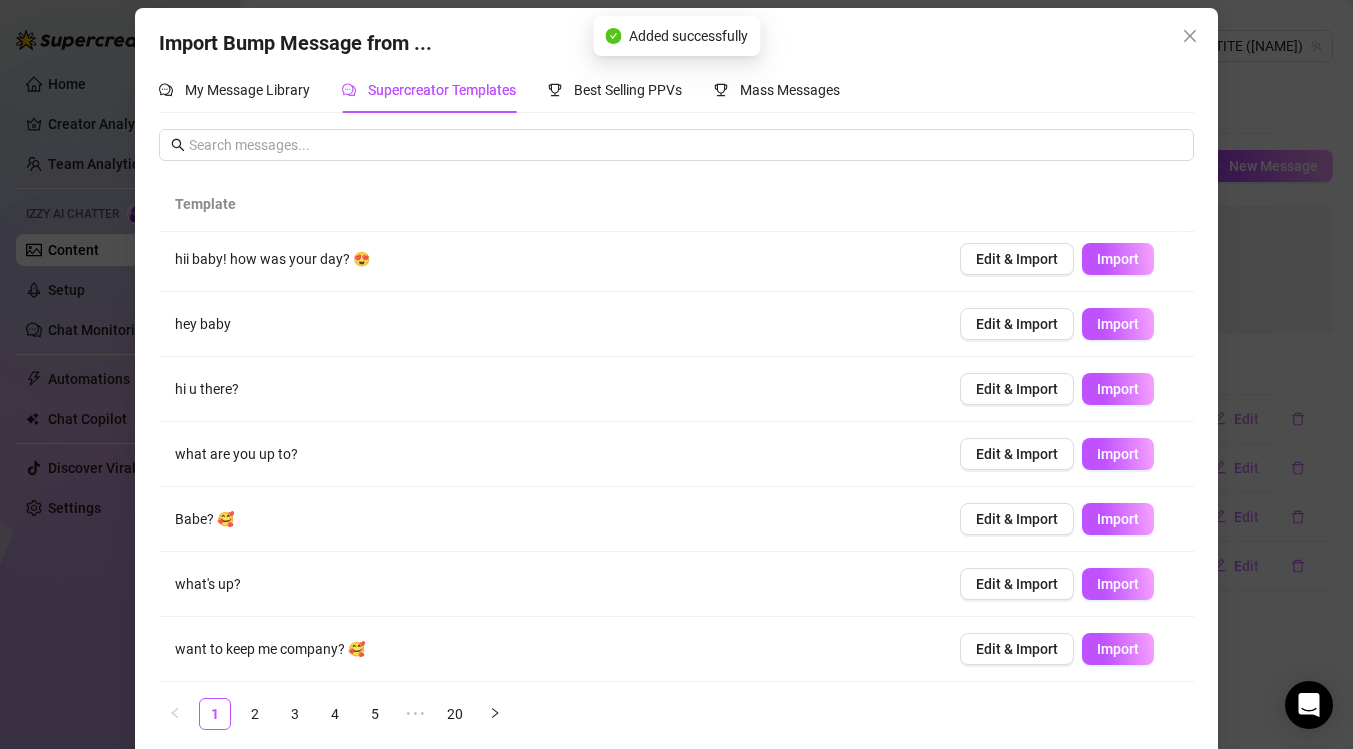 scroll, scrollTop: 29, scrollLeft: 0, axis: vertical 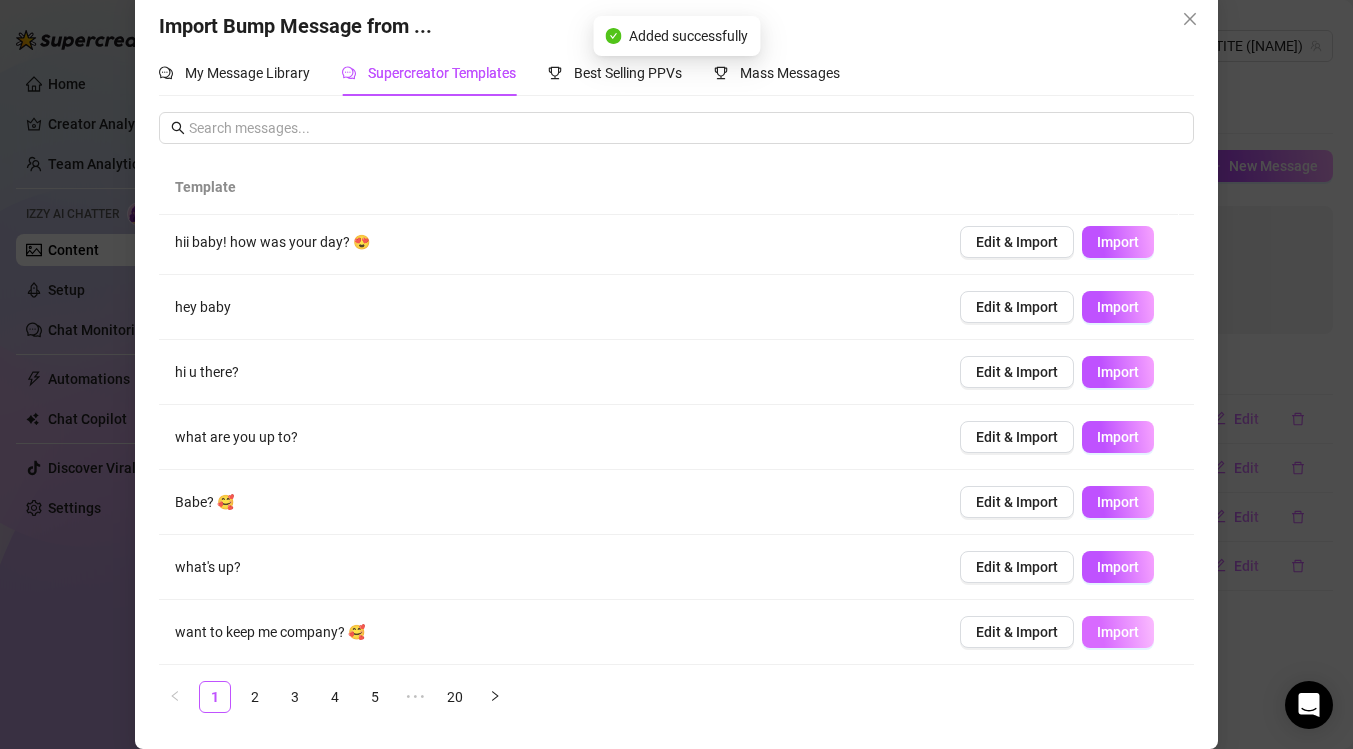 click on "Import" at bounding box center (1118, 632) 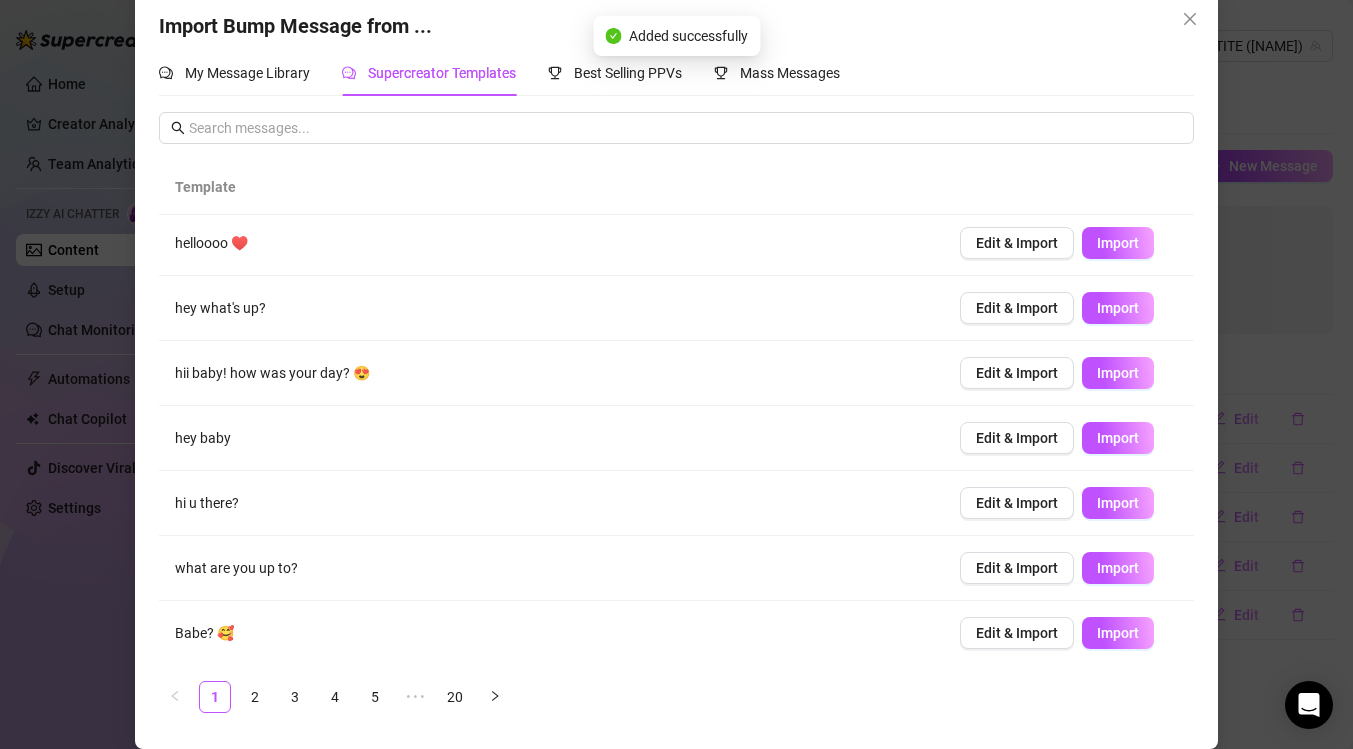 scroll, scrollTop: 0, scrollLeft: 0, axis: both 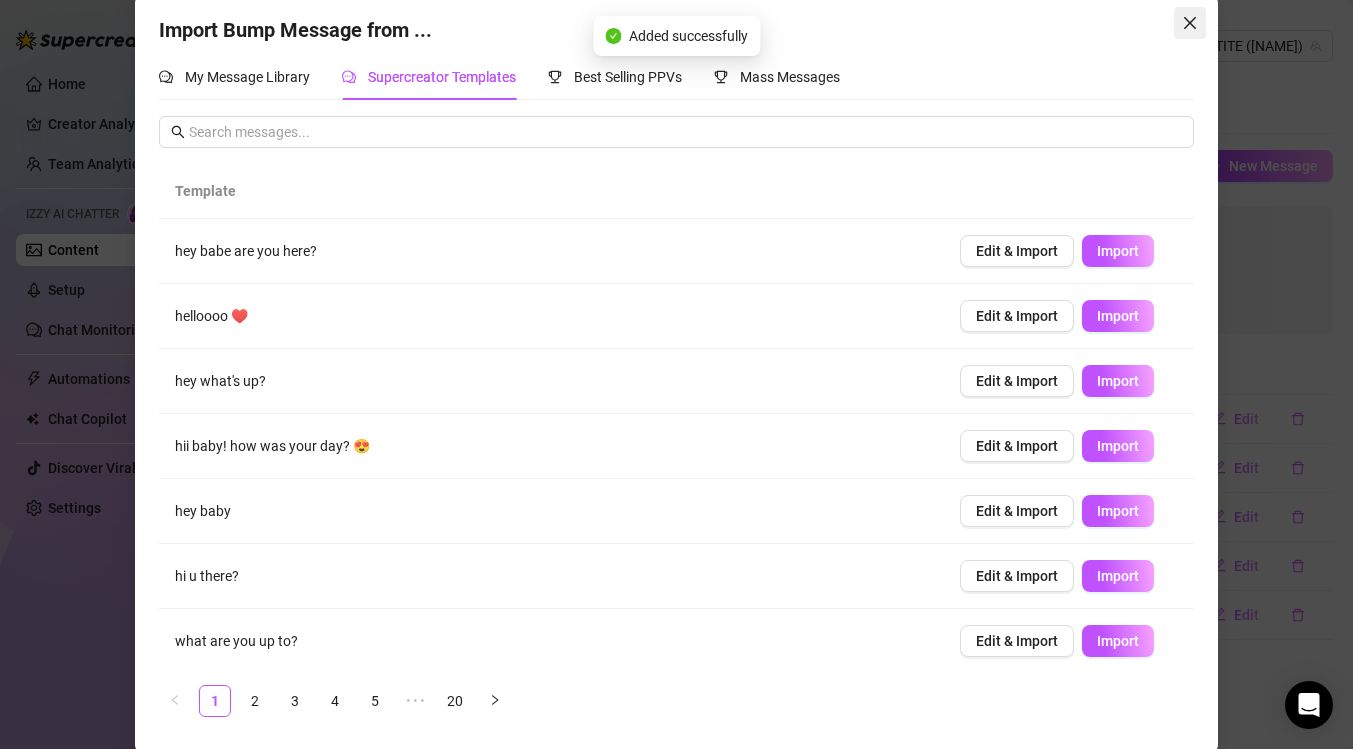 click at bounding box center [1190, 23] 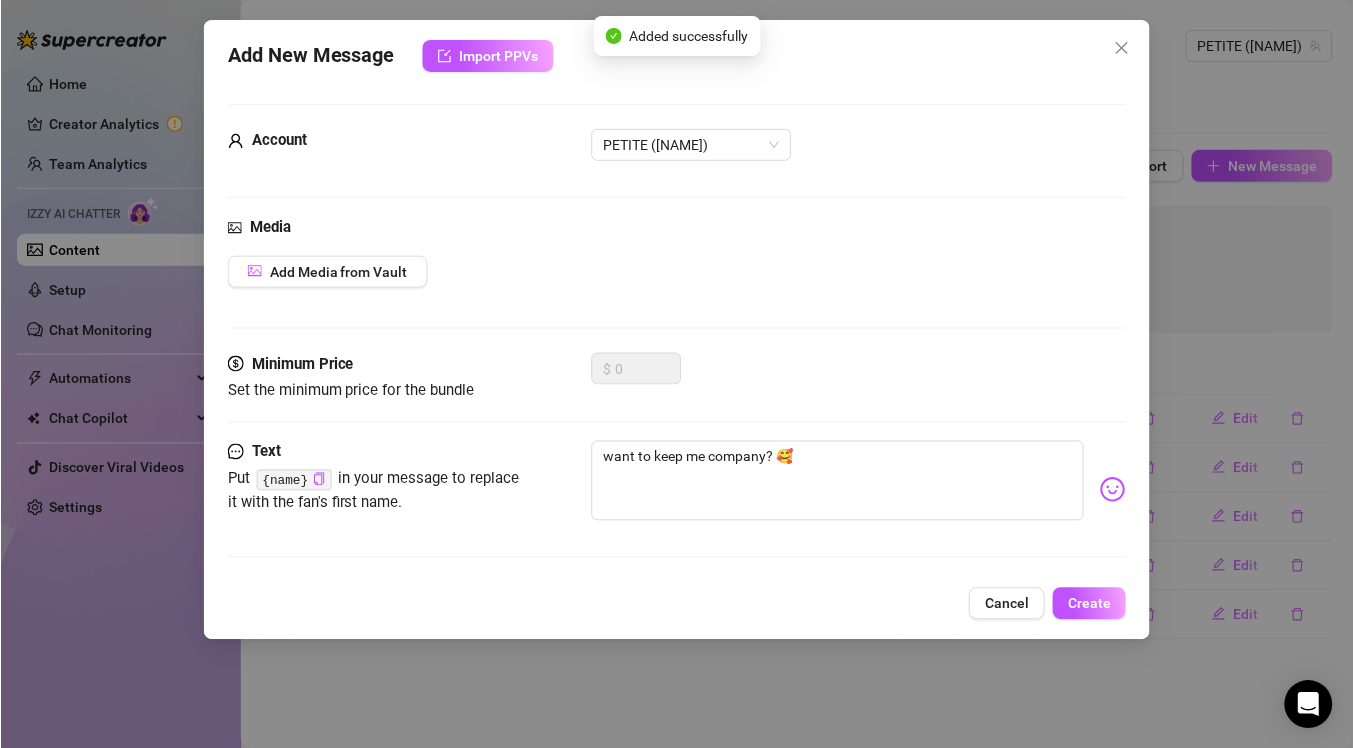 scroll, scrollTop: 9, scrollLeft: 0, axis: vertical 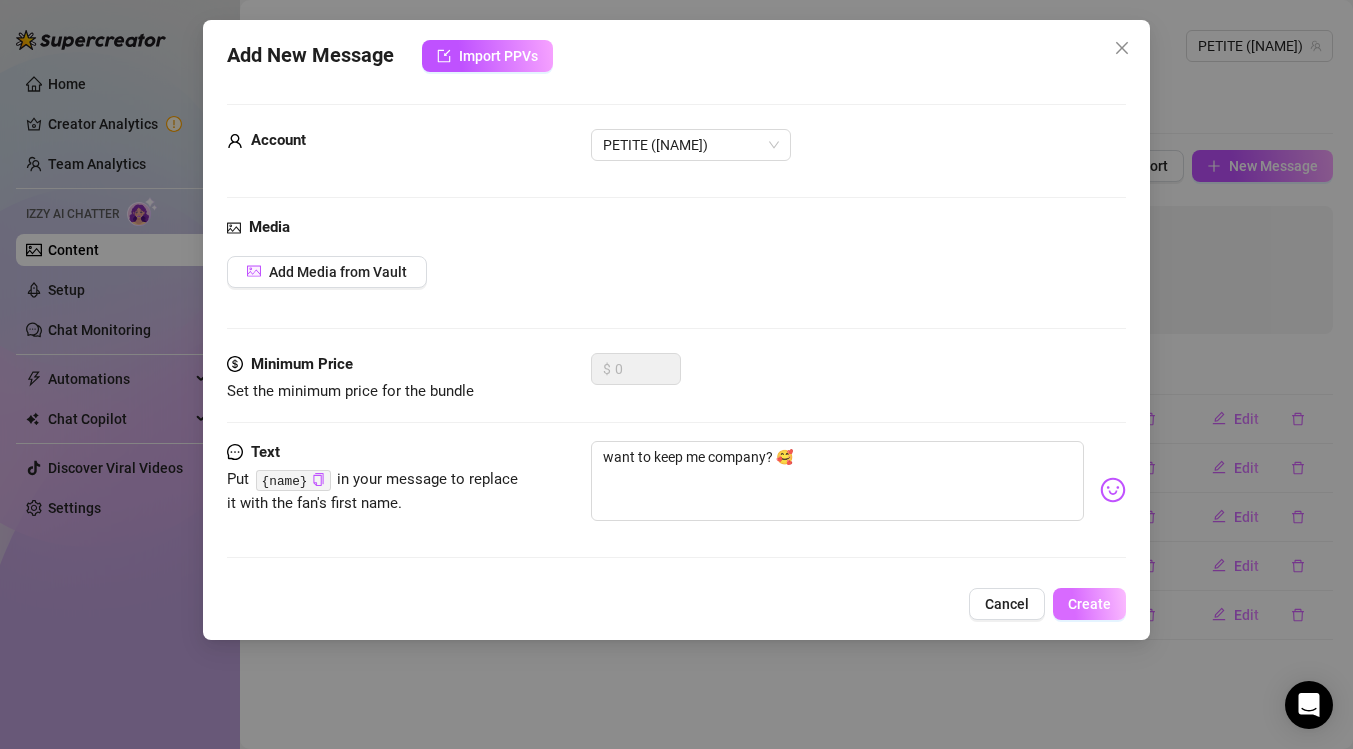 click on "Create" at bounding box center (1089, 604) 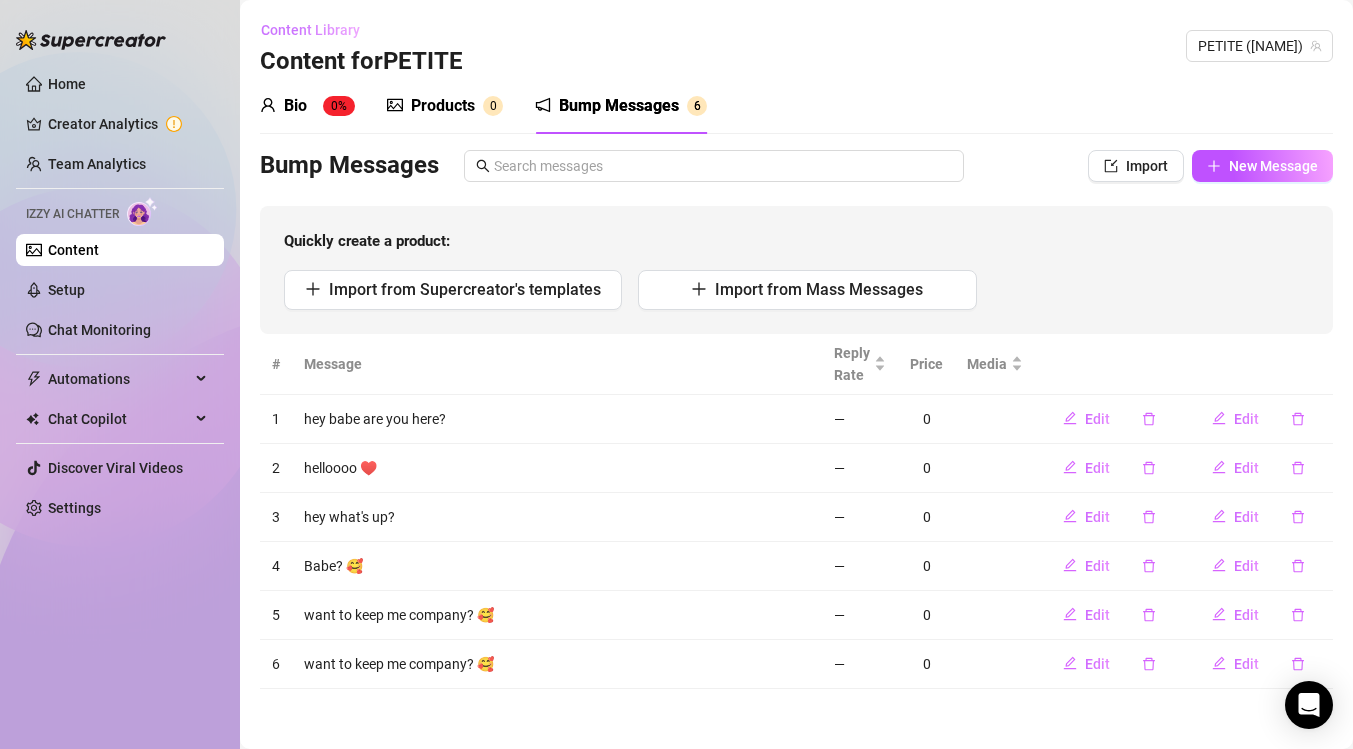 click on "Content Library" at bounding box center [310, 30] 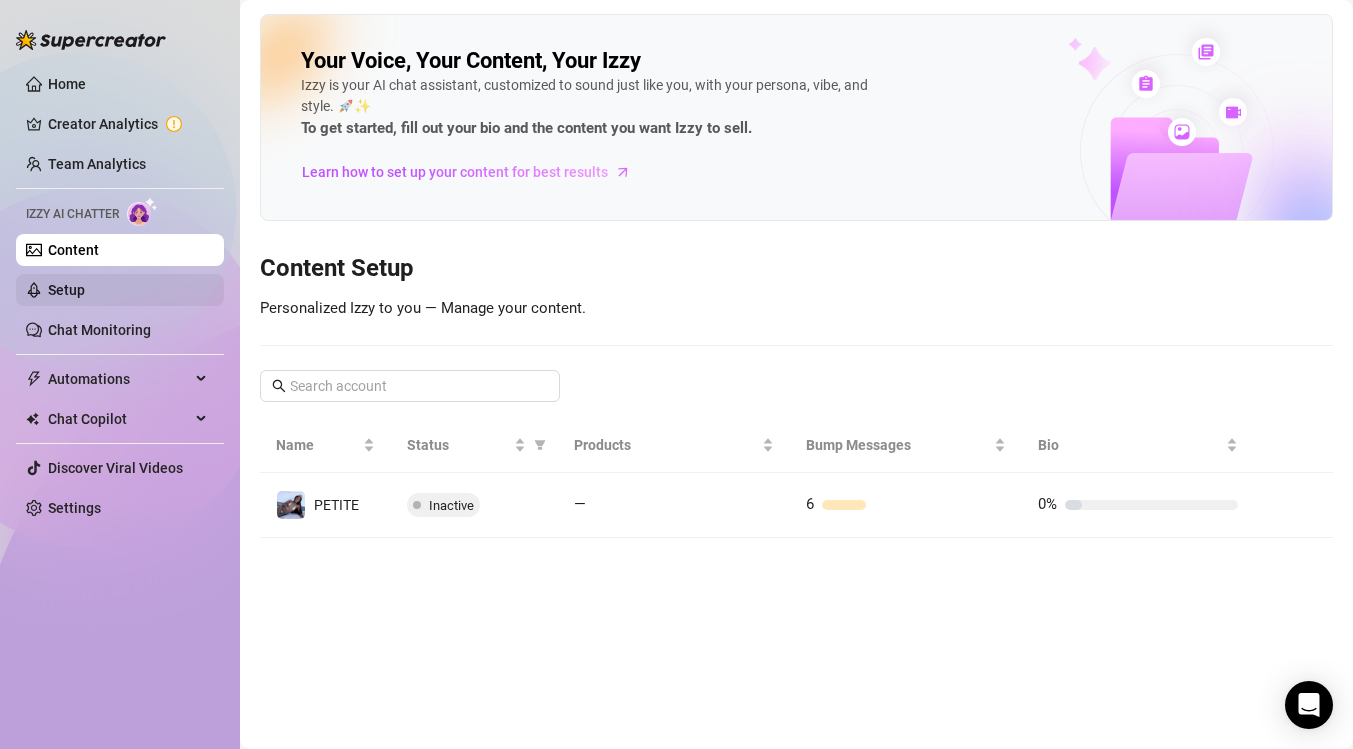 click on "Setup" at bounding box center [66, 290] 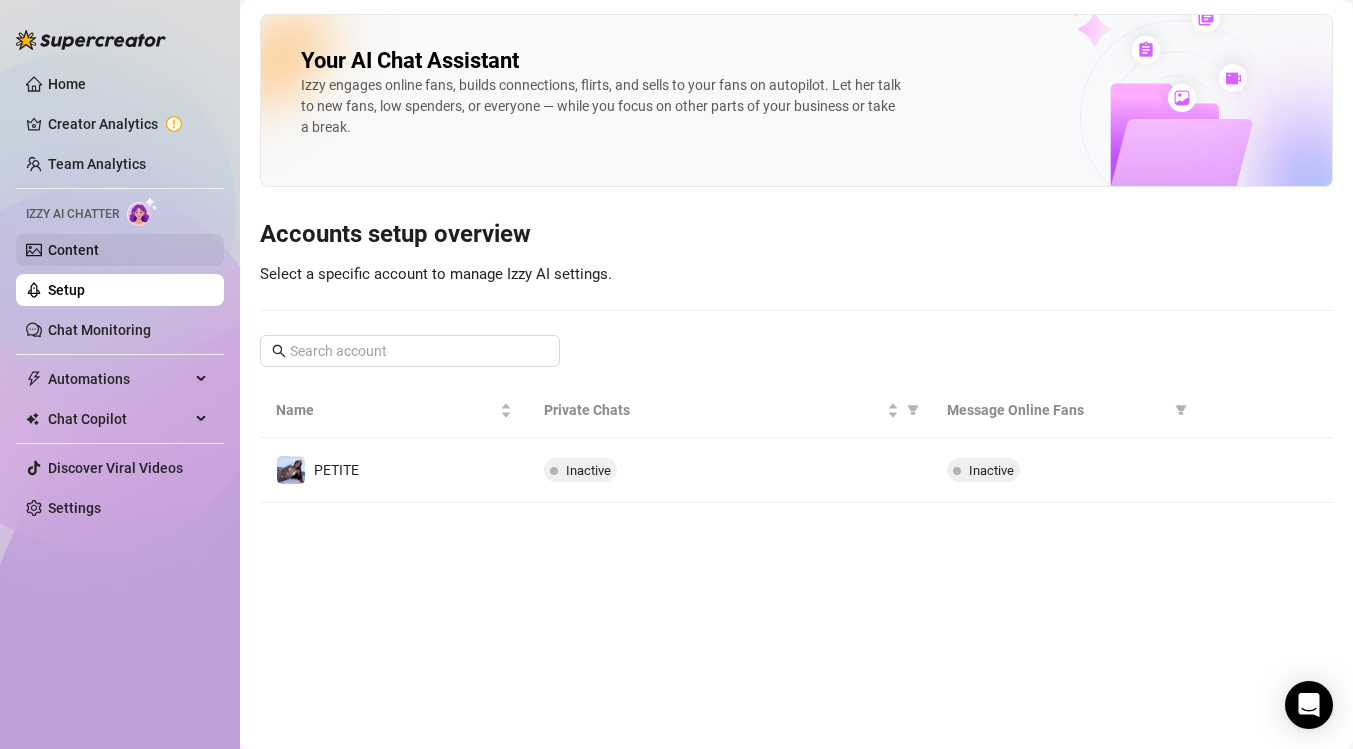 click on "Content" at bounding box center (73, 250) 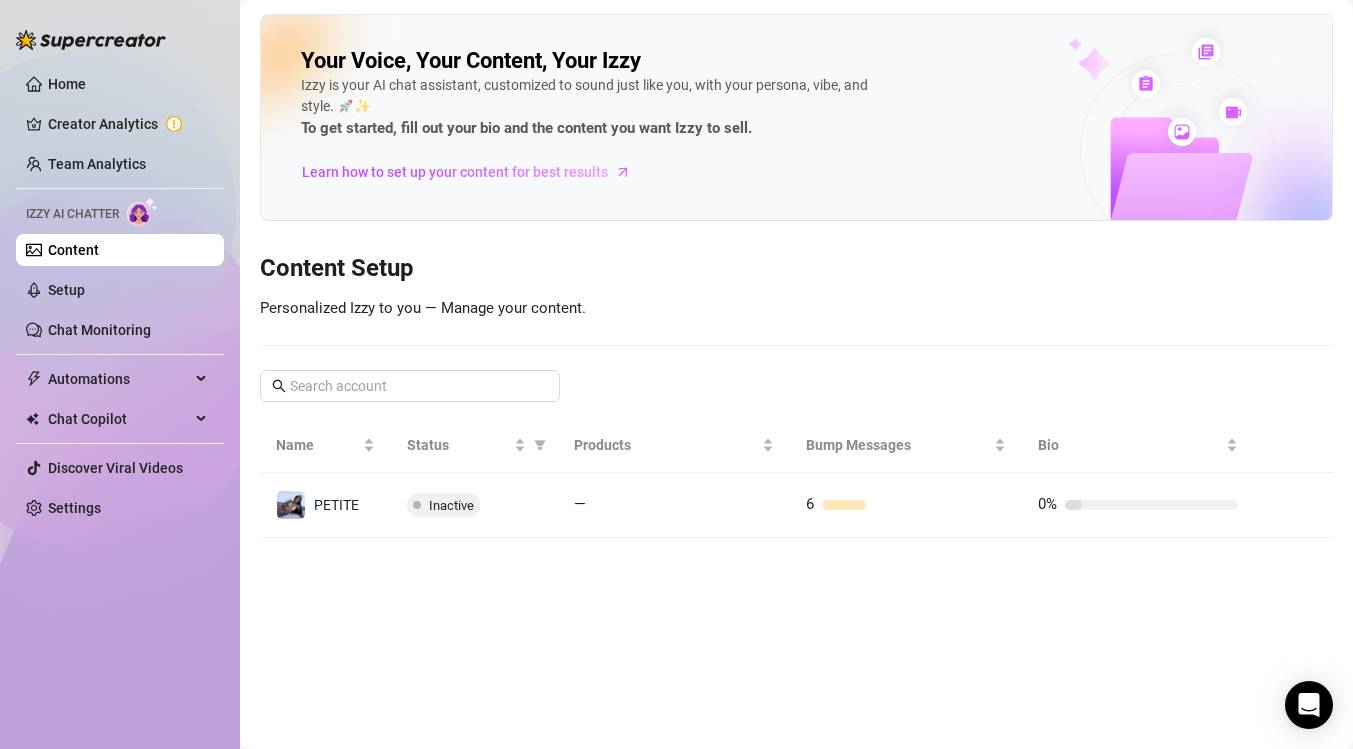 click on "Izzy AI Chatter" at bounding box center (72, 214) 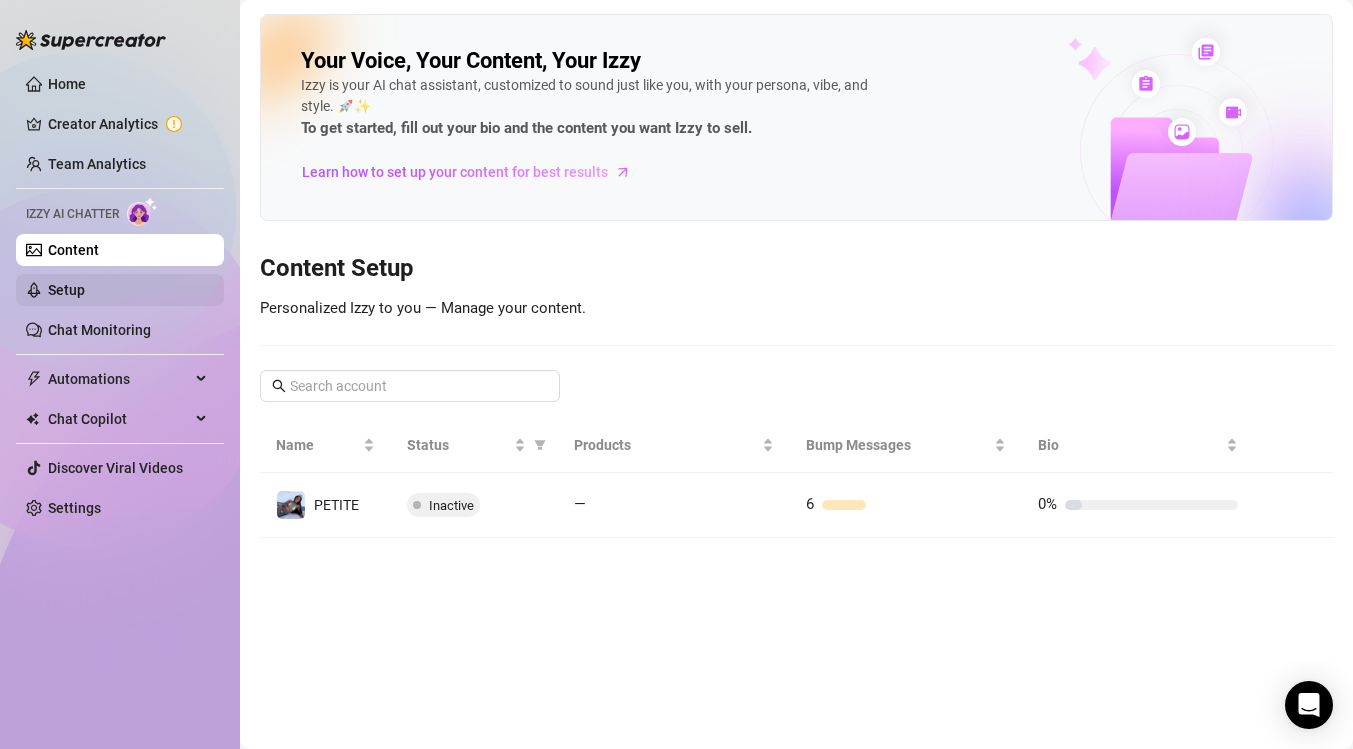 click on "Setup" at bounding box center (66, 290) 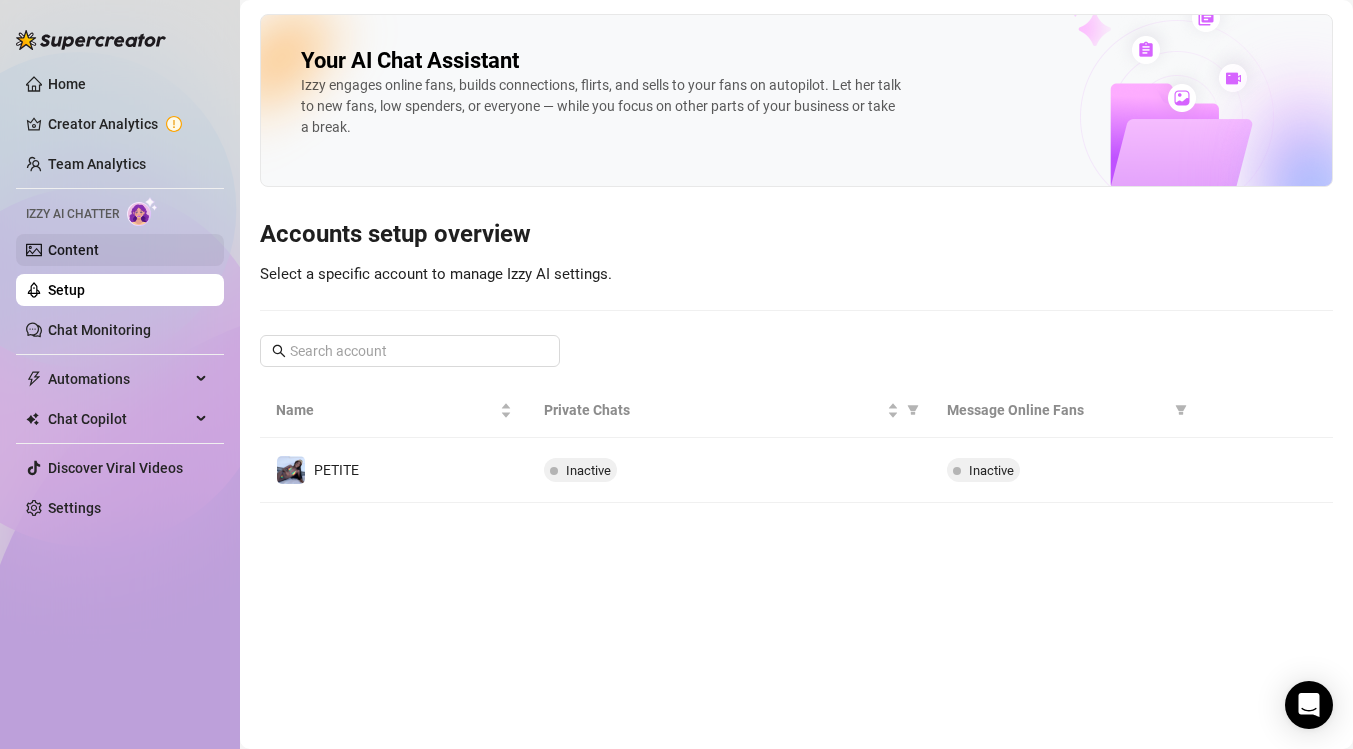 click on "Content" at bounding box center (73, 250) 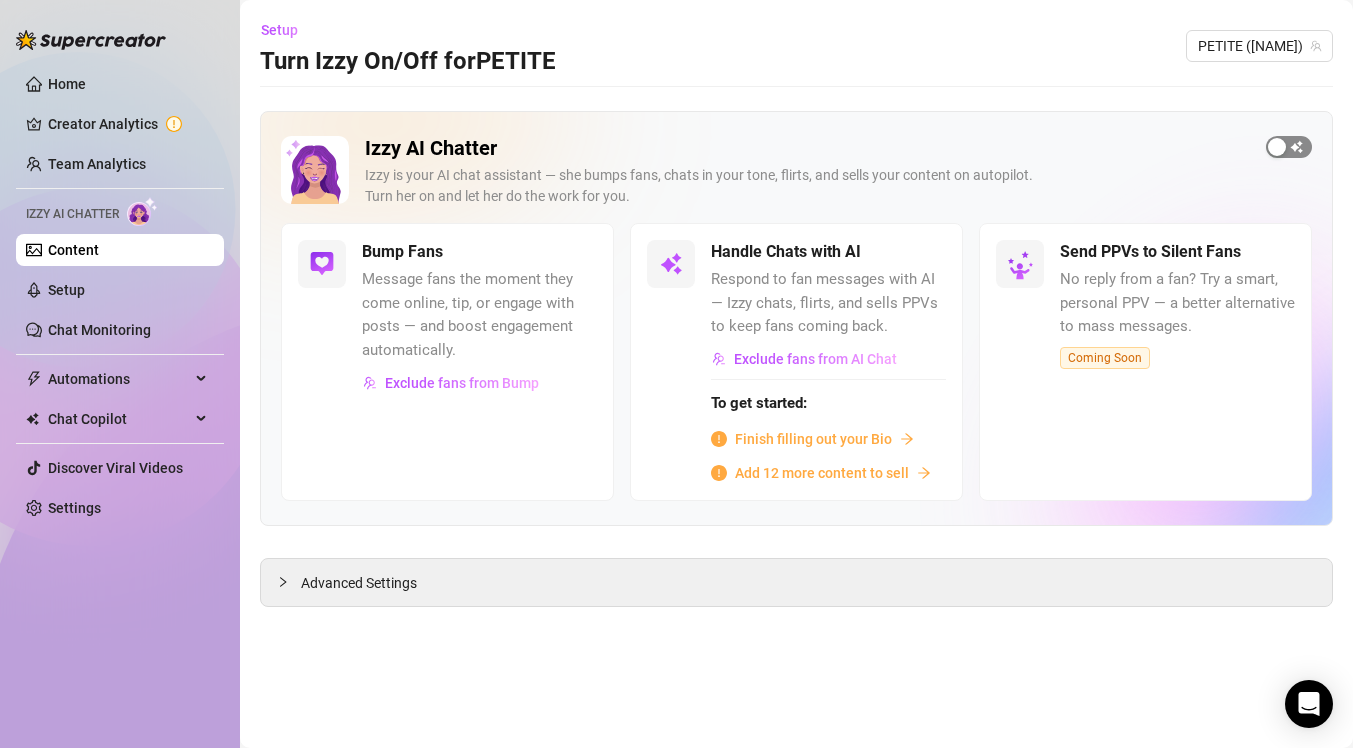 click at bounding box center [1289, 147] 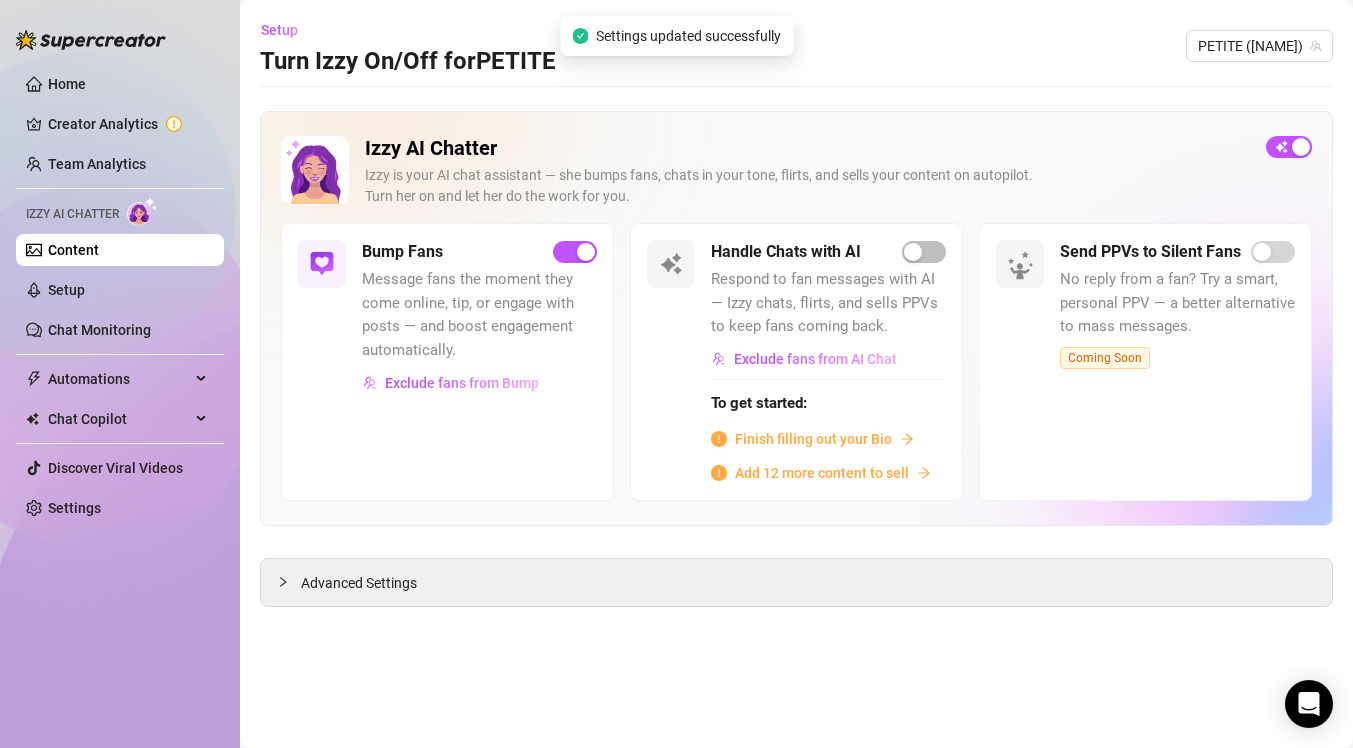 type 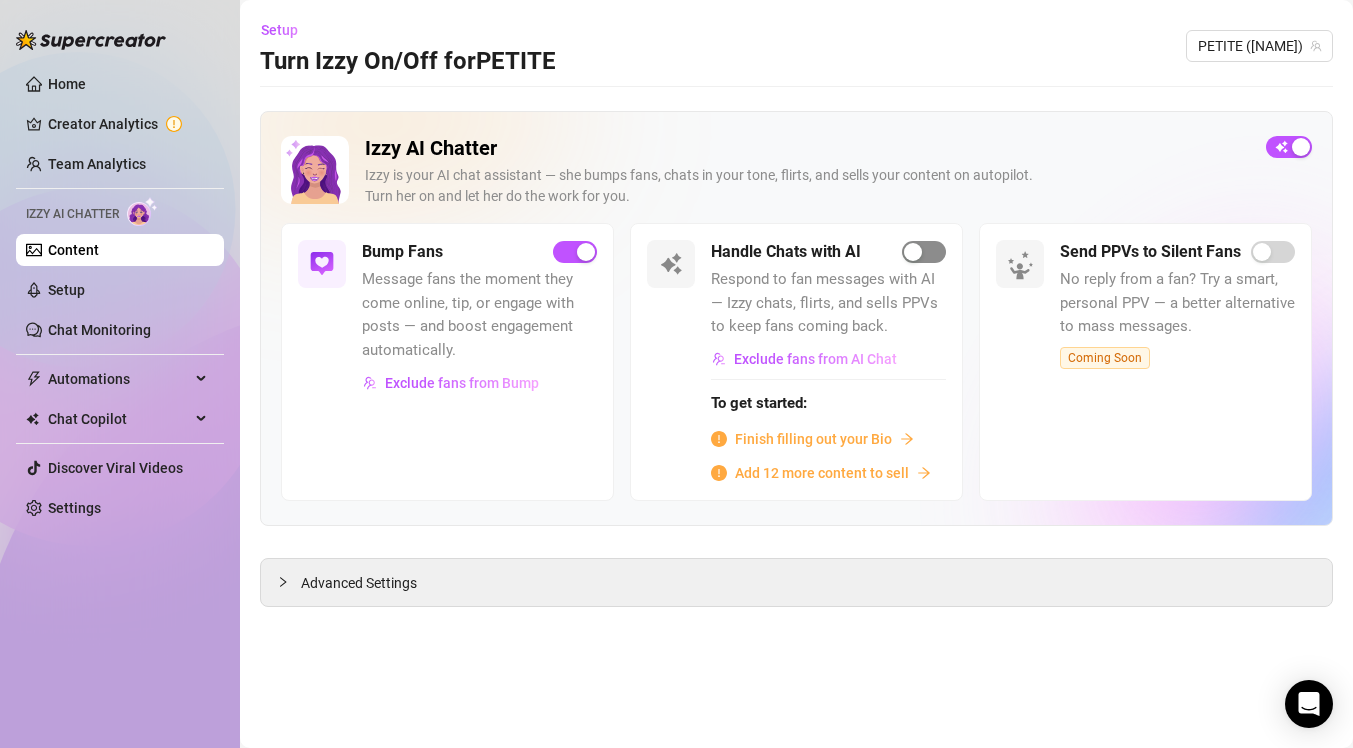 click at bounding box center (913, 252) 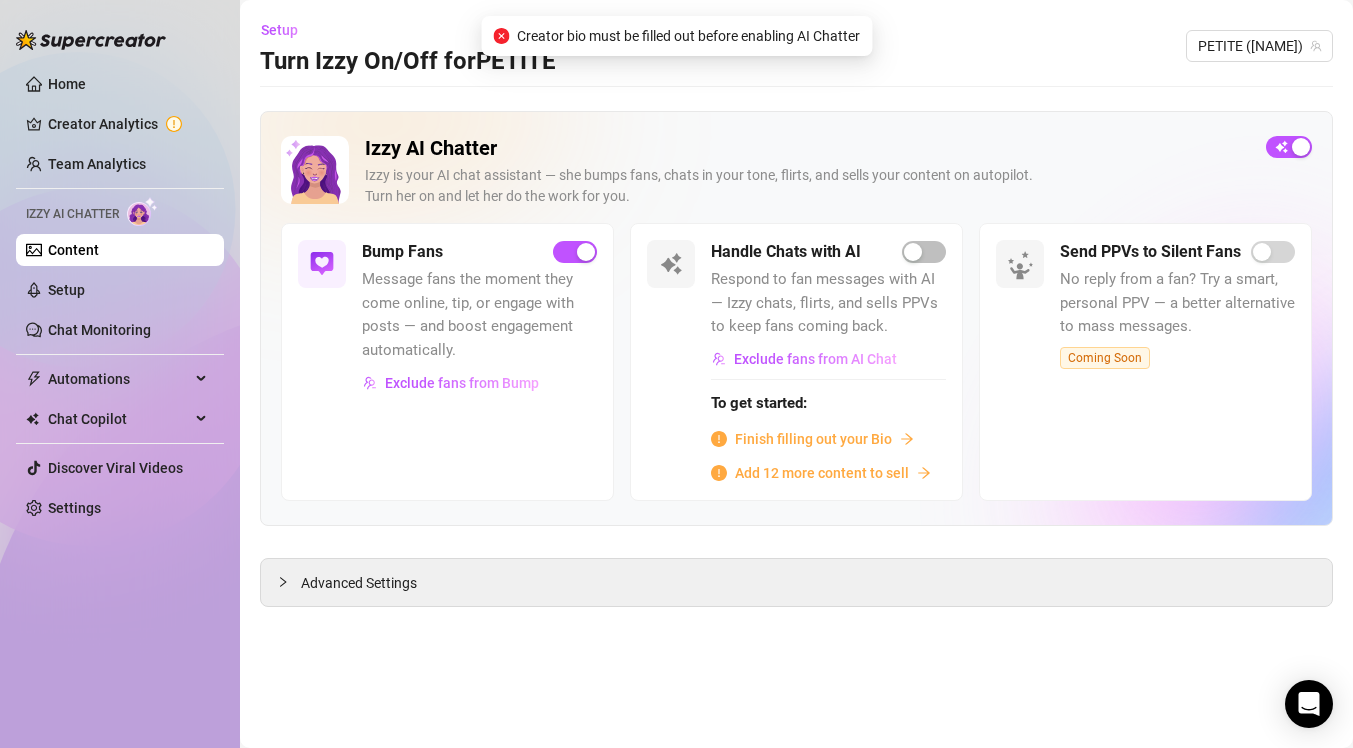 type 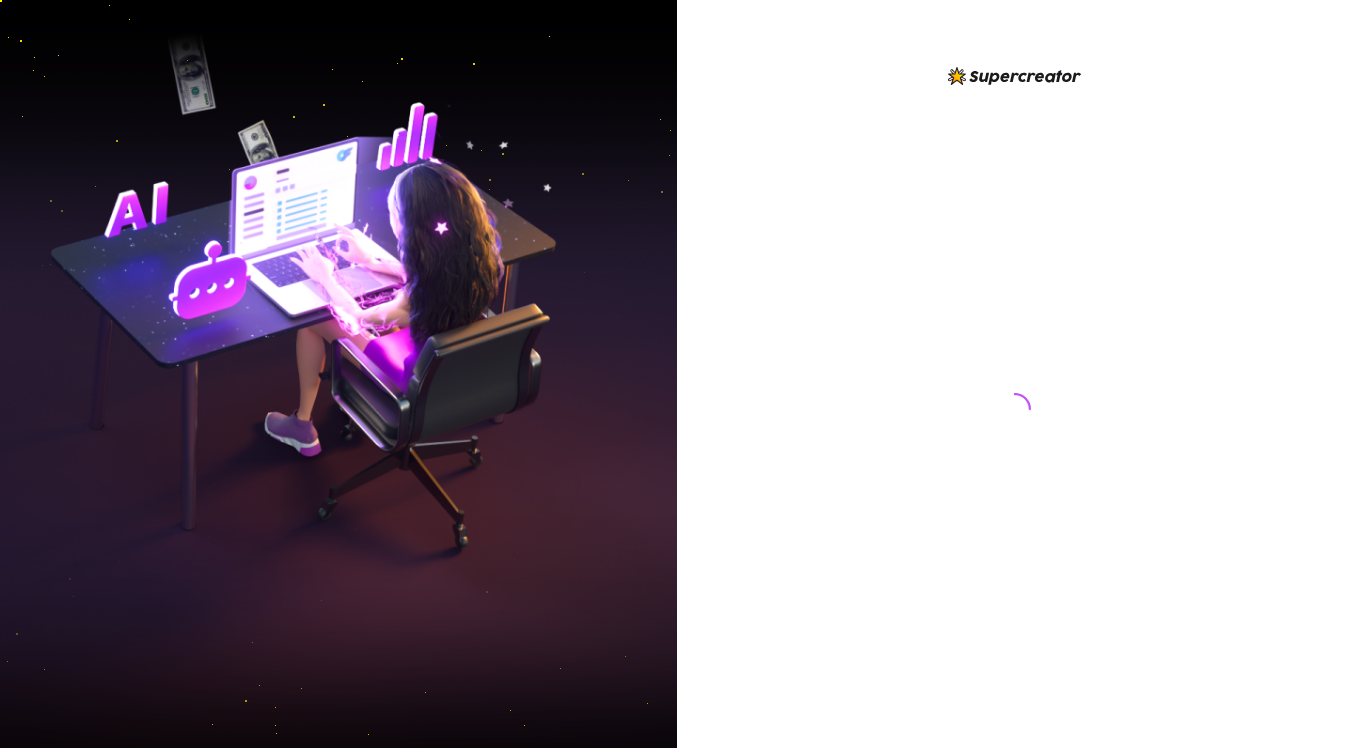 scroll, scrollTop: 0, scrollLeft: 0, axis: both 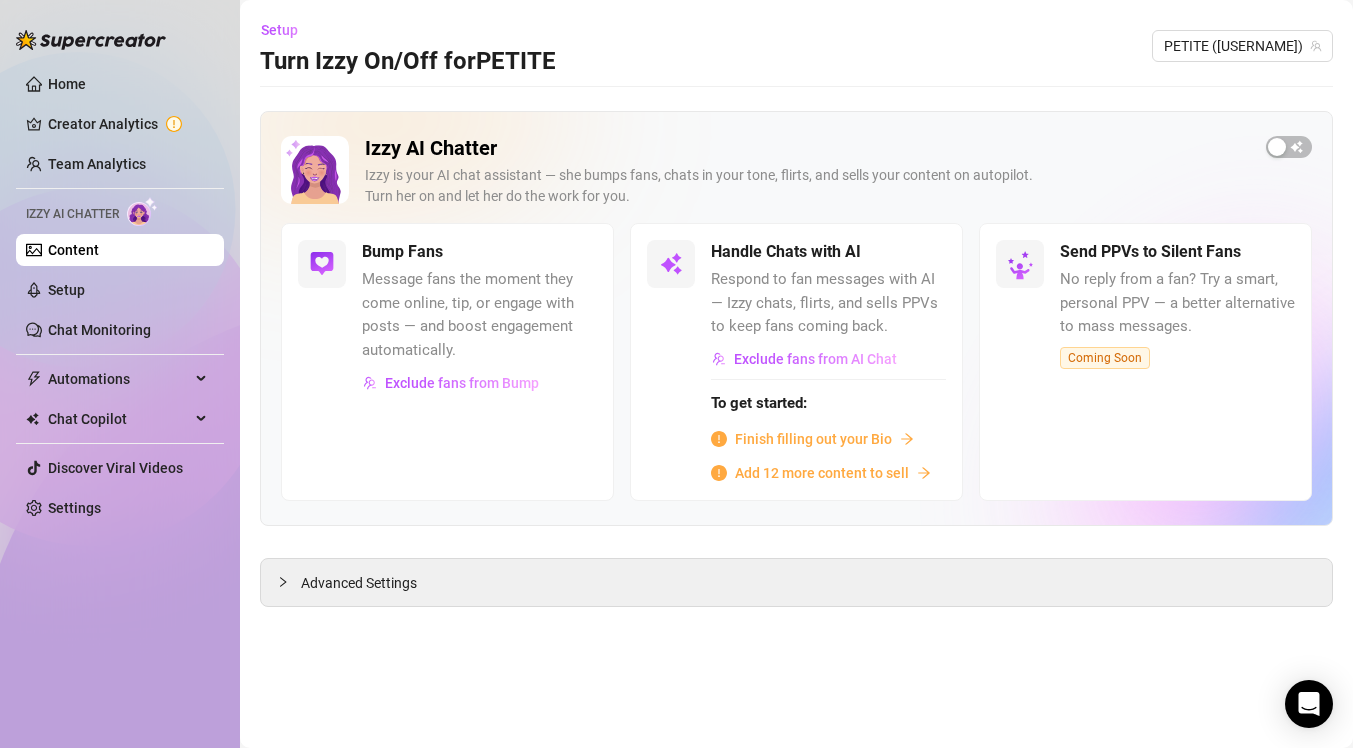 click on "Respond to fan messages with AI — Izzy chats, flirts, and sells PPVs to keep fans coming back." at bounding box center (828, 303) 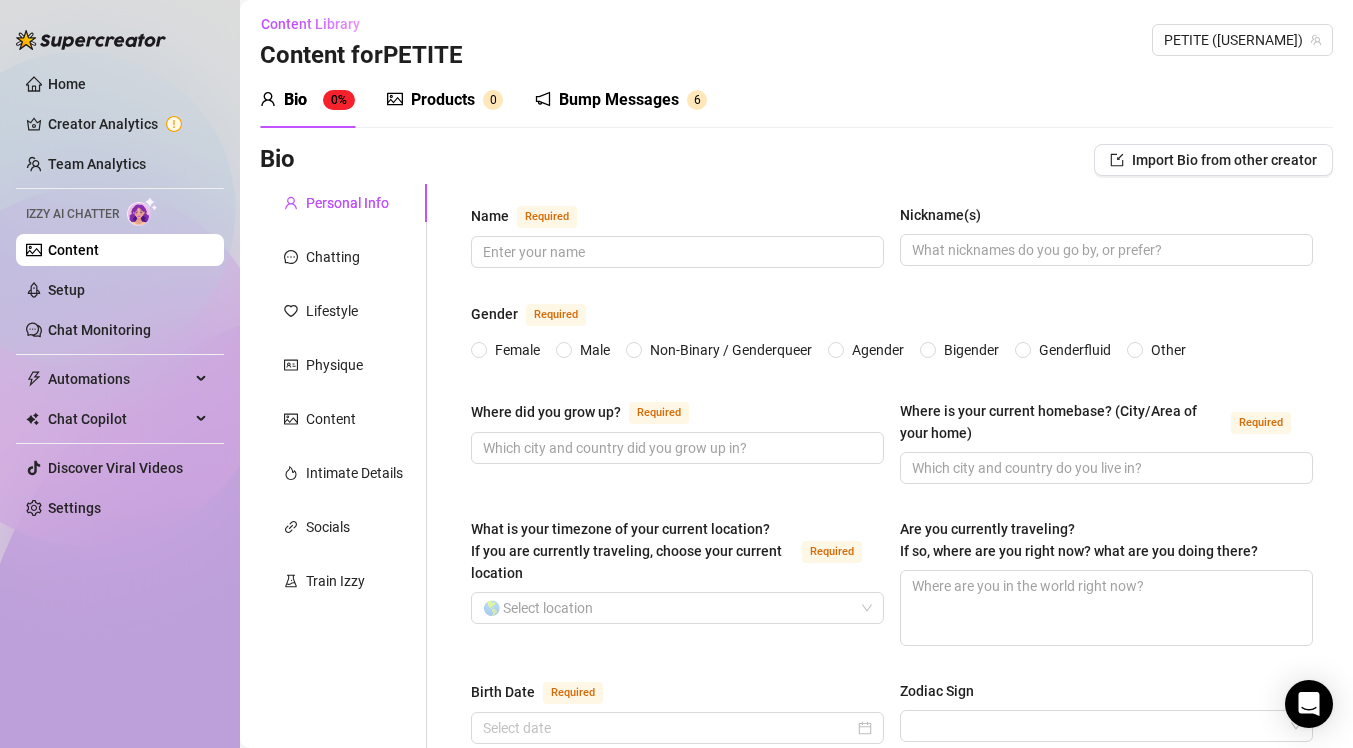 scroll, scrollTop: 0, scrollLeft: 0, axis: both 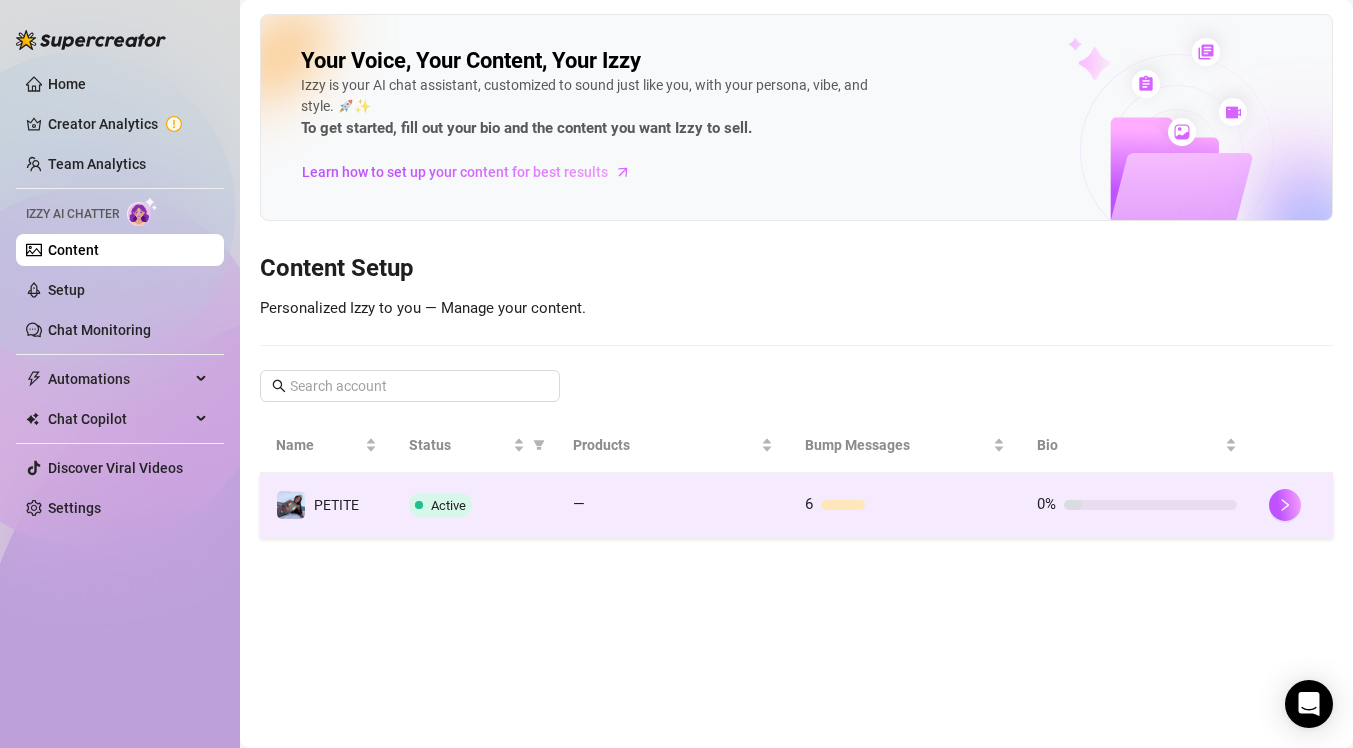 click on "6" at bounding box center [905, 505] 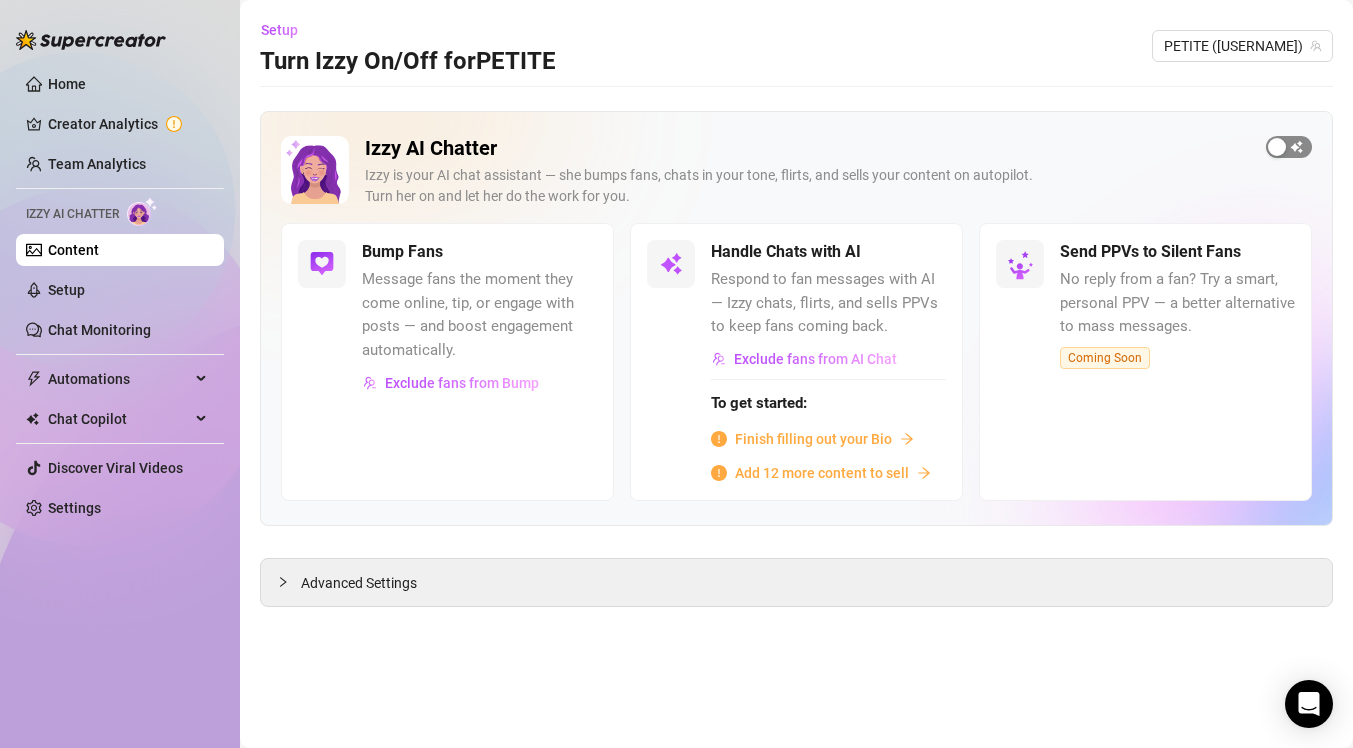 click at bounding box center [1277, 147] 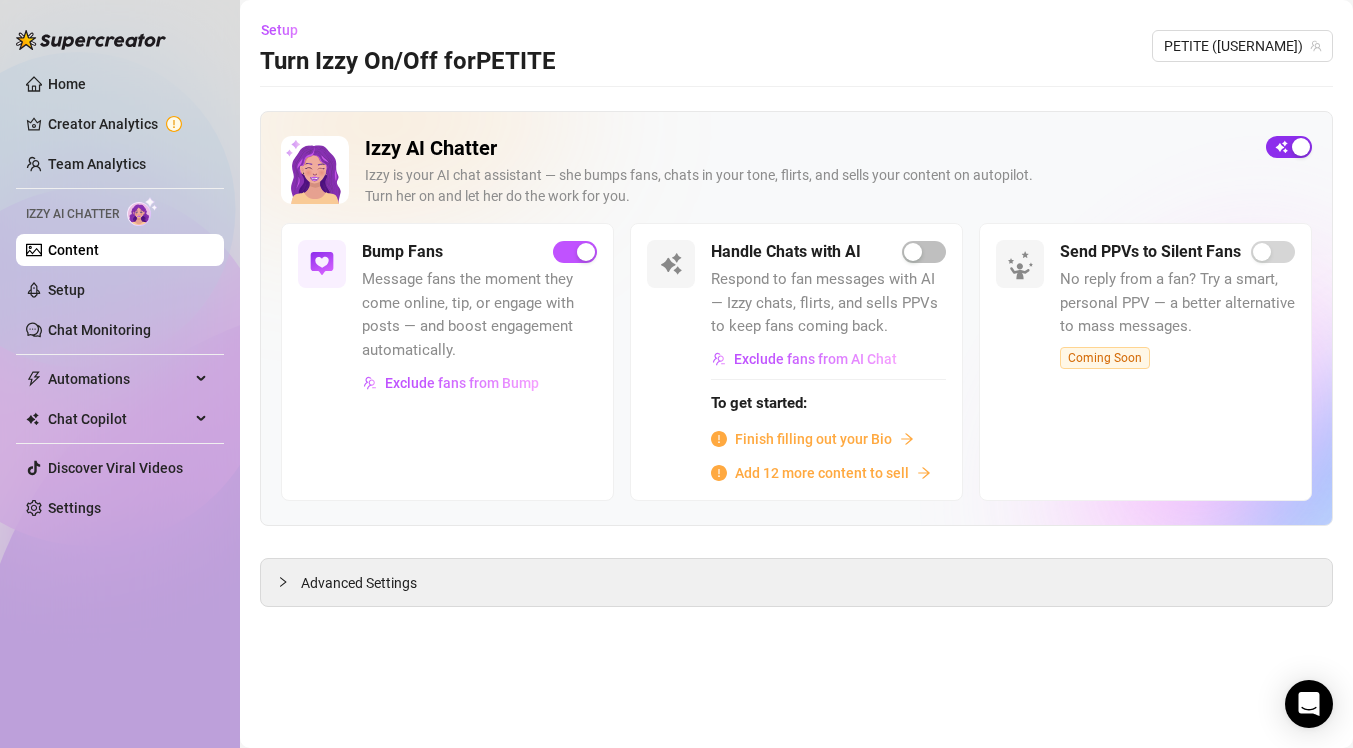 click at bounding box center [1301, 147] 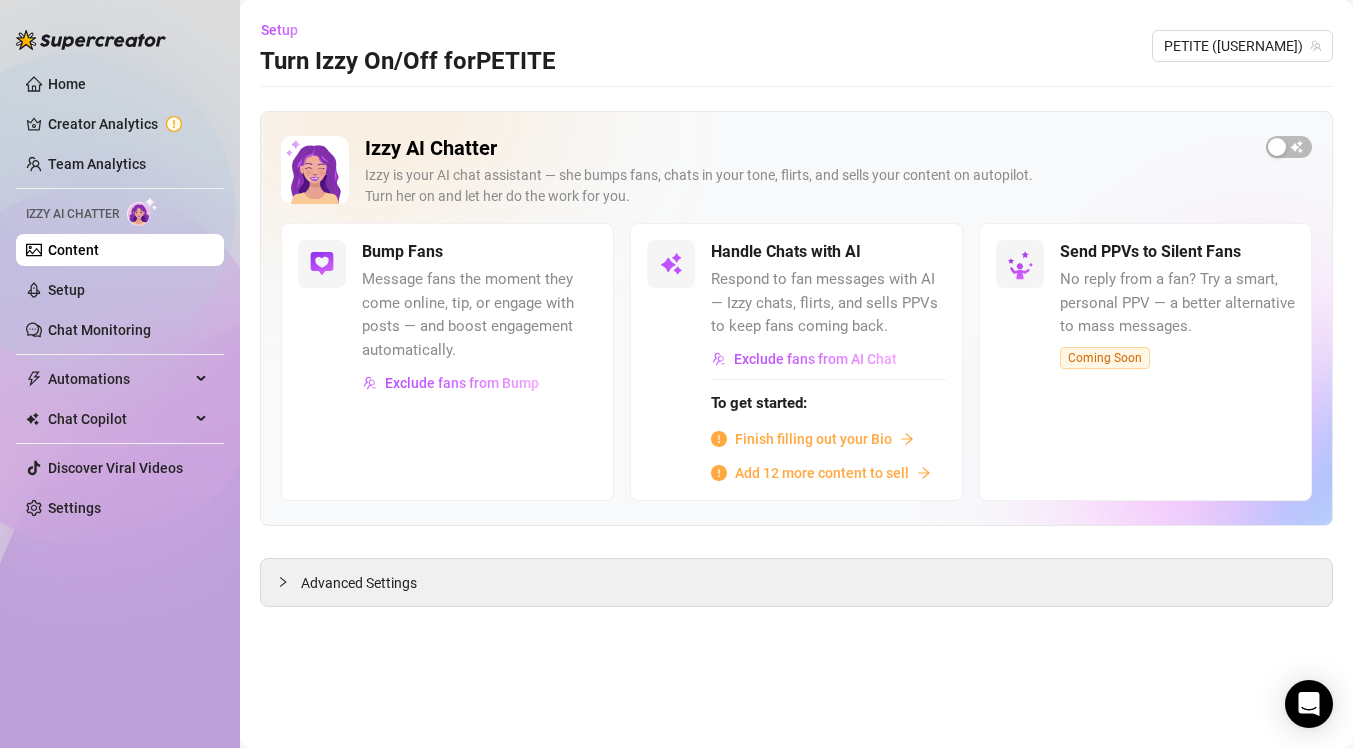 click on "Finish filling out your Bio" at bounding box center [813, 439] 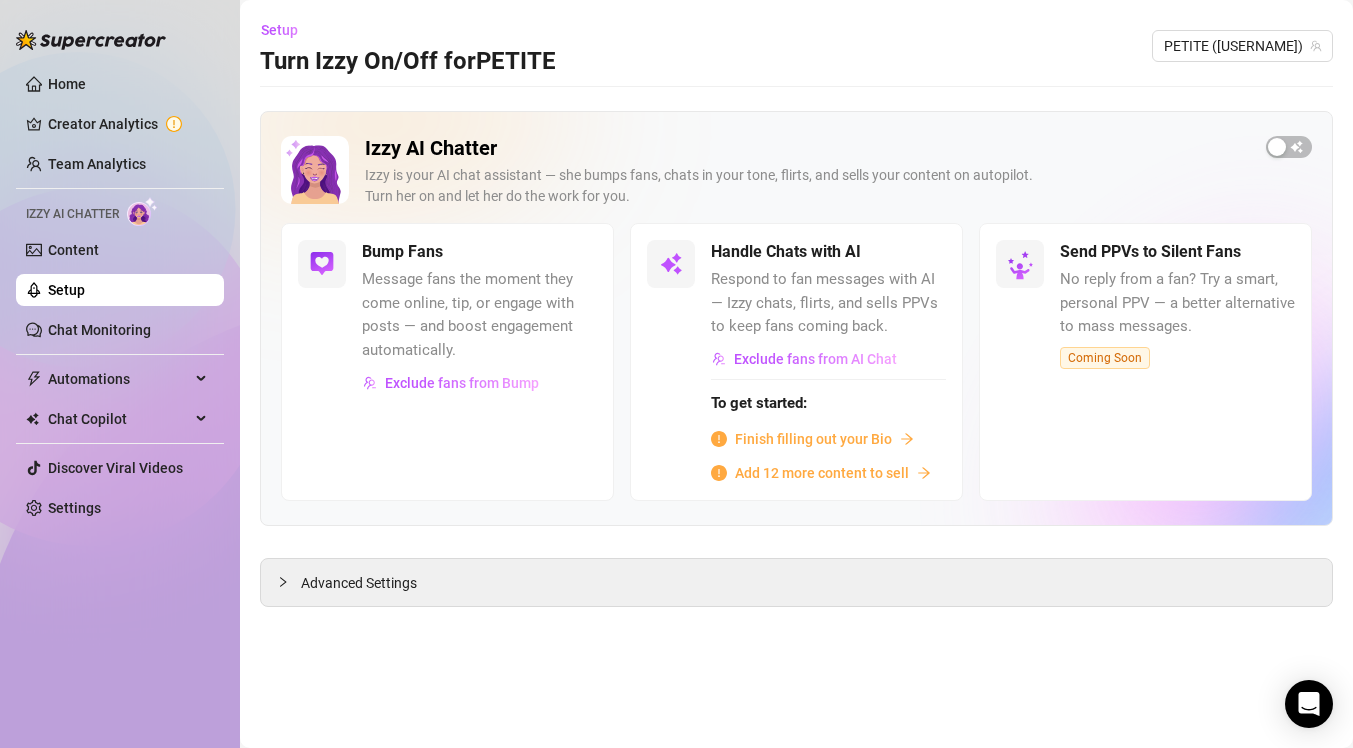 click on "Add 12 more content to sell" at bounding box center [822, 473] 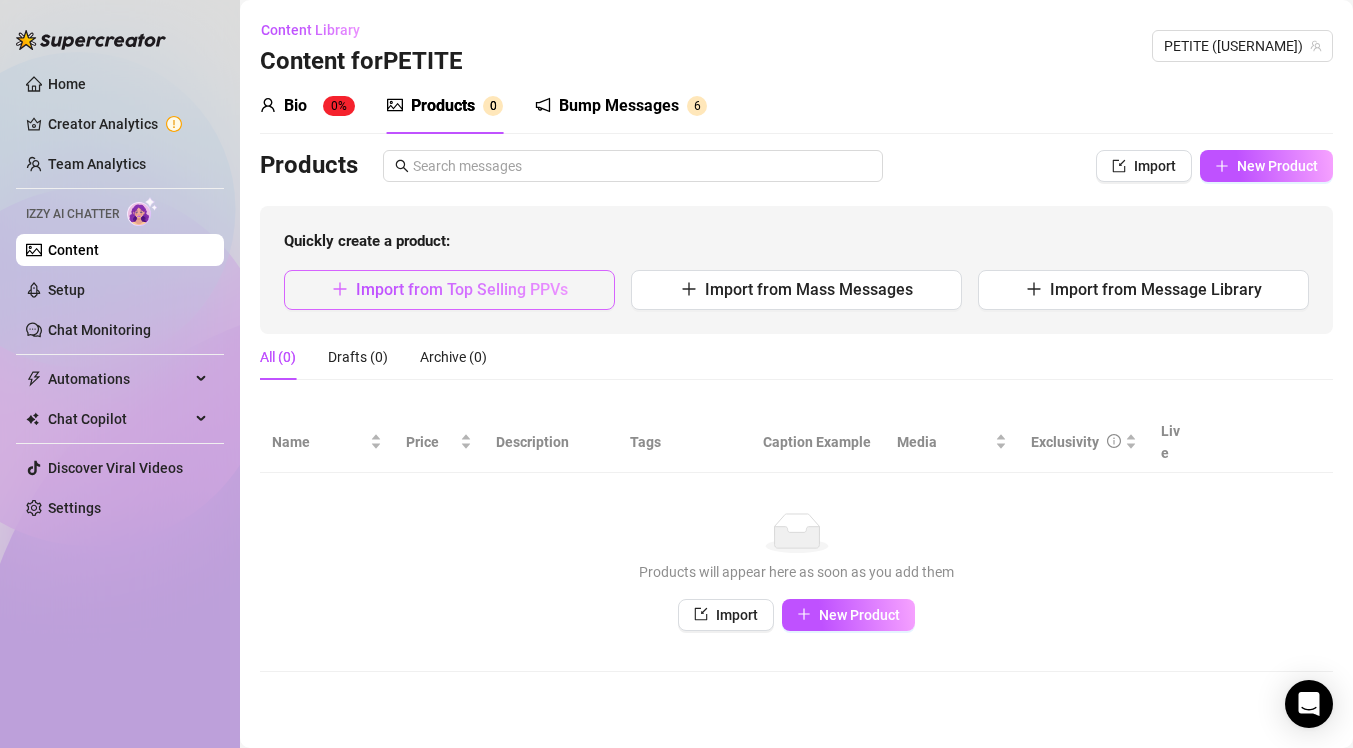 click on "Import from Top Selling PPVs" at bounding box center [449, 290] 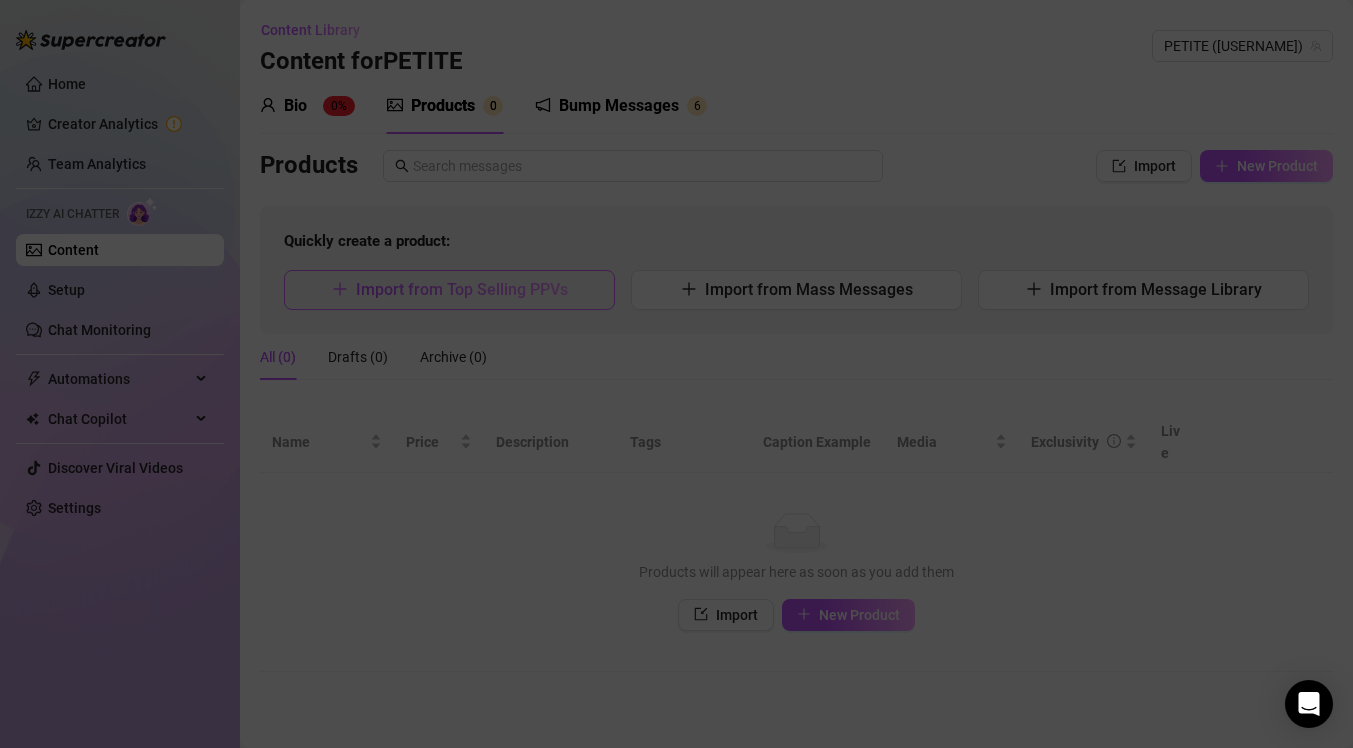 type on "Type your message here..." 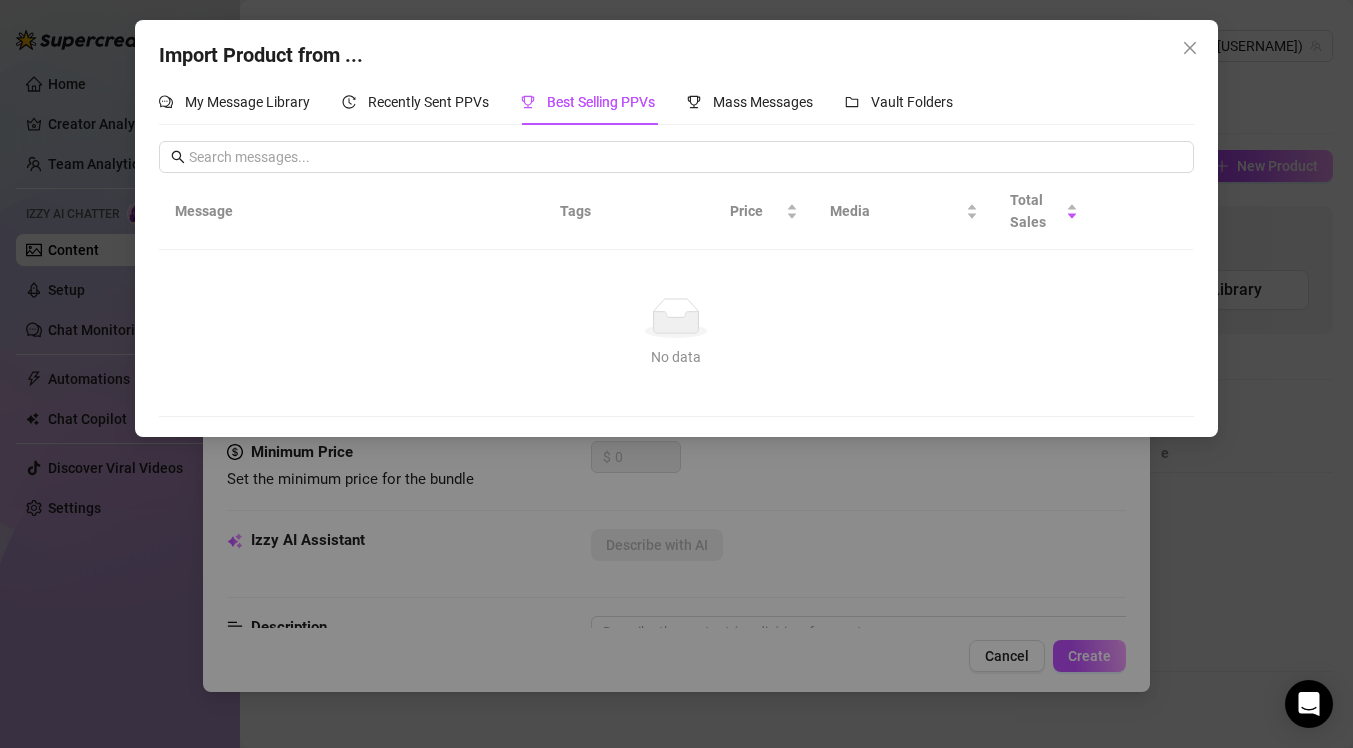 click on "Import Product from ... My Message Library Recently Sent PPVs Best Selling PPVs Mass Messages Vault Folders Message Tags Price Media Total Sales               No data No data" at bounding box center (676, 374) 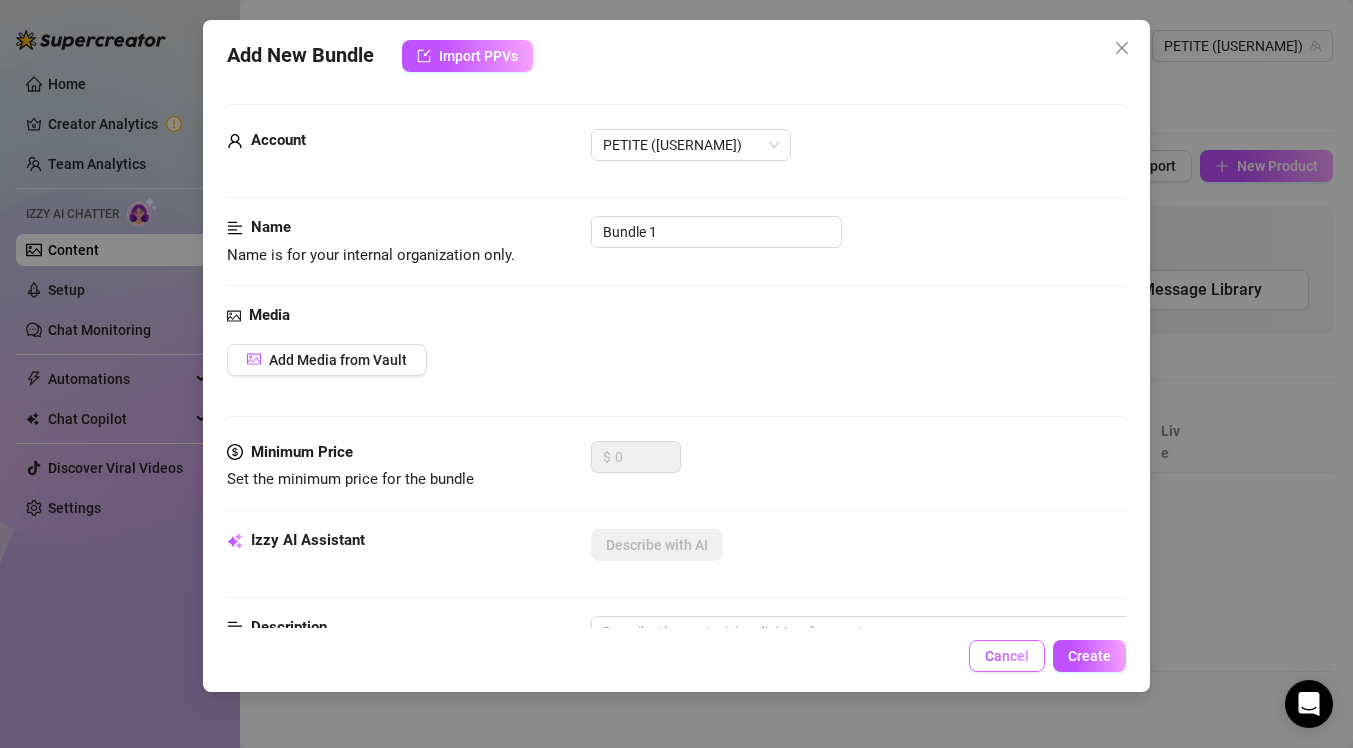 click on "Cancel" at bounding box center (1007, 656) 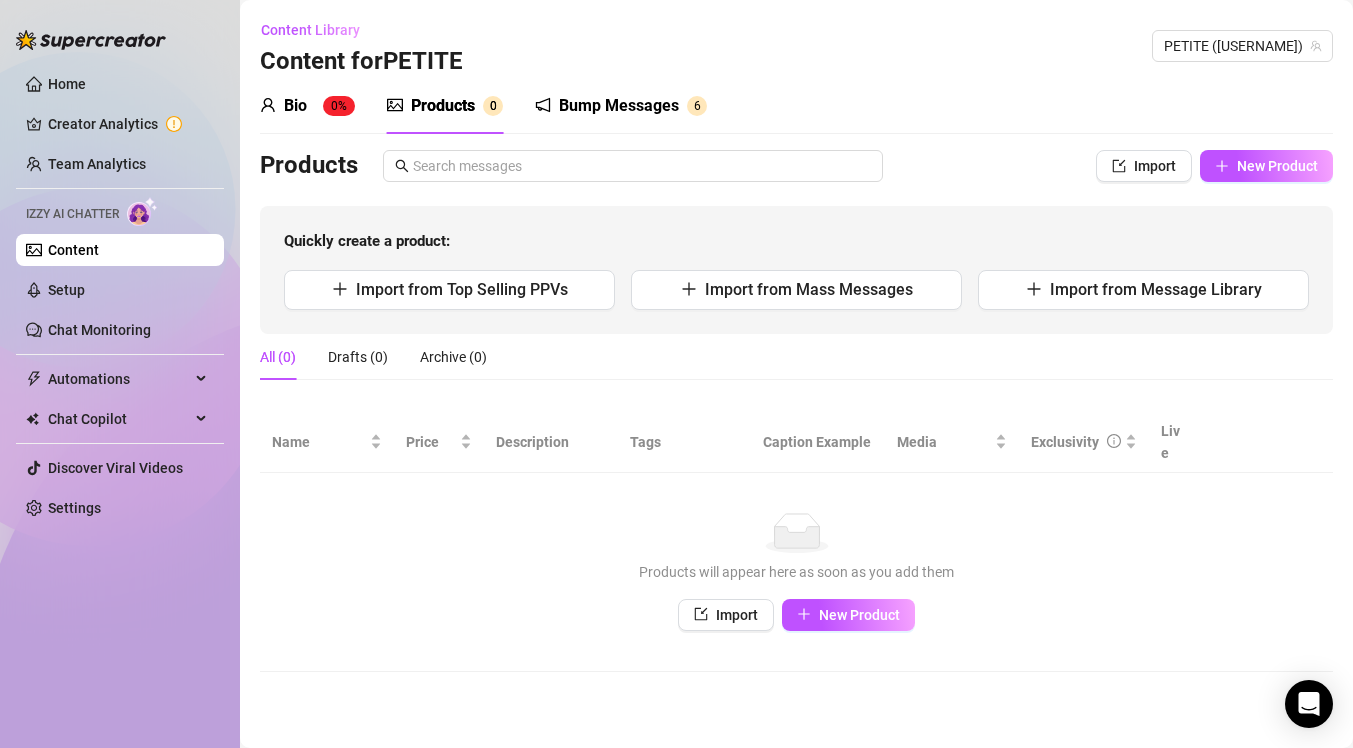 click on "Content" at bounding box center (73, 250) 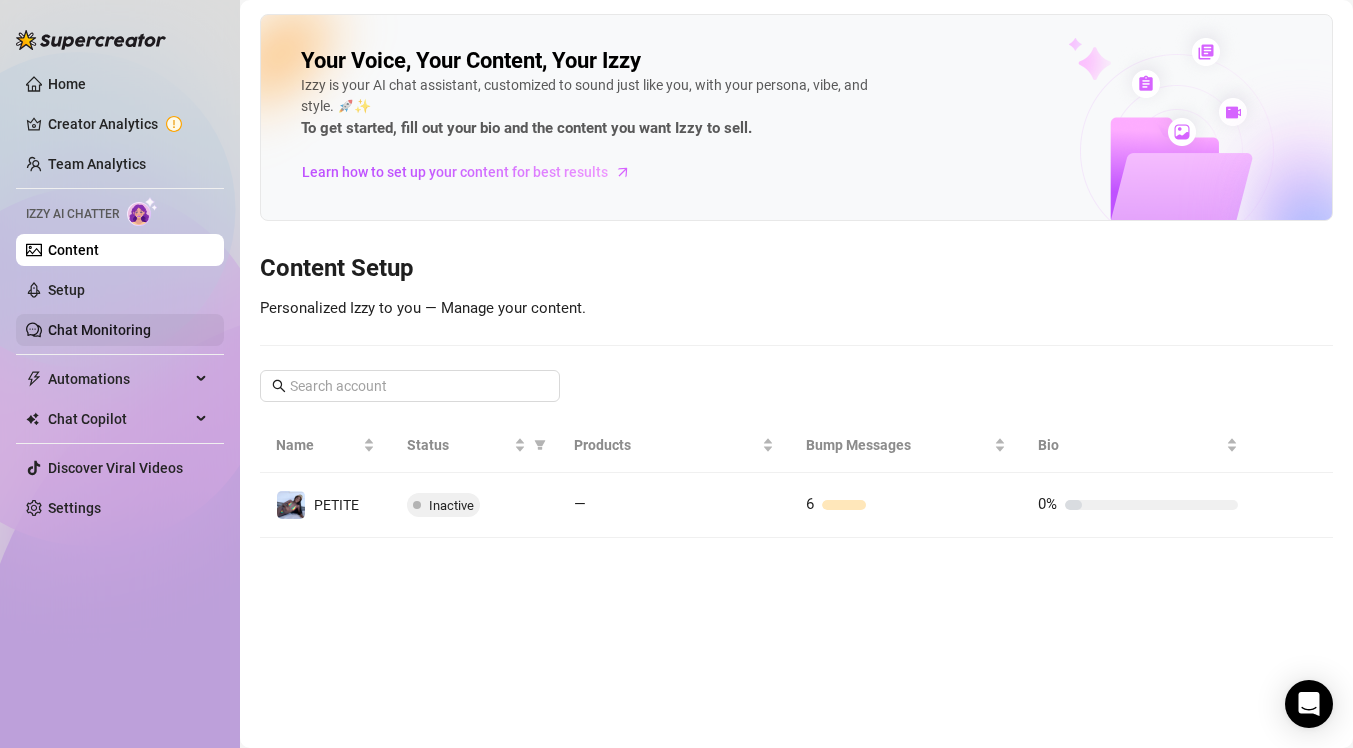 click on "Chat Monitoring" at bounding box center (99, 330) 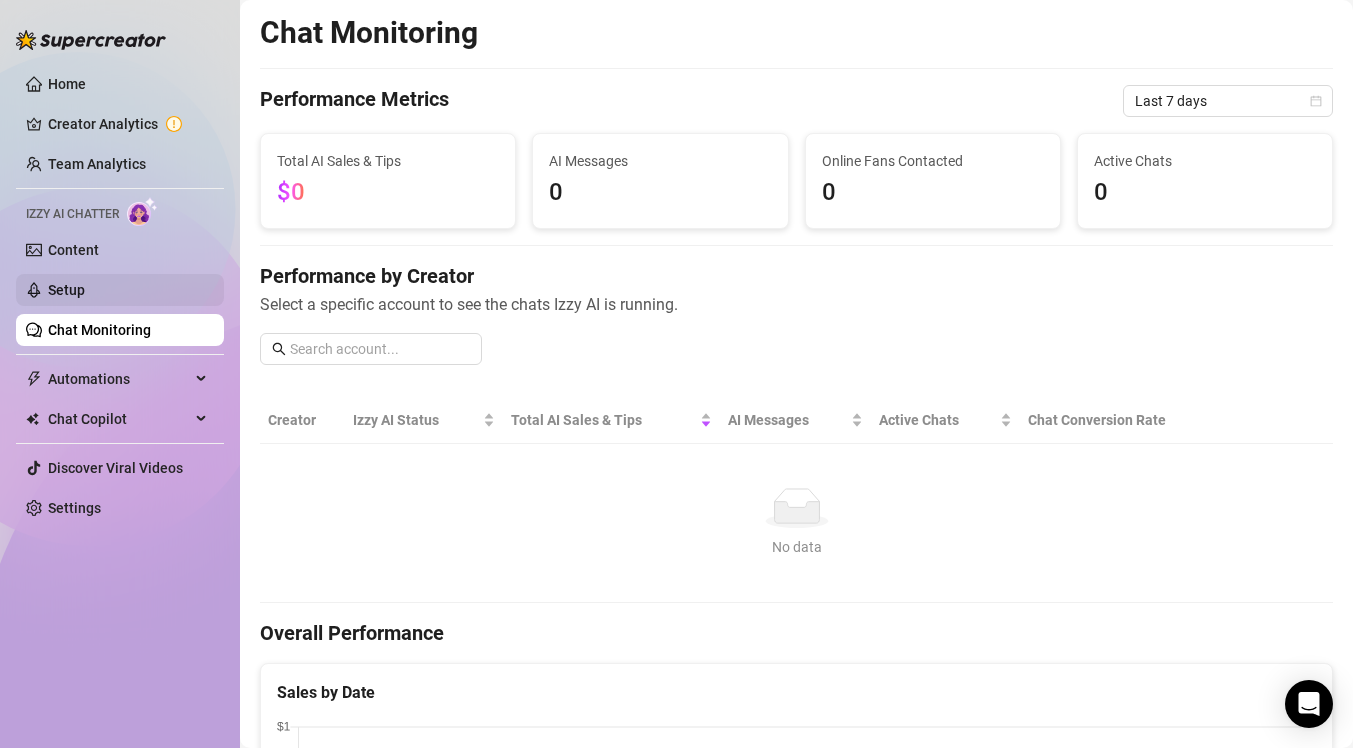 click on "Setup" at bounding box center (66, 290) 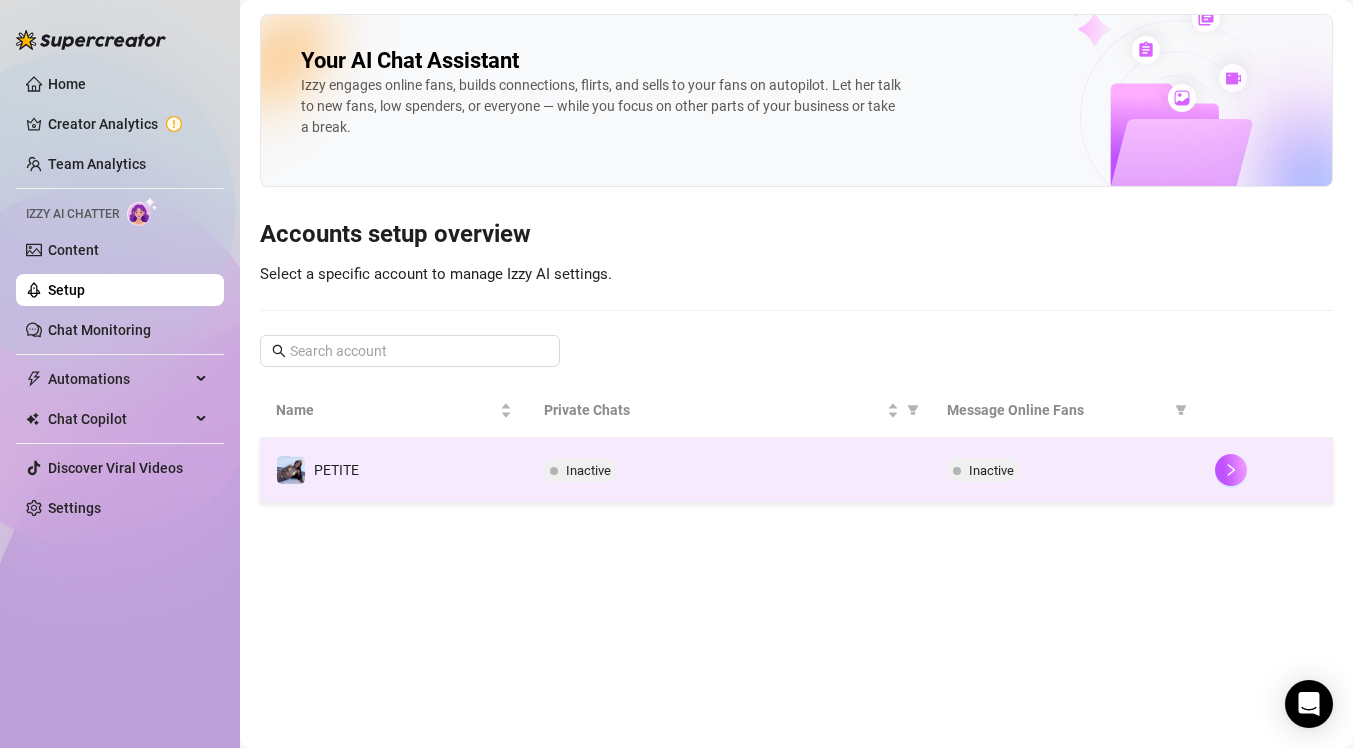 click at bounding box center [1266, 470] 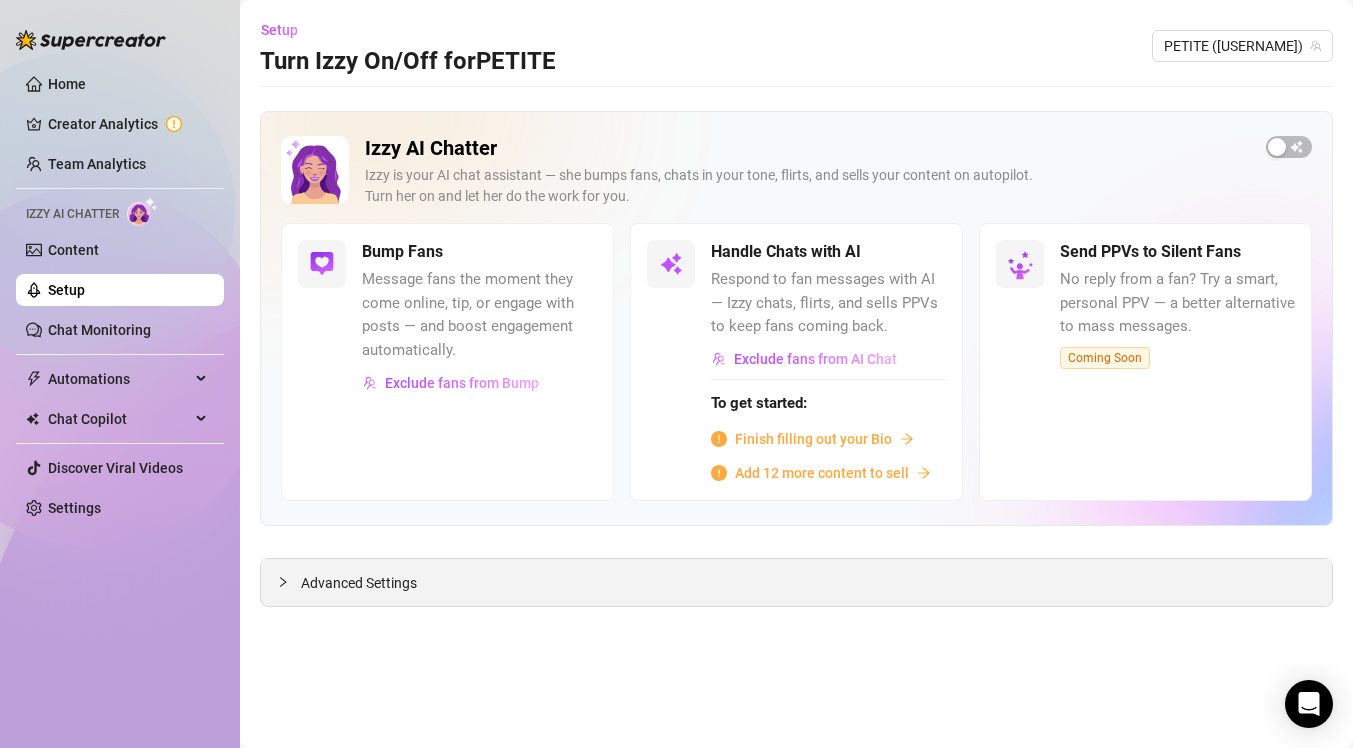 click on "Advanced Settings" at bounding box center [359, 583] 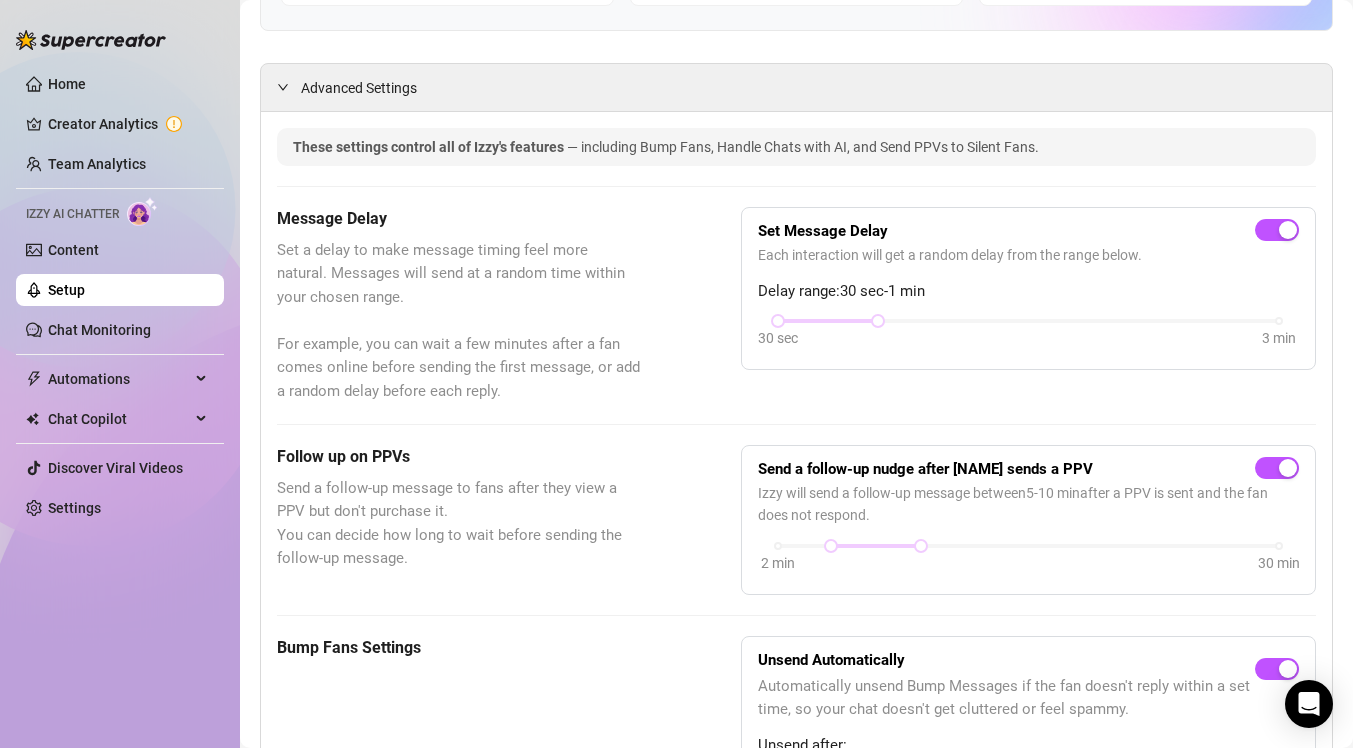 scroll, scrollTop: 0, scrollLeft: 0, axis: both 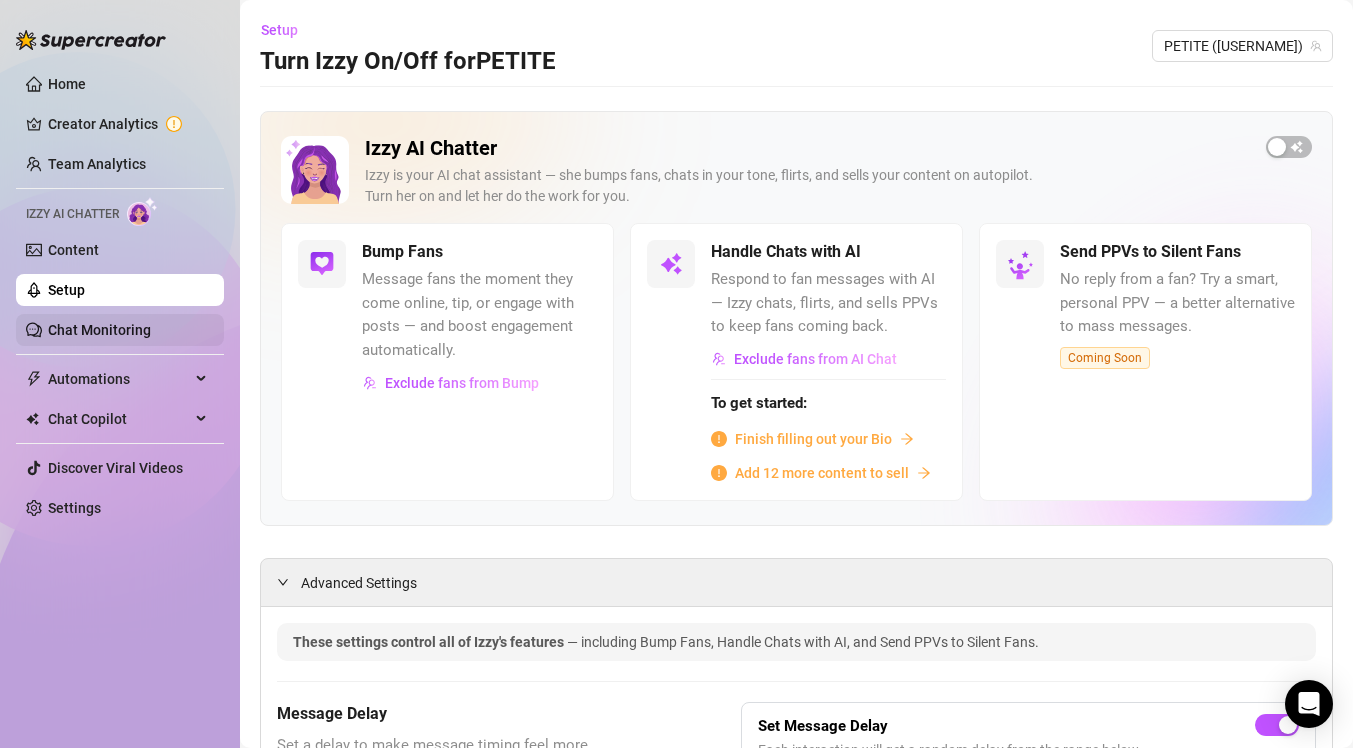 click on "Chat Monitoring" at bounding box center [99, 330] 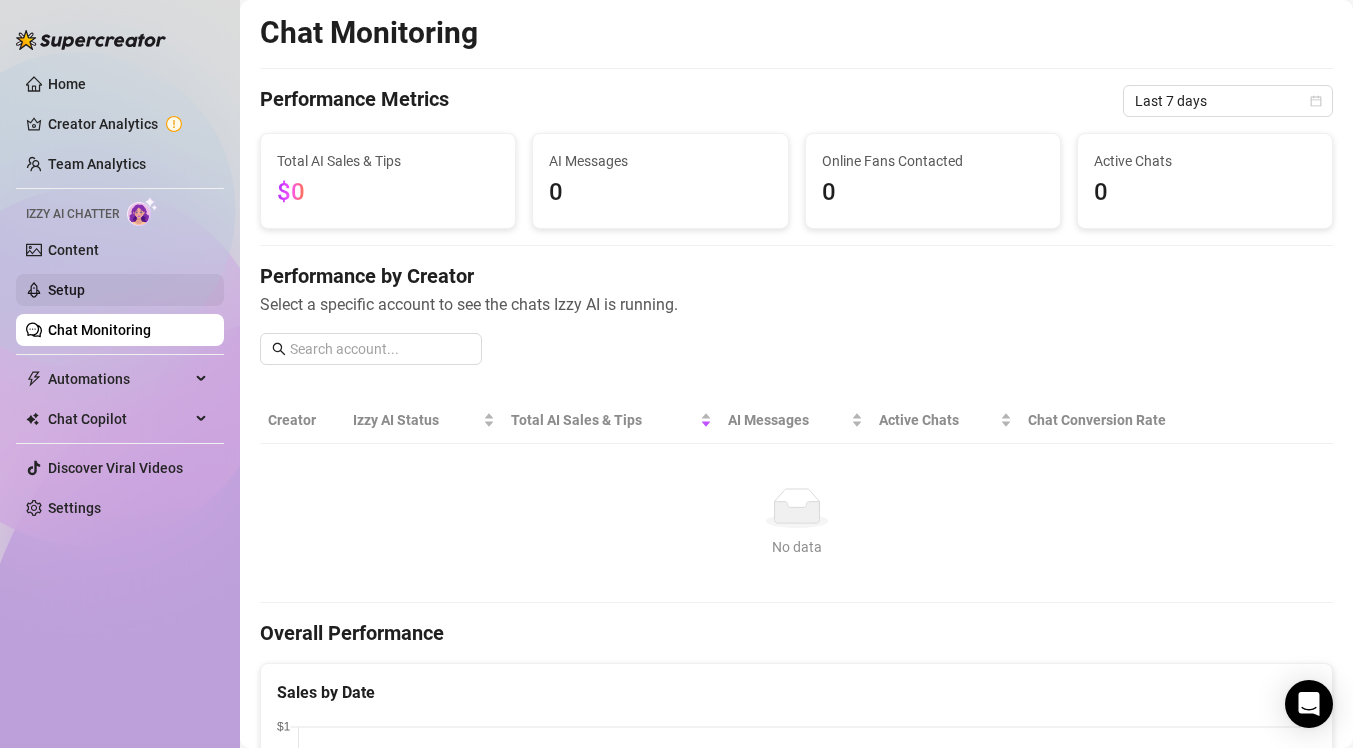 click on "Setup" at bounding box center [66, 290] 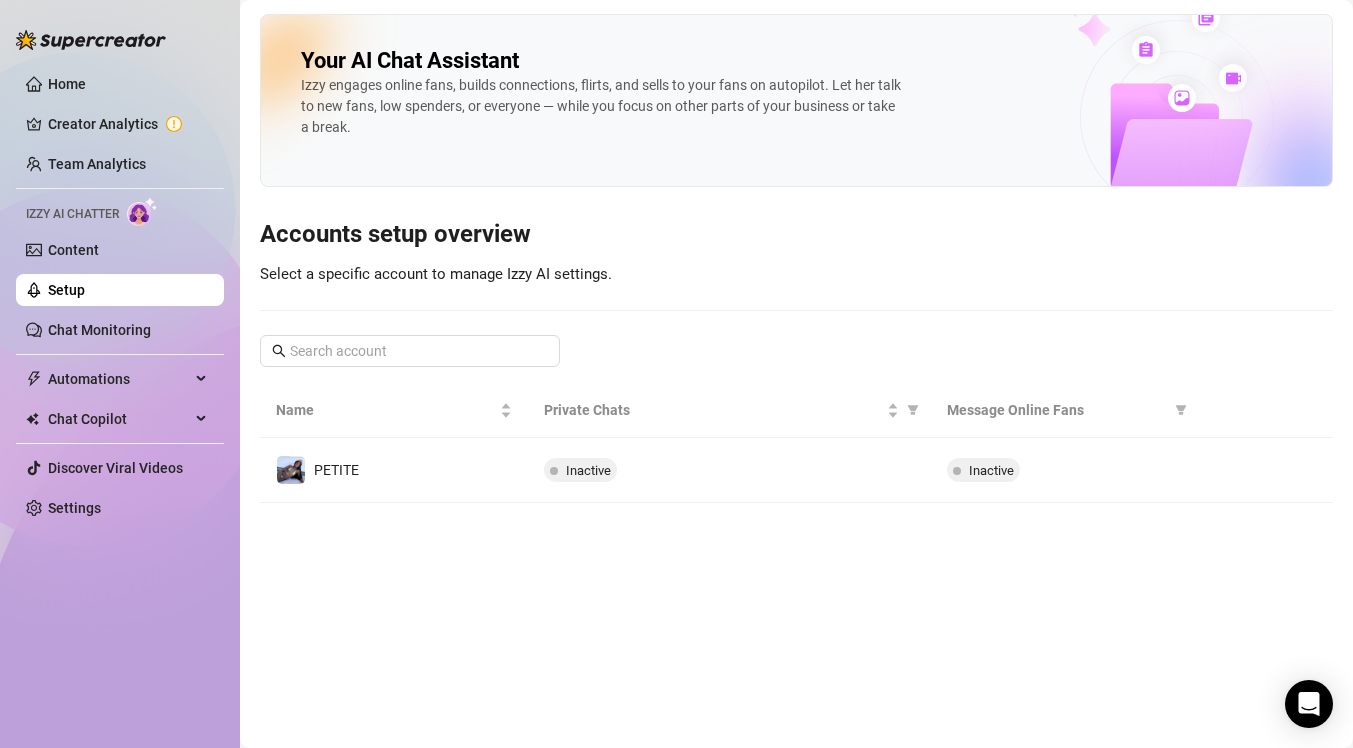 click on "Home Creator Analytics   Team Analytics Izzy AI Chatter Content Setup Chat Monitoring Automations Chat Copilot Discover Viral Videos Settings" at bounding box center (120, 296) 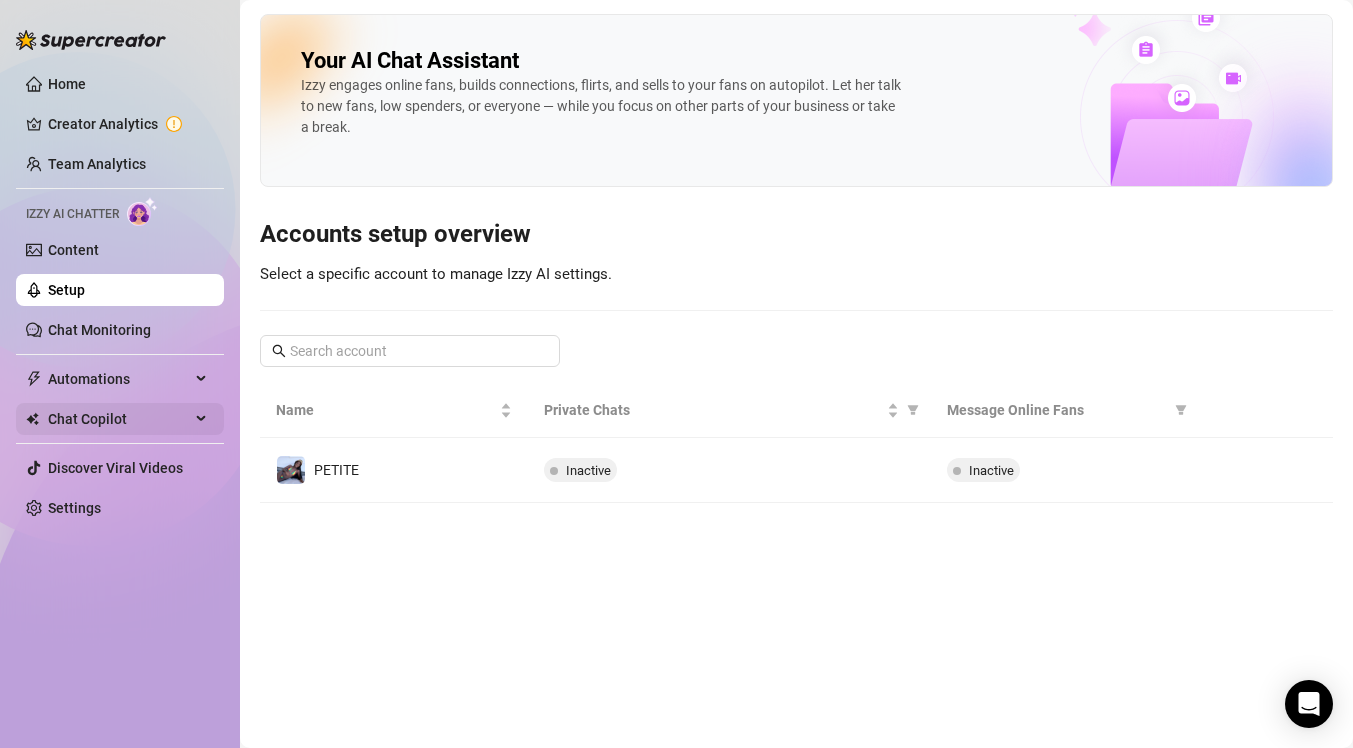 click on "Chat Copilot" at bounding box center [119, 419] 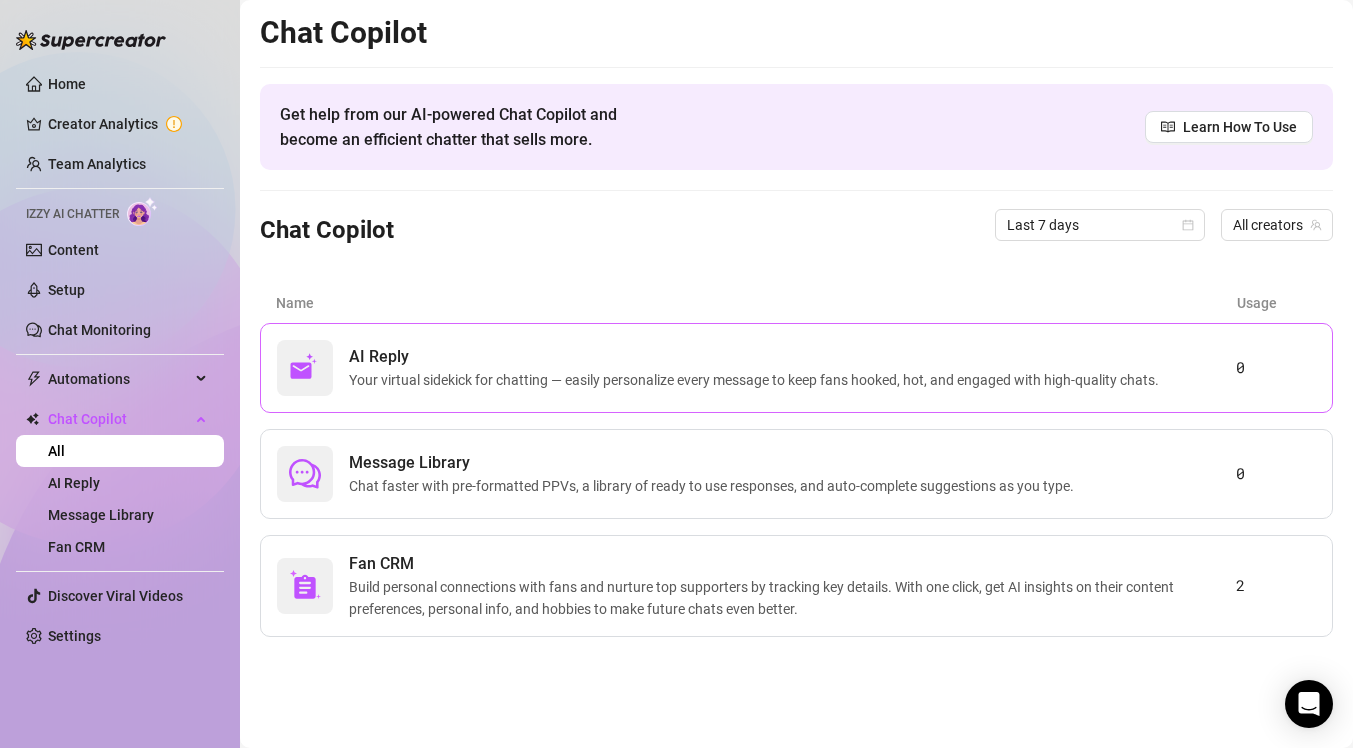 click on "Your virtual sidekick for chatting — easily personalize every message to keep fans hooked, hot, and engaged with high-quality chats." at bounding box center (758, 380) 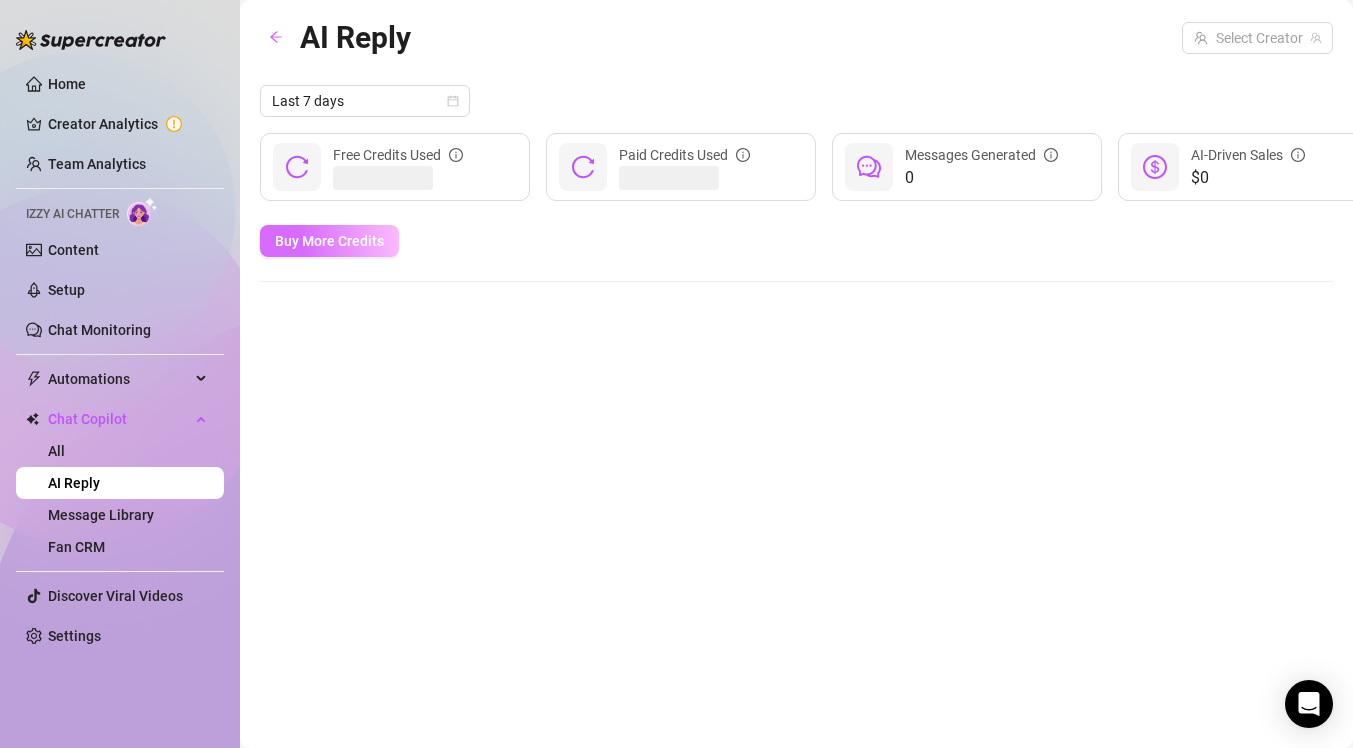click on "Buy More Credits" at bounding box center [329, 241] 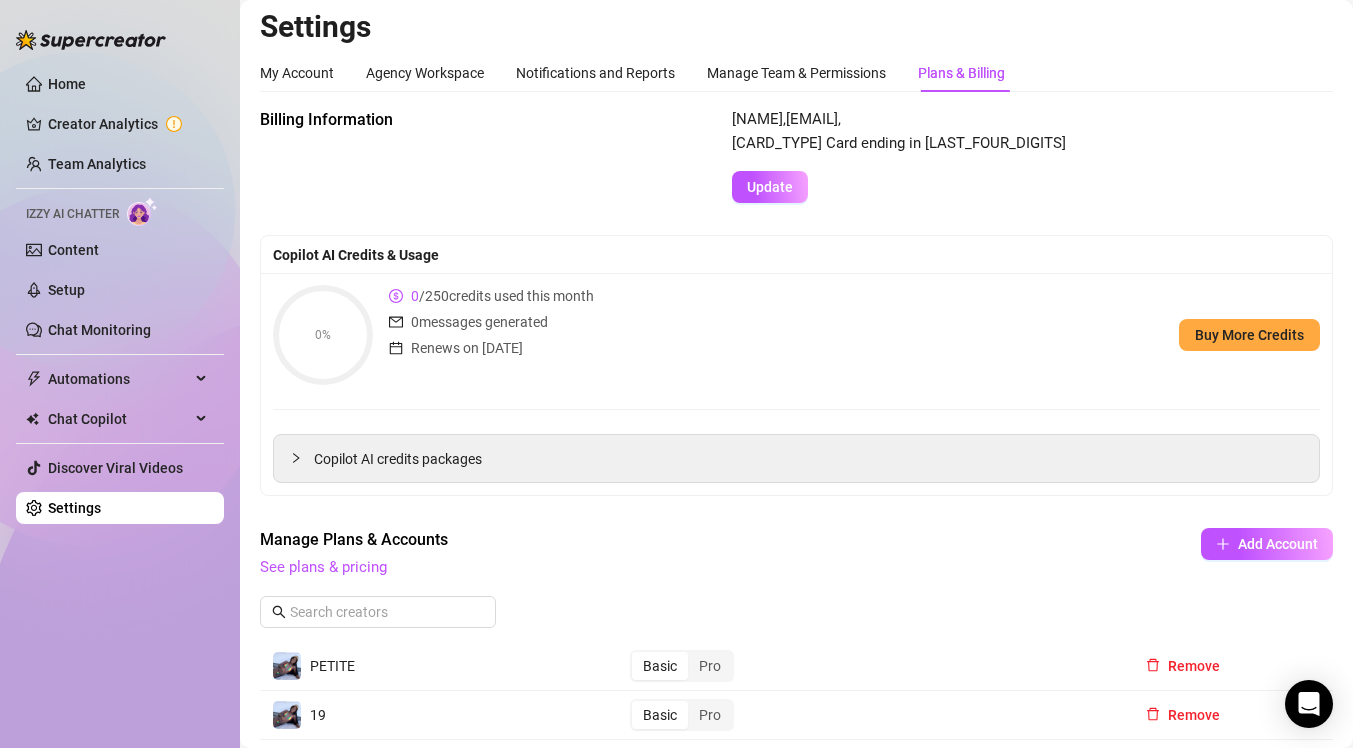 scroll, scrollTop: 0, scrollLeft: 0, axis: both 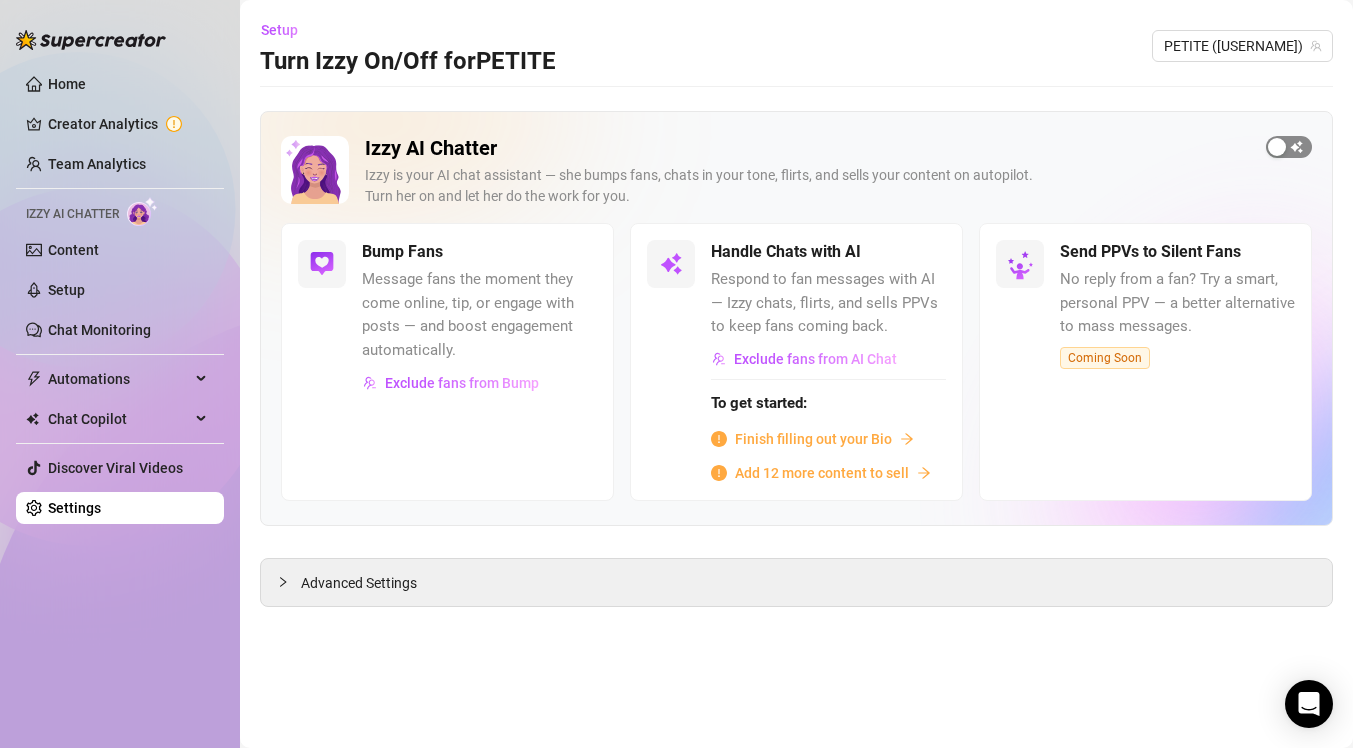 click at bounding box center [1289, 147] 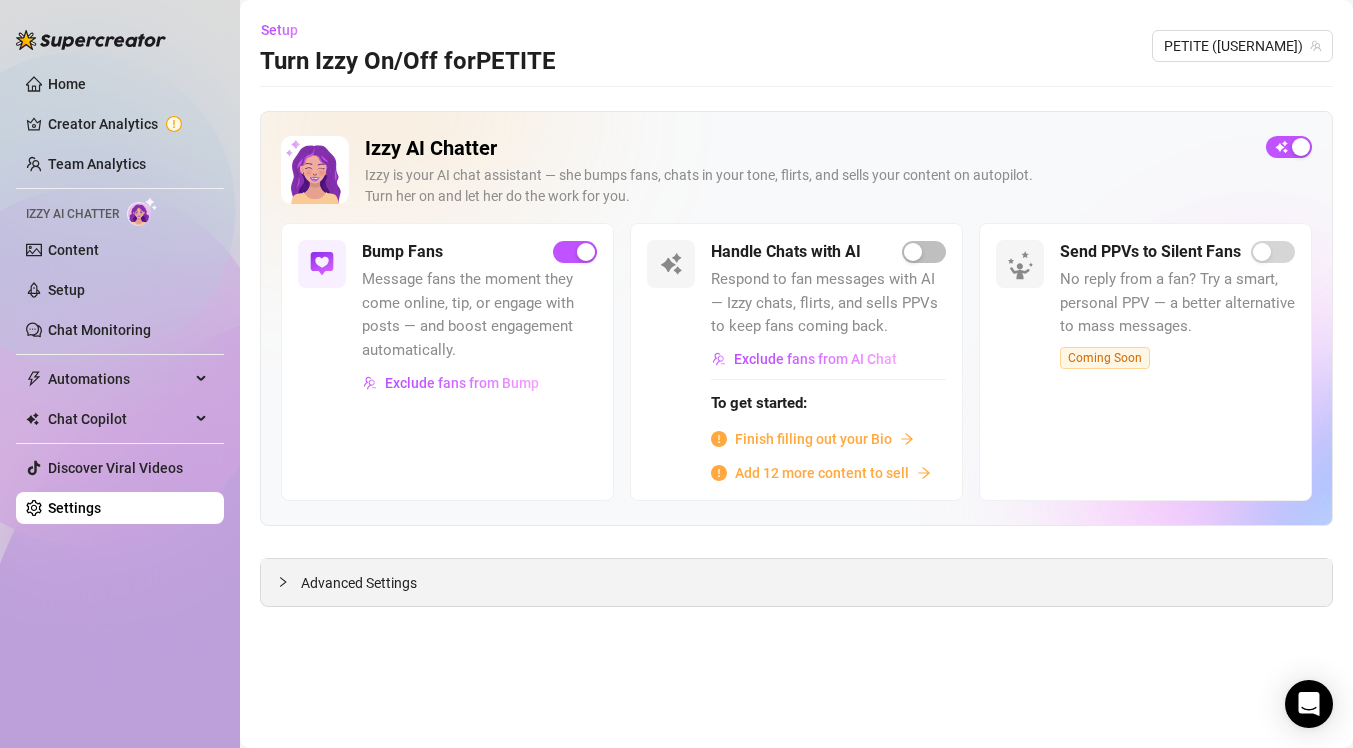 click on "Advanced Settings" at bounding box center (796, 582) 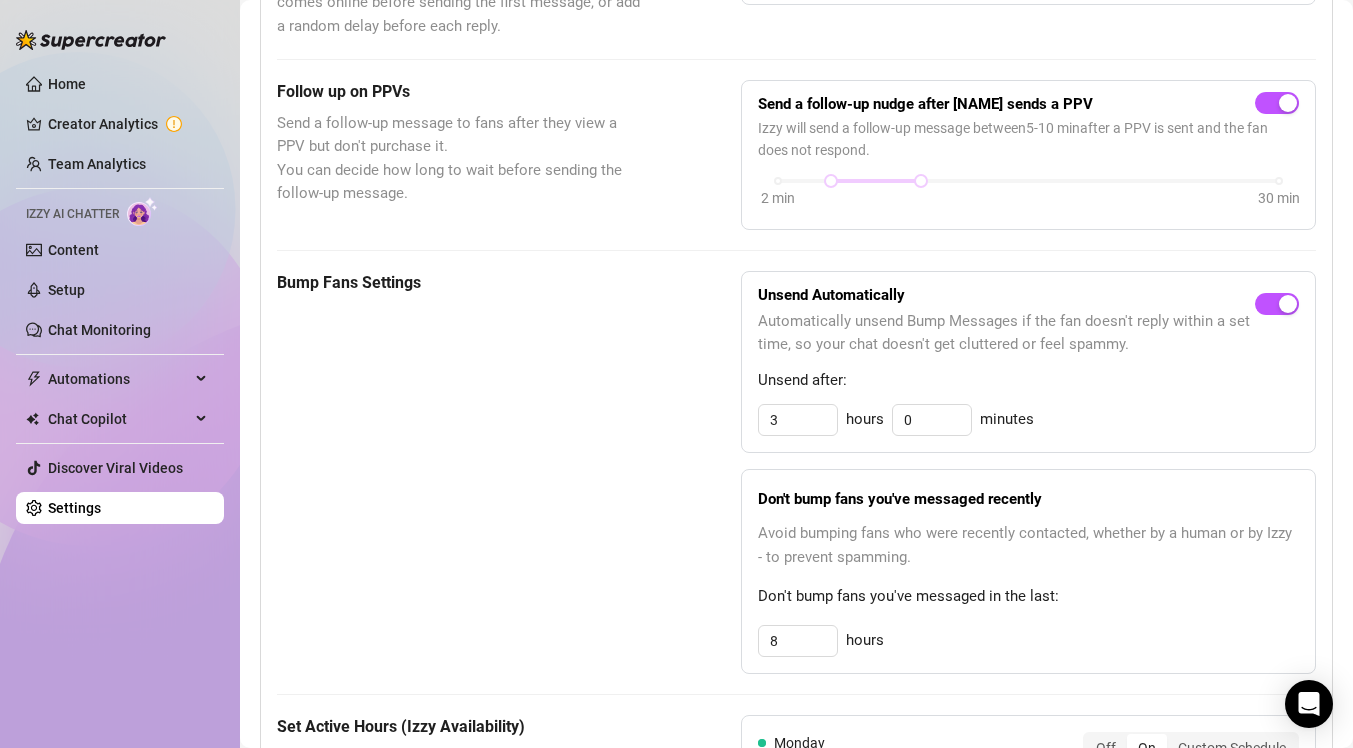 scroll, scrollTop: 1029, scrollLeft: 0, axis: vertical 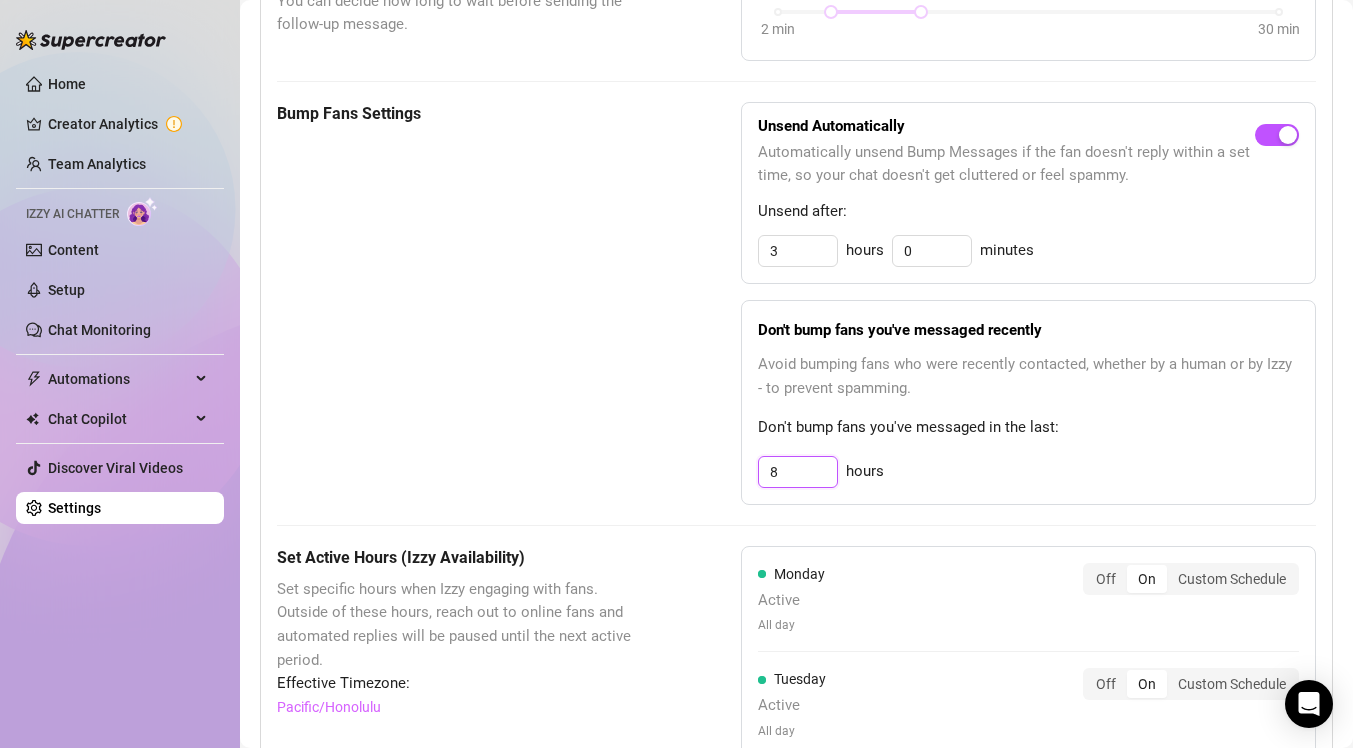 drag, startPoint x: 777, startPoint y: 476, endPoint x: 716, endPoint y: 471, distance: 61.204575 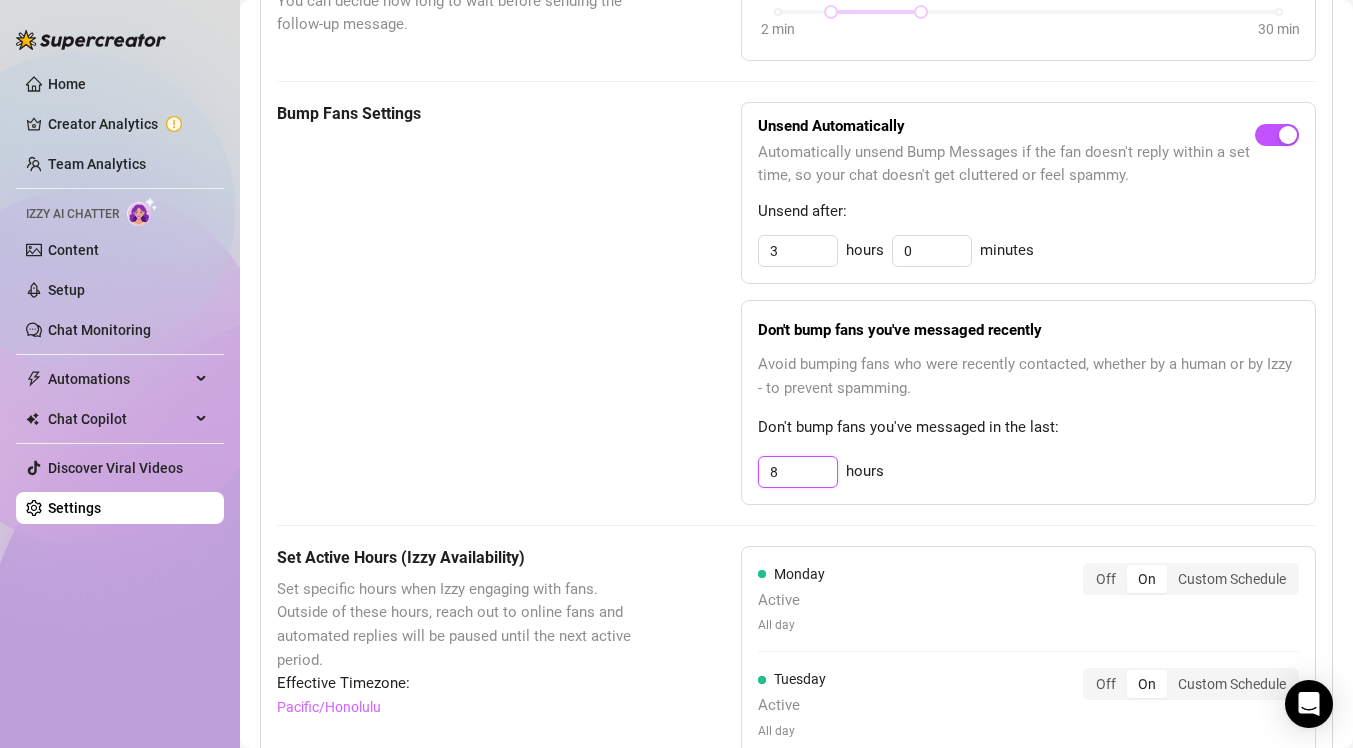 click on "Bump Fans Settings Unsend Automatically Automatically unsend Bump Messages if the fan doesn't reply within a set time, so your chat doesn't get cluttered or feel spammy. Unsend after: 3 hours 0 minutes Don't bump fans you've messaged recently Avoid bumping fans who were recently contacted, whether by a human or by Izzy - to prevent spamming. Don't bump fans you've messaged in the last: 8 hours" at bounding box center [796, 303] 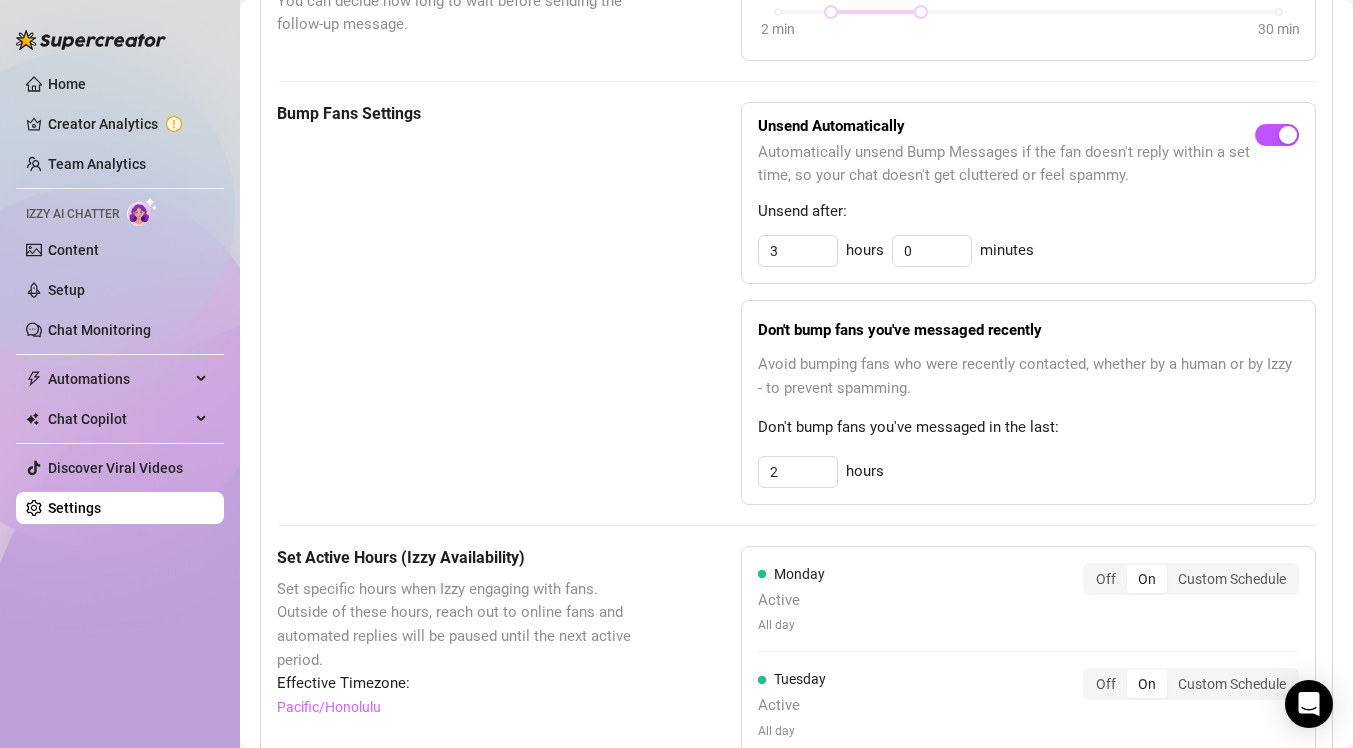 type on "3" 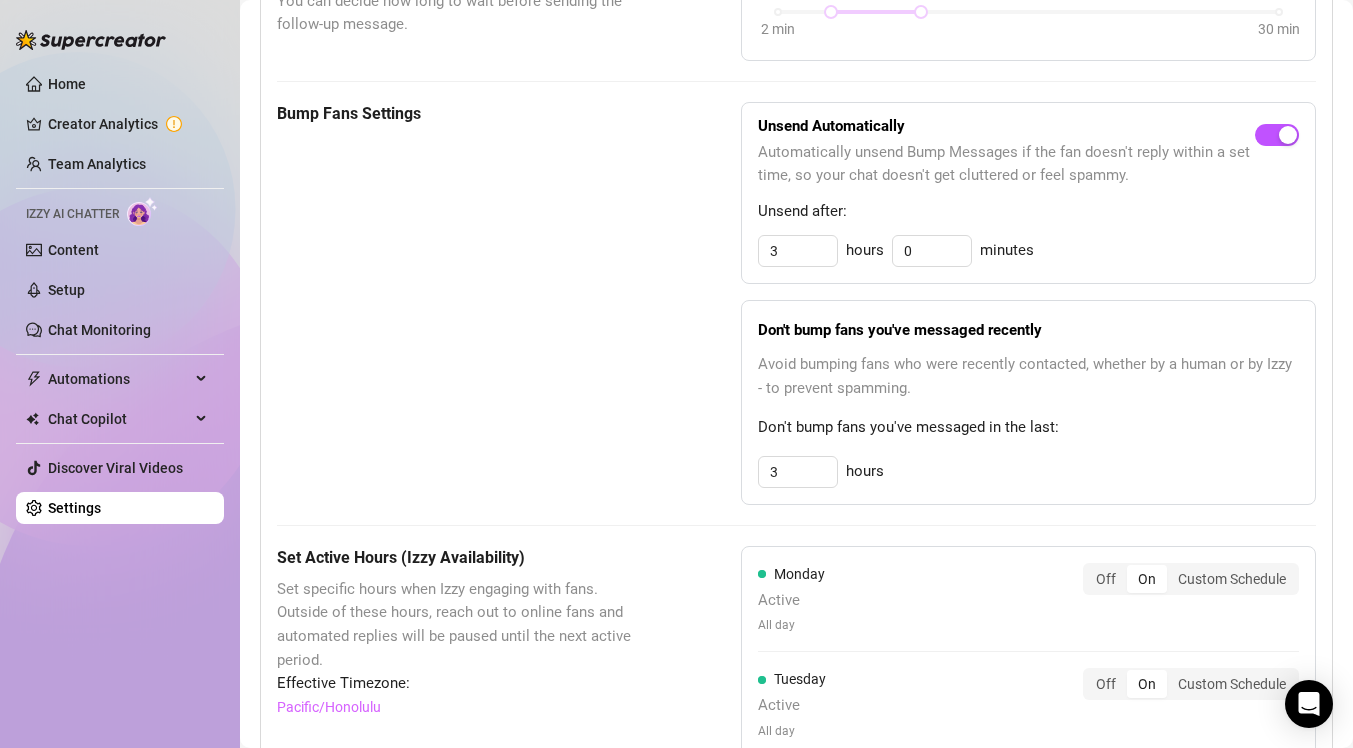 click on "Don't bump fans you've messaged recently Avoid bumping fans who were recently contacted, whether by a human or by Izzy - to prevent spamming. Don't bump fans you've messaged in the last: 3 hours" at bounding box center (1028, 402) 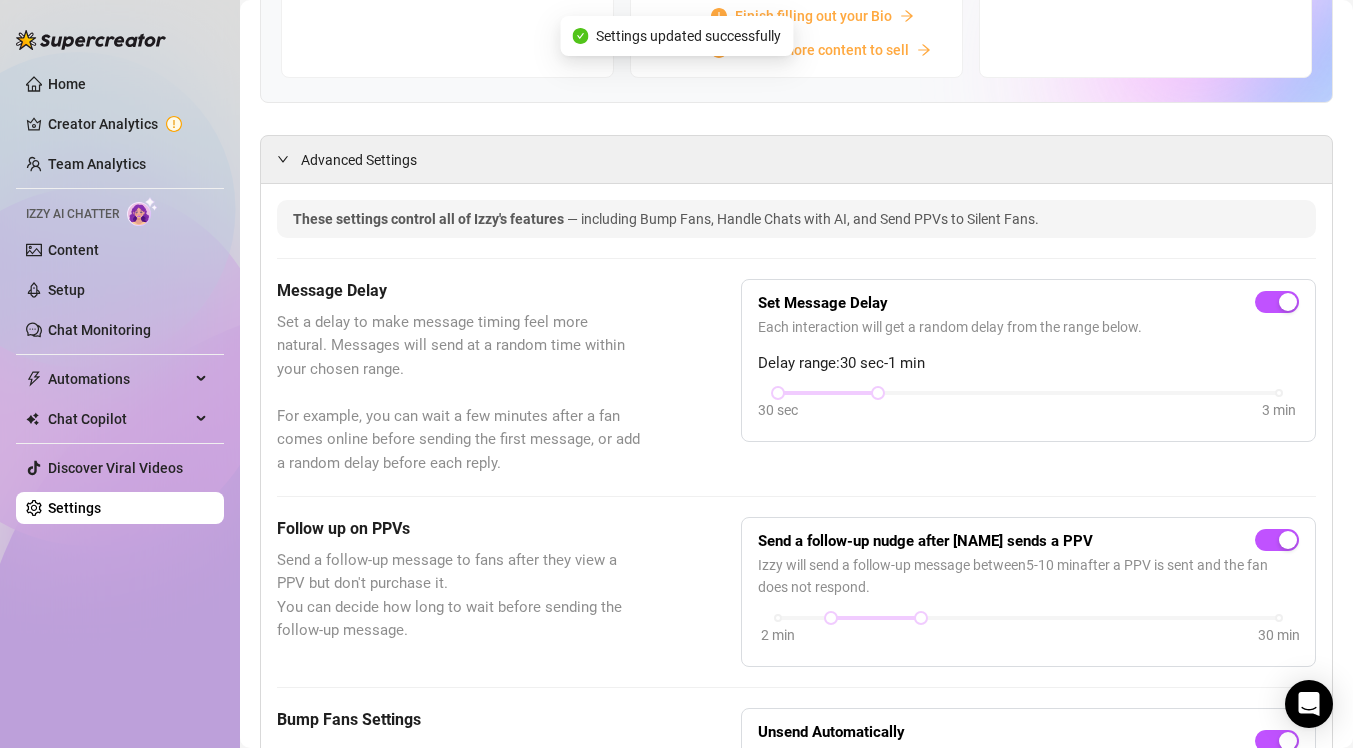 scroll, scrollTop: 0, scrollLeft: 0, axis: both 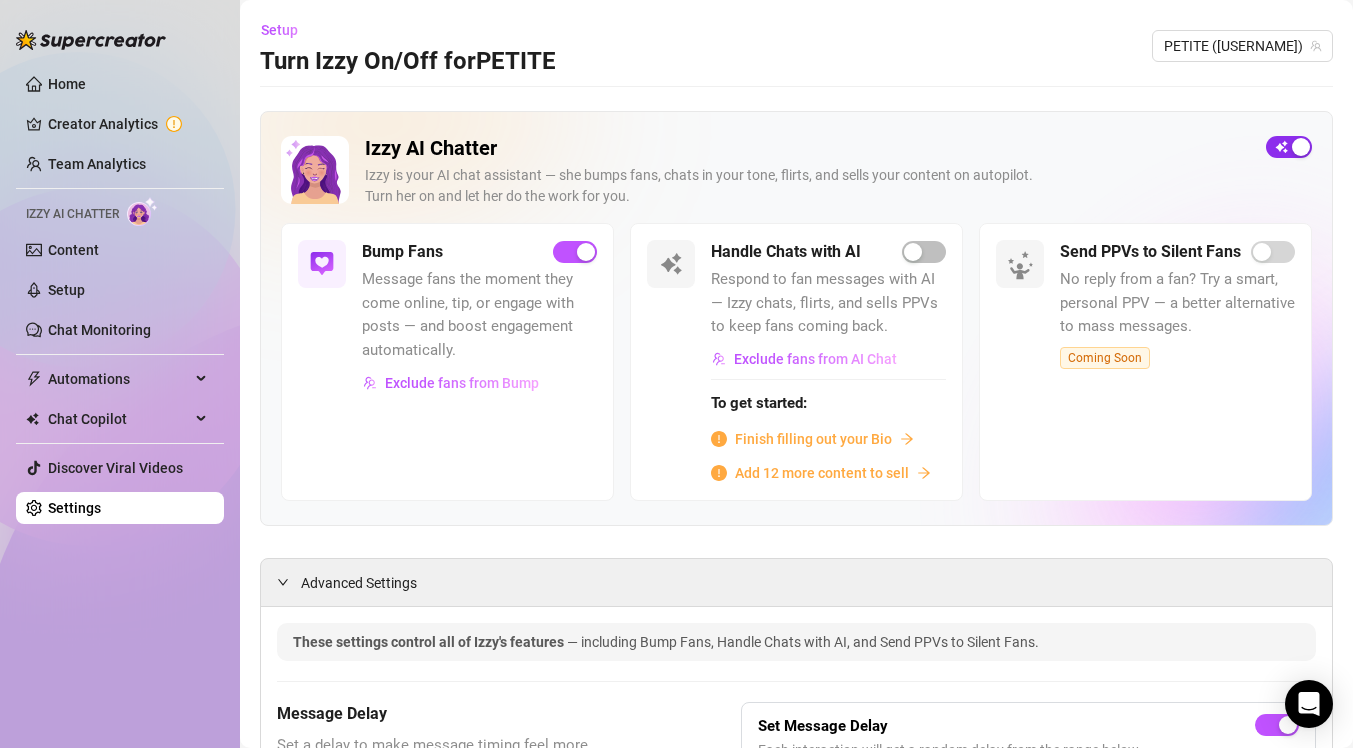 click at bounding box center (1289, 147) 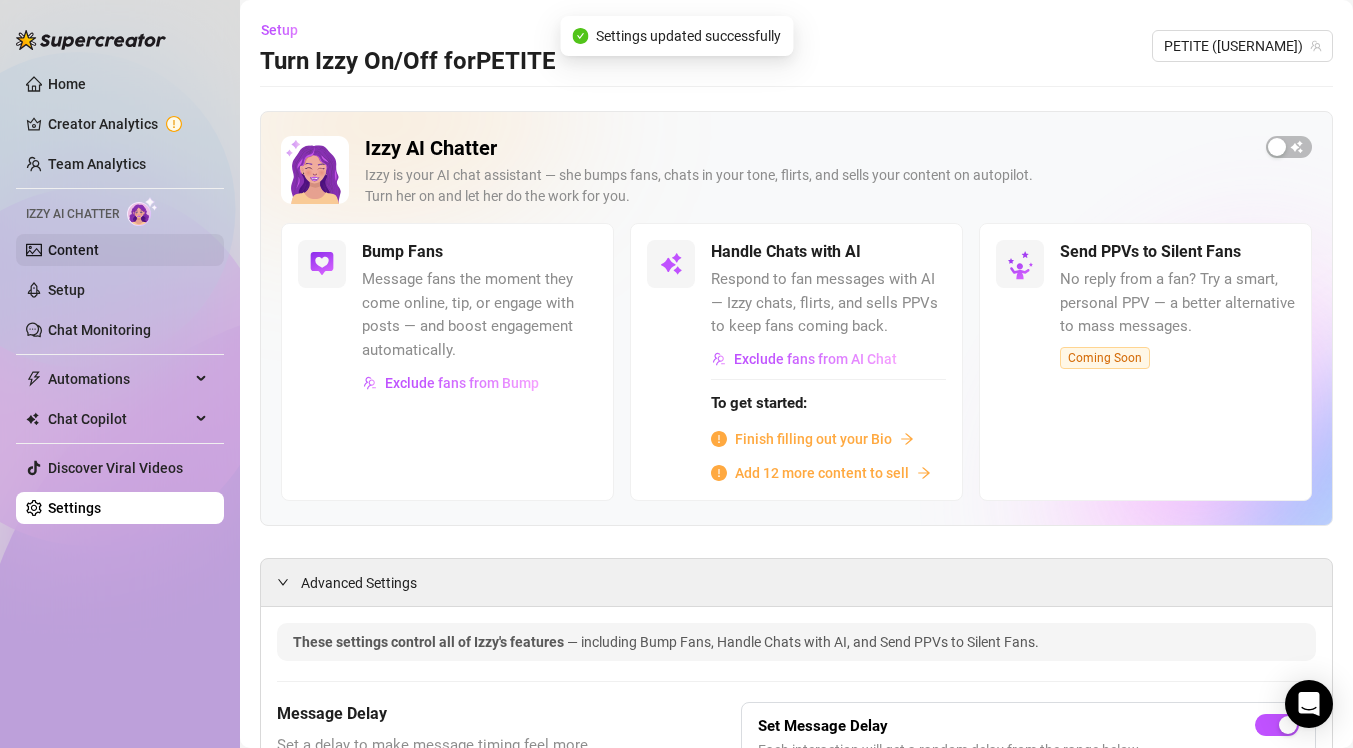 click on "Content" at bounding box center [73, 250] 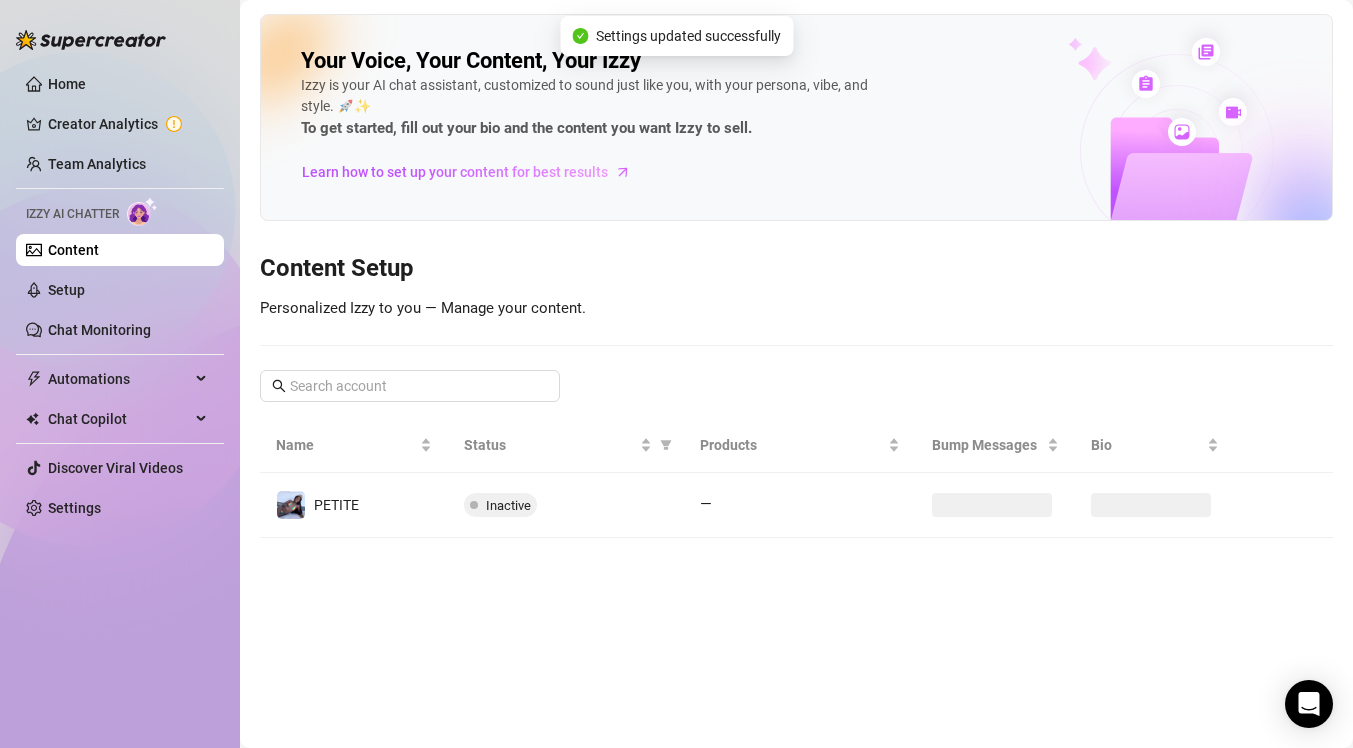 click on "Content" at bounding box center [73, 250] 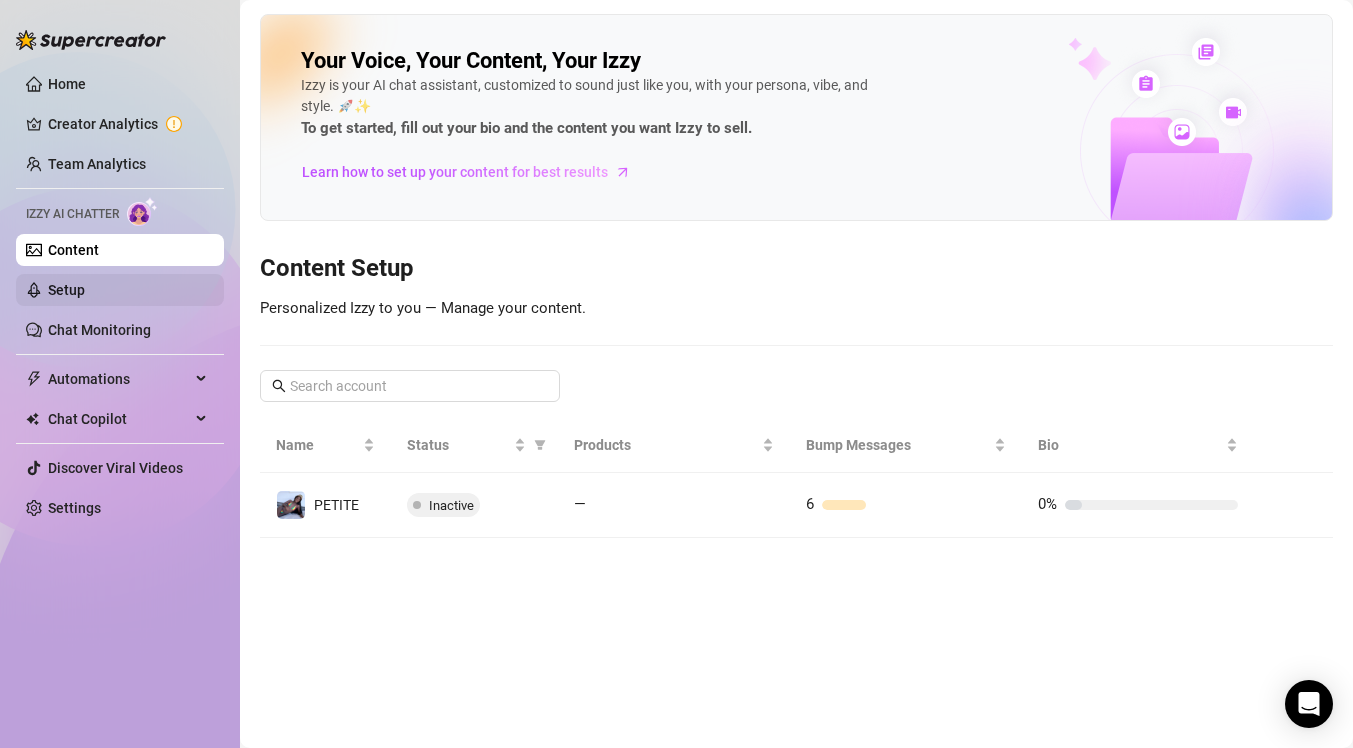 click on "Setup" at bounding box center [66, 290] 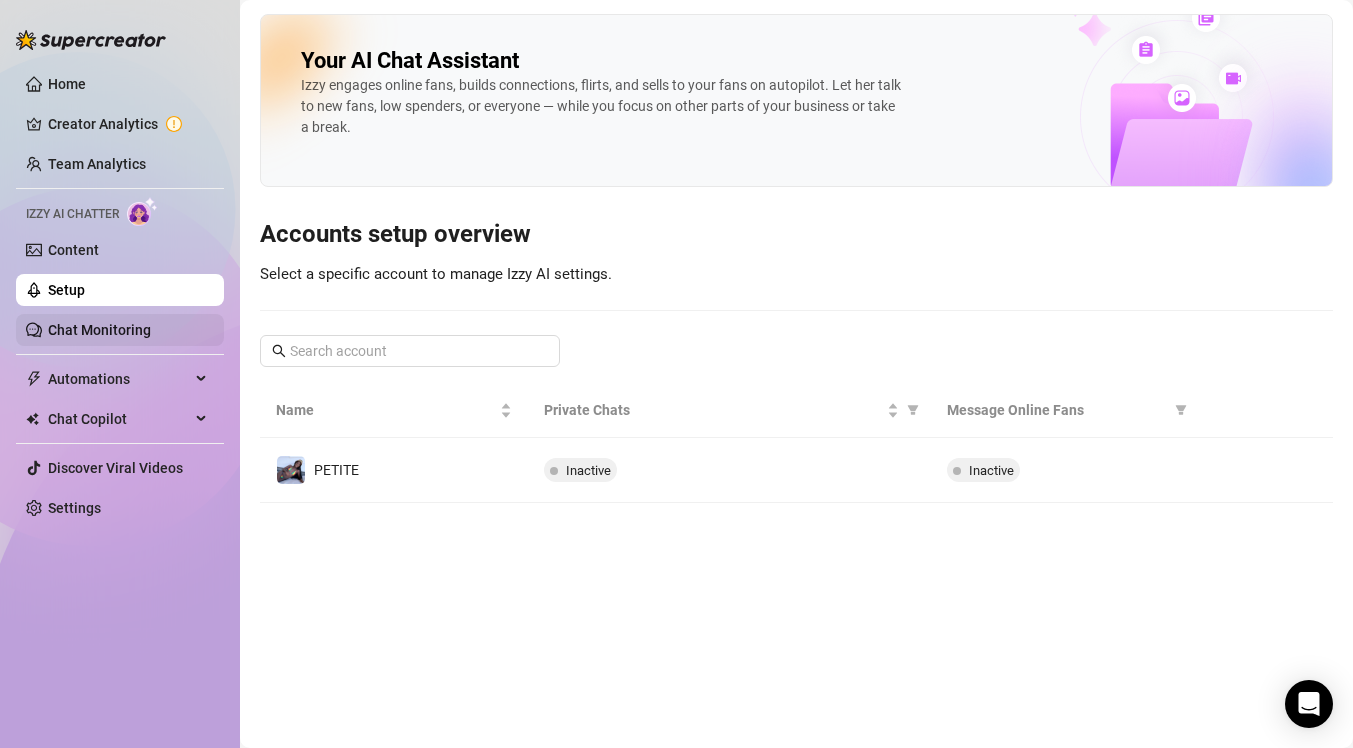 click on "Chat Monitoring" at bounding box center (99, 330) 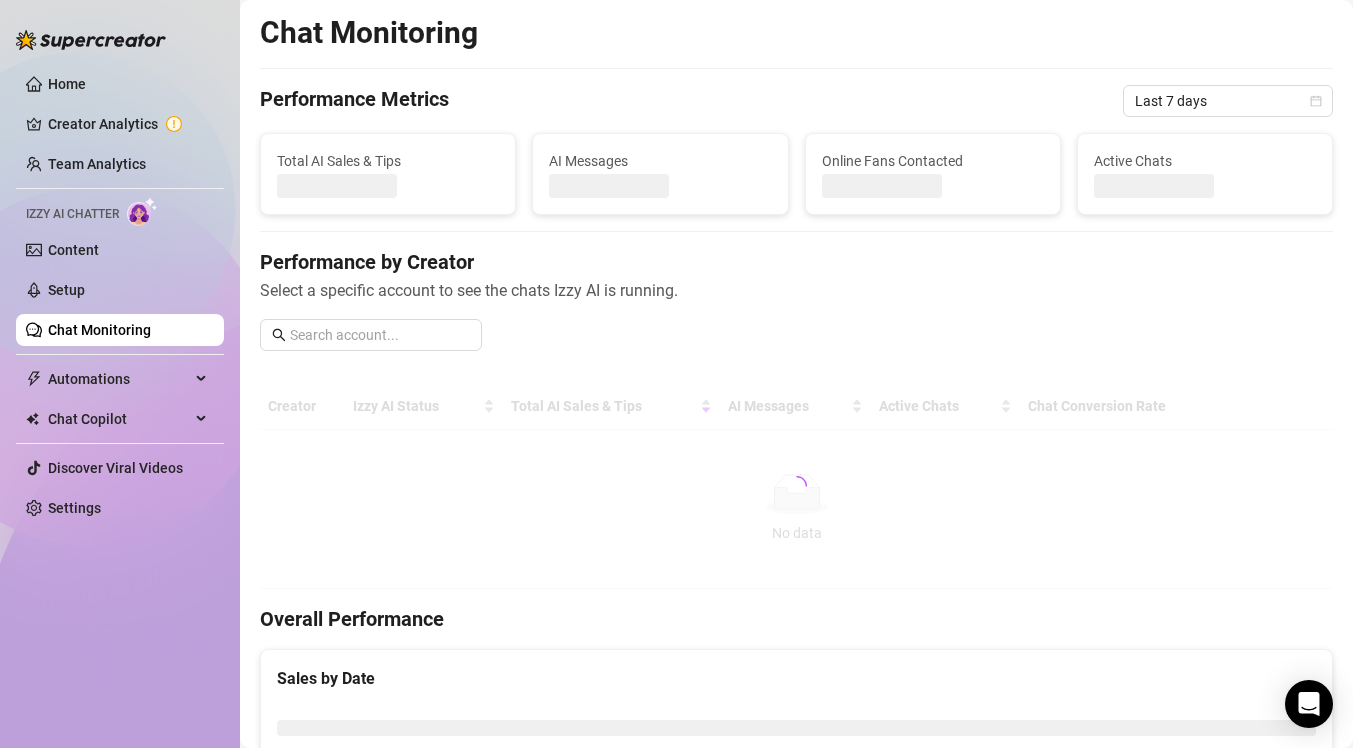 click on "Chat Monitoring" at bounding box center [99, 330] 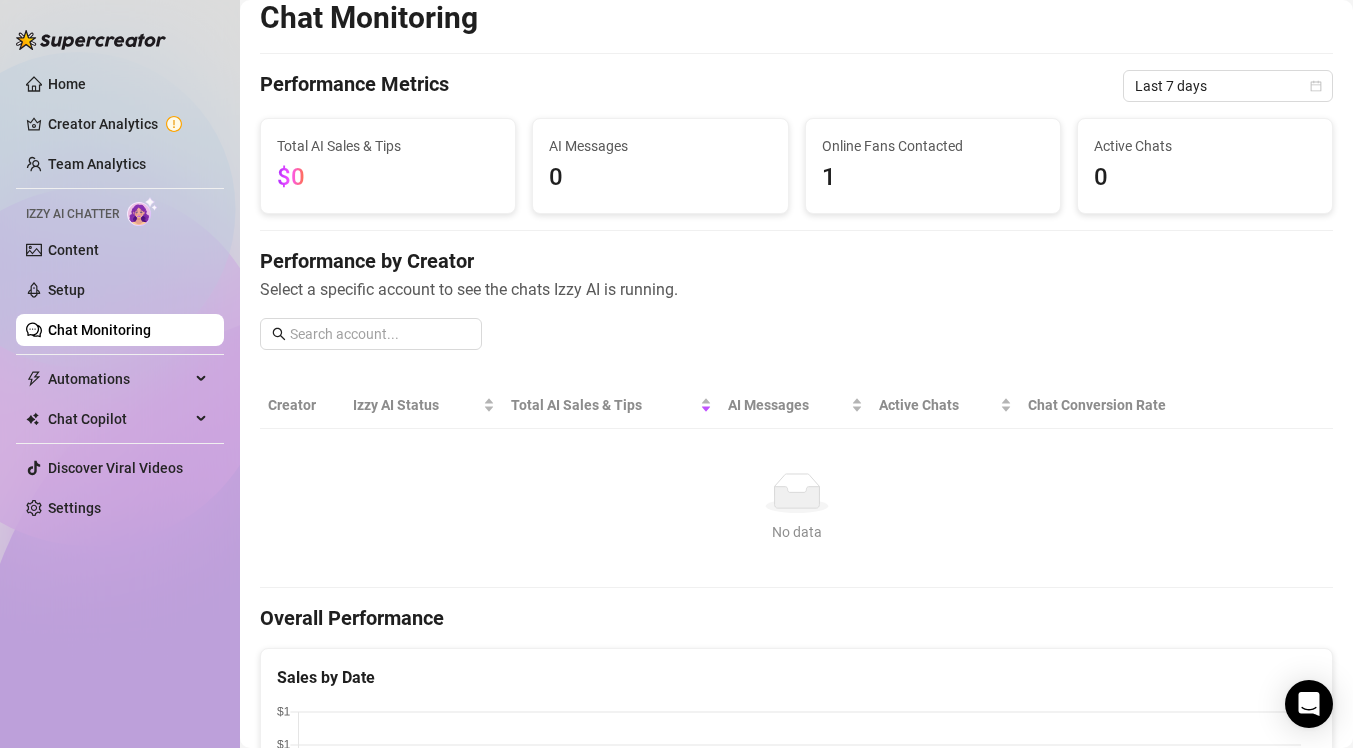 scroll, scrollTop: 31, scrollLeft: 0, axis: vertical 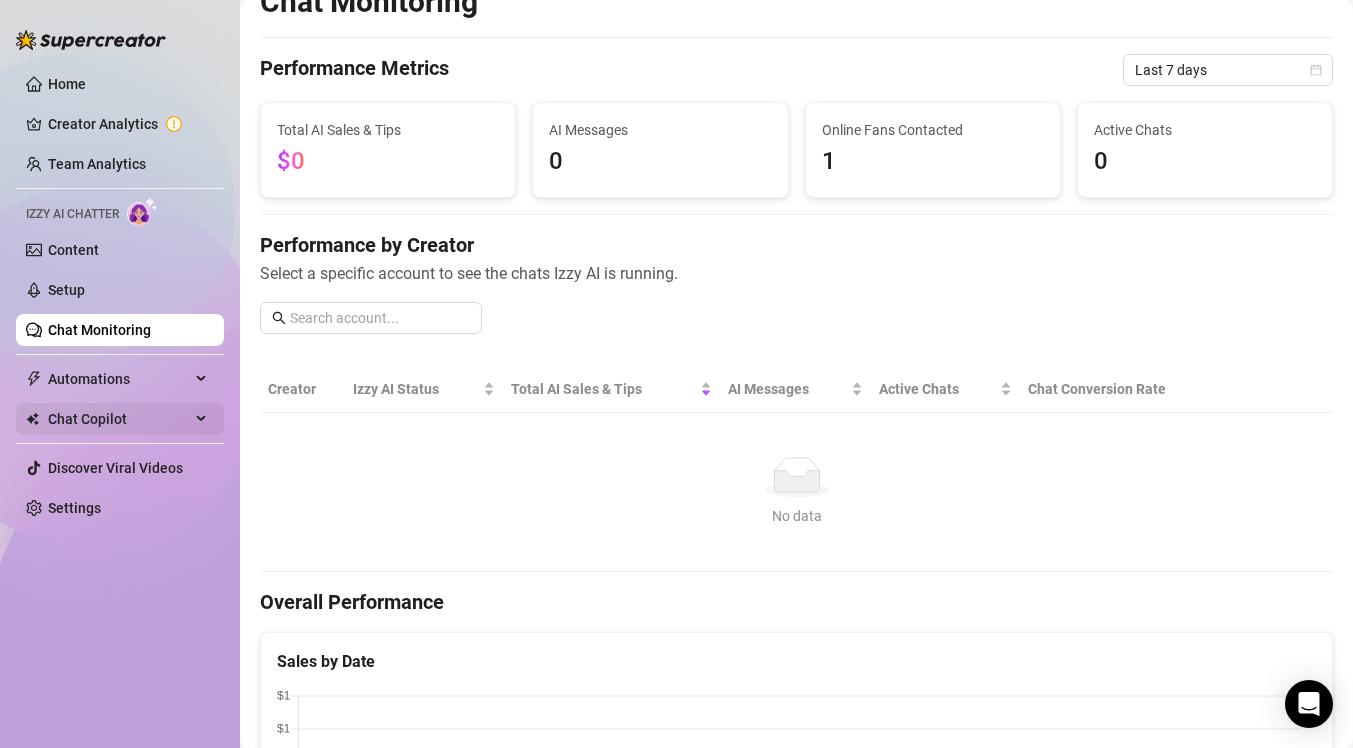 click on "Chat Copilot" at bounding box center (119, 419) 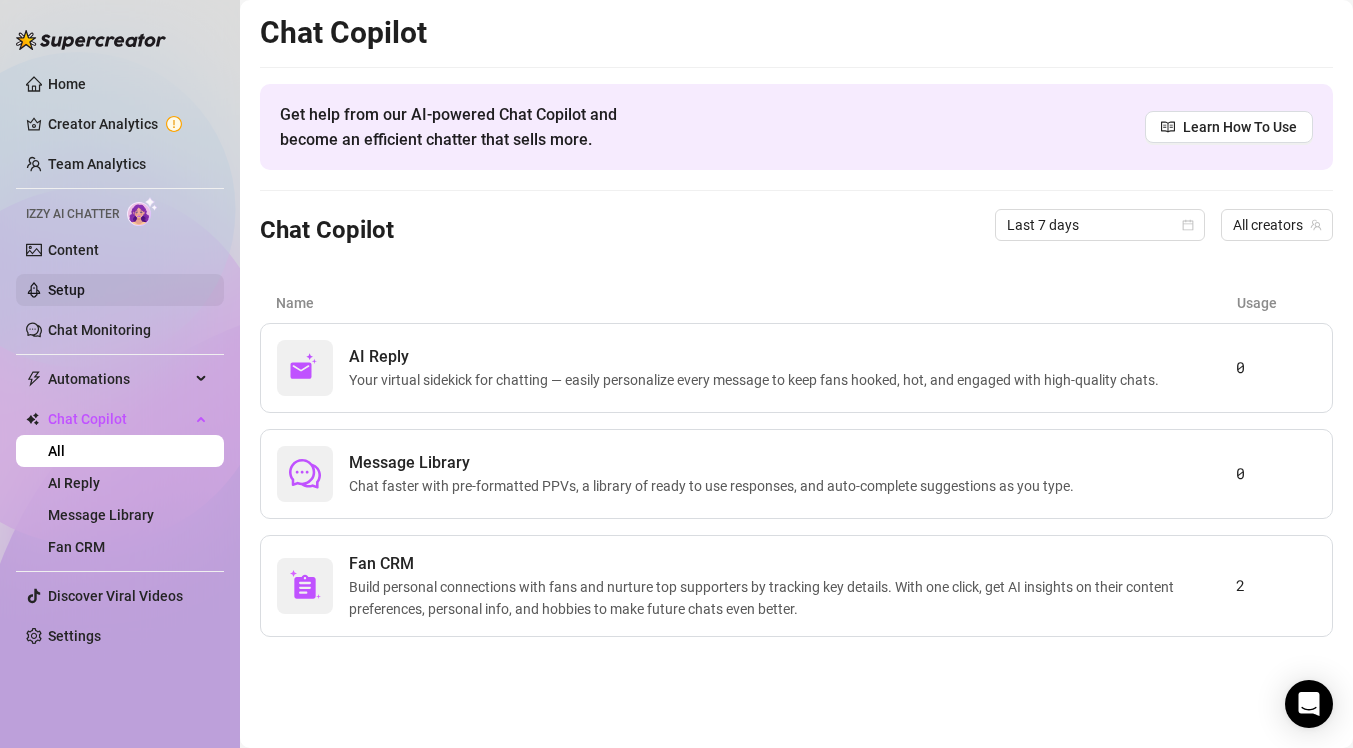 click on "Setup" at bounding box center [66, 290] 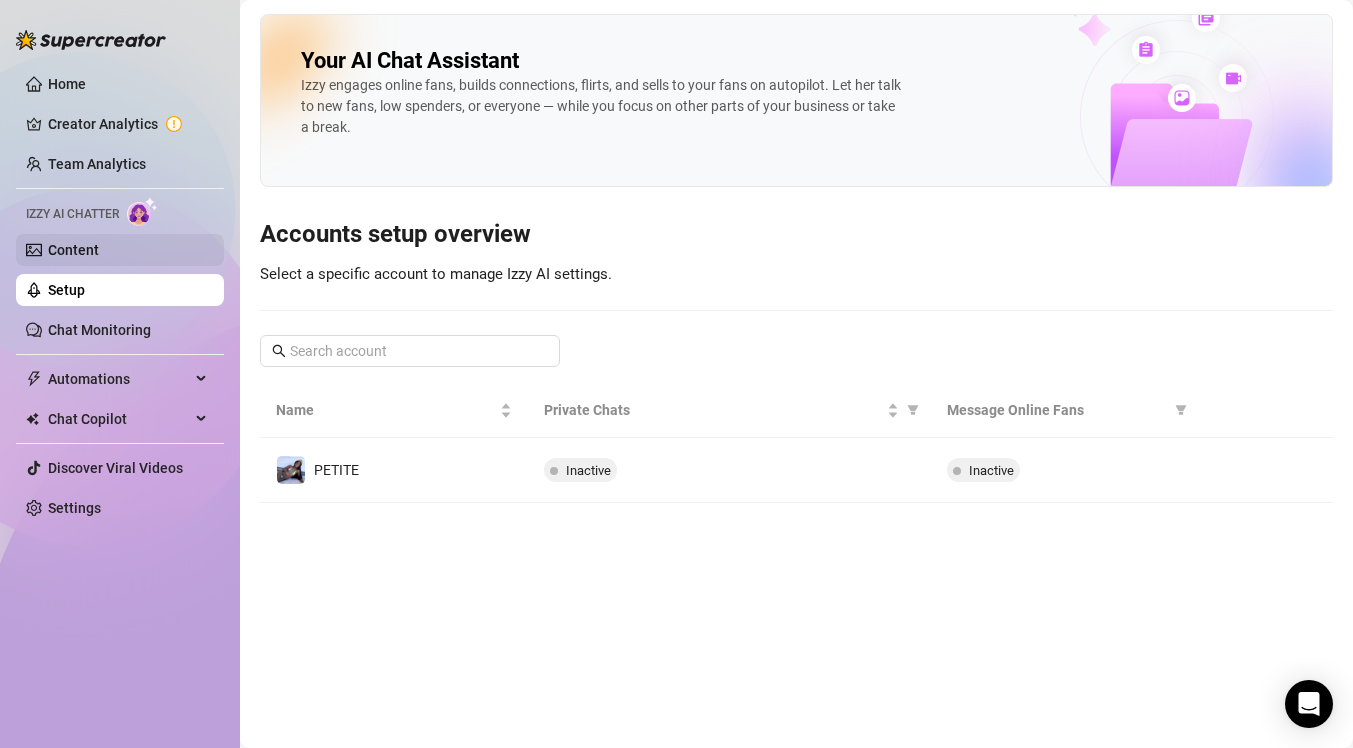 click on "Content" at bounding box center [73, 250] 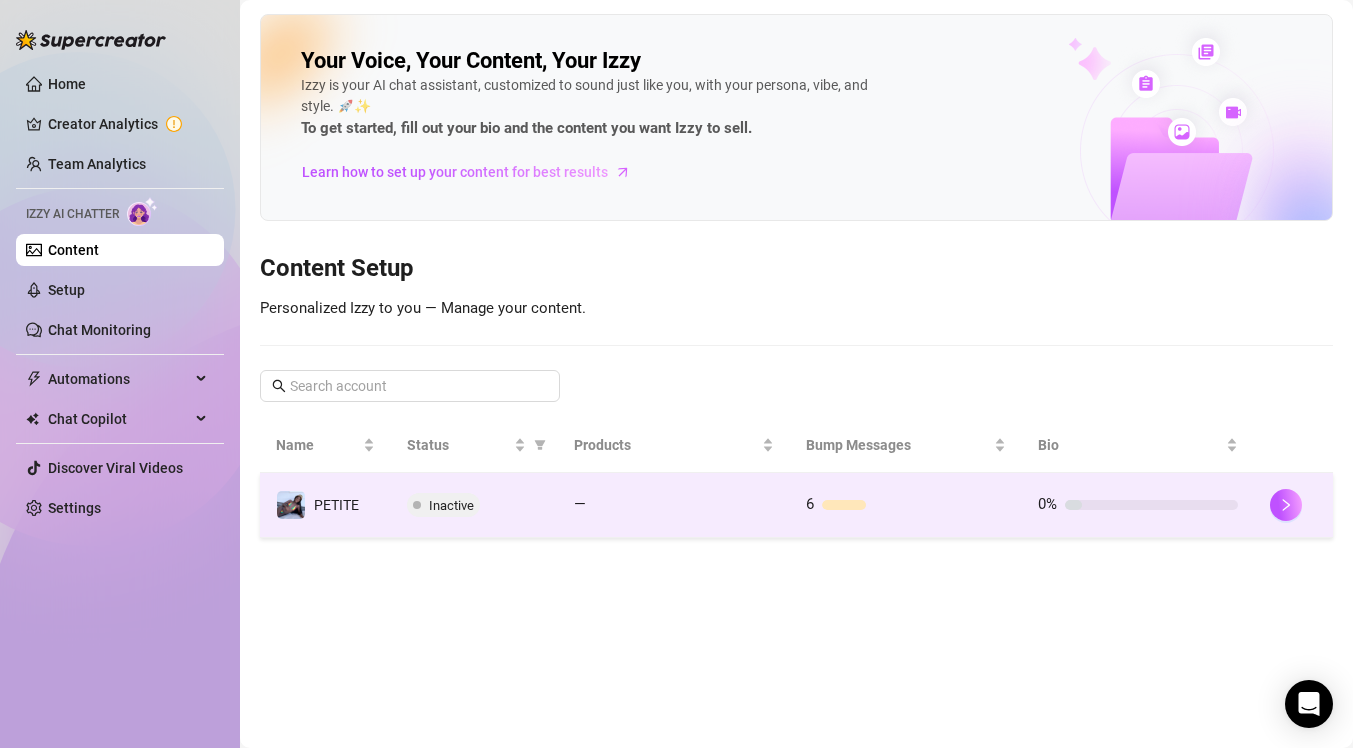 click on "6" at bounding box center [906, 505] 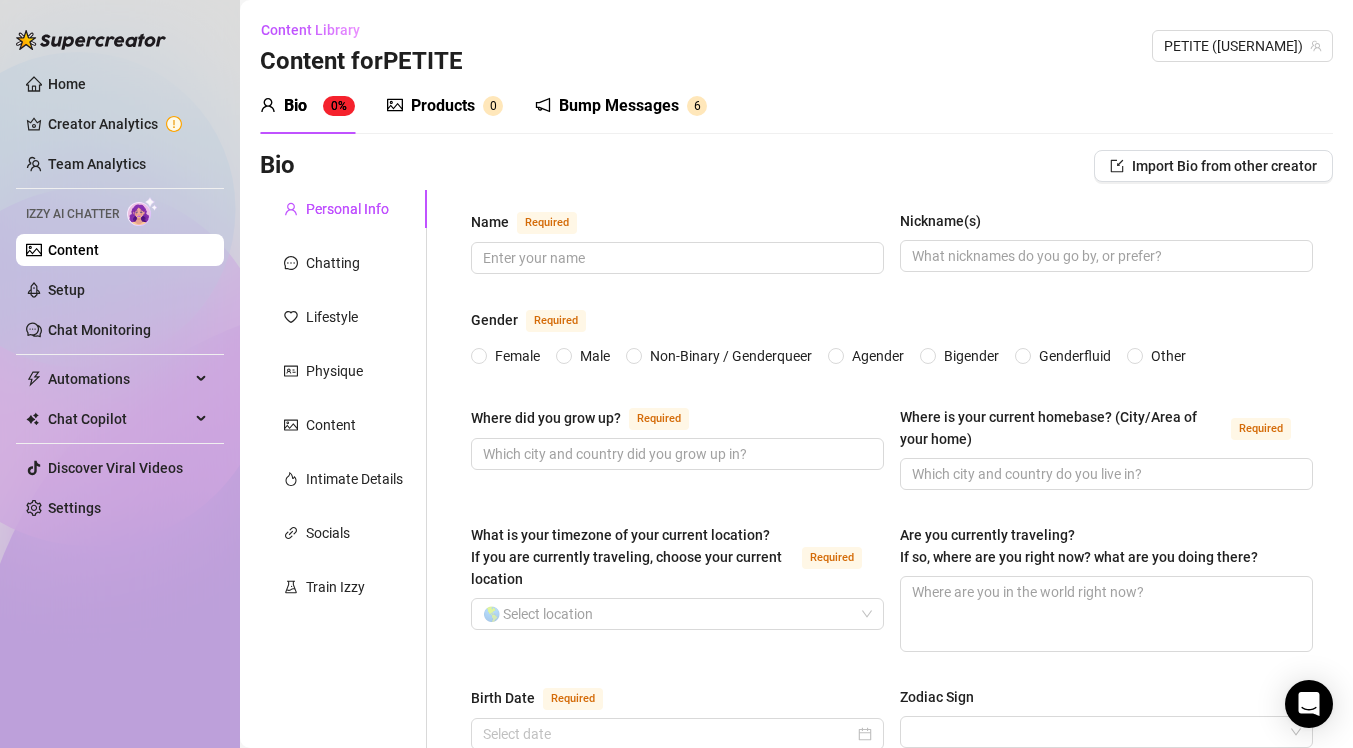 click on "Bump Messages" at bounding box center [619, 106] 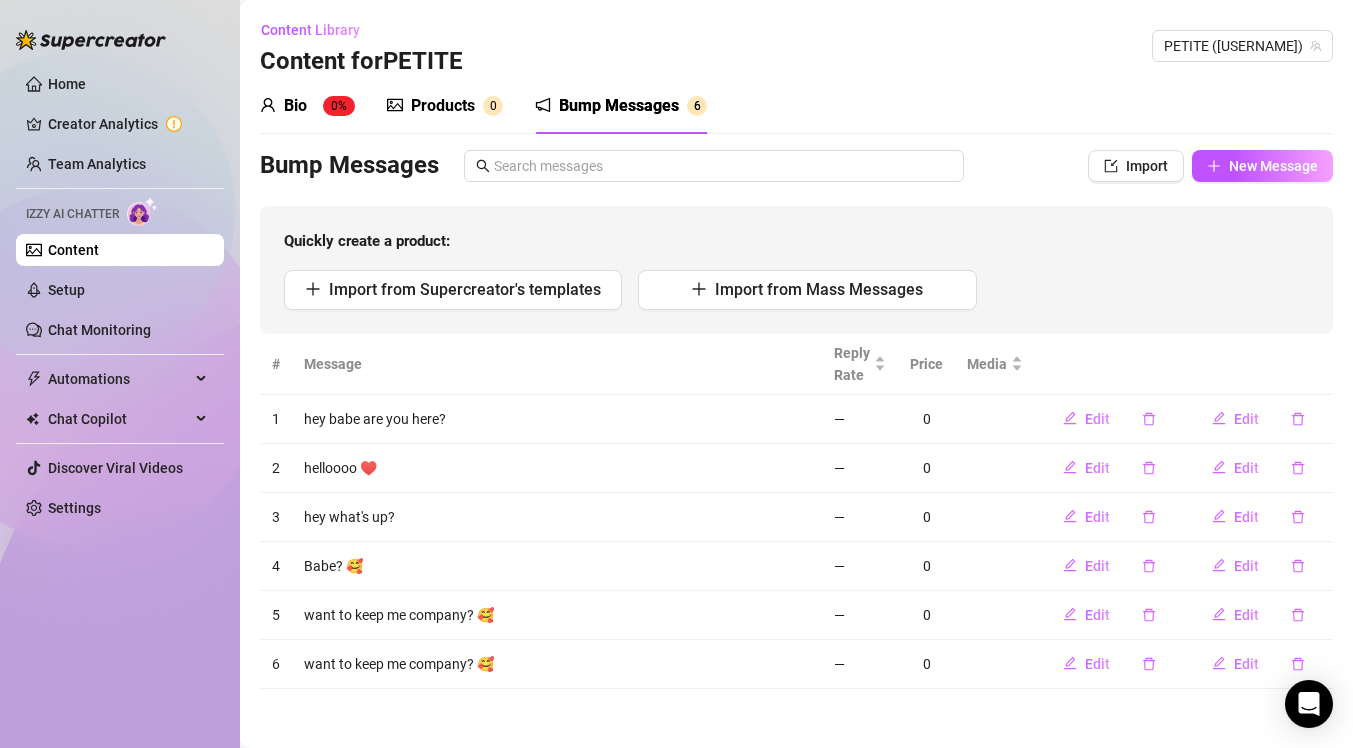 click on "Bio" at bounding box center [295, 106] 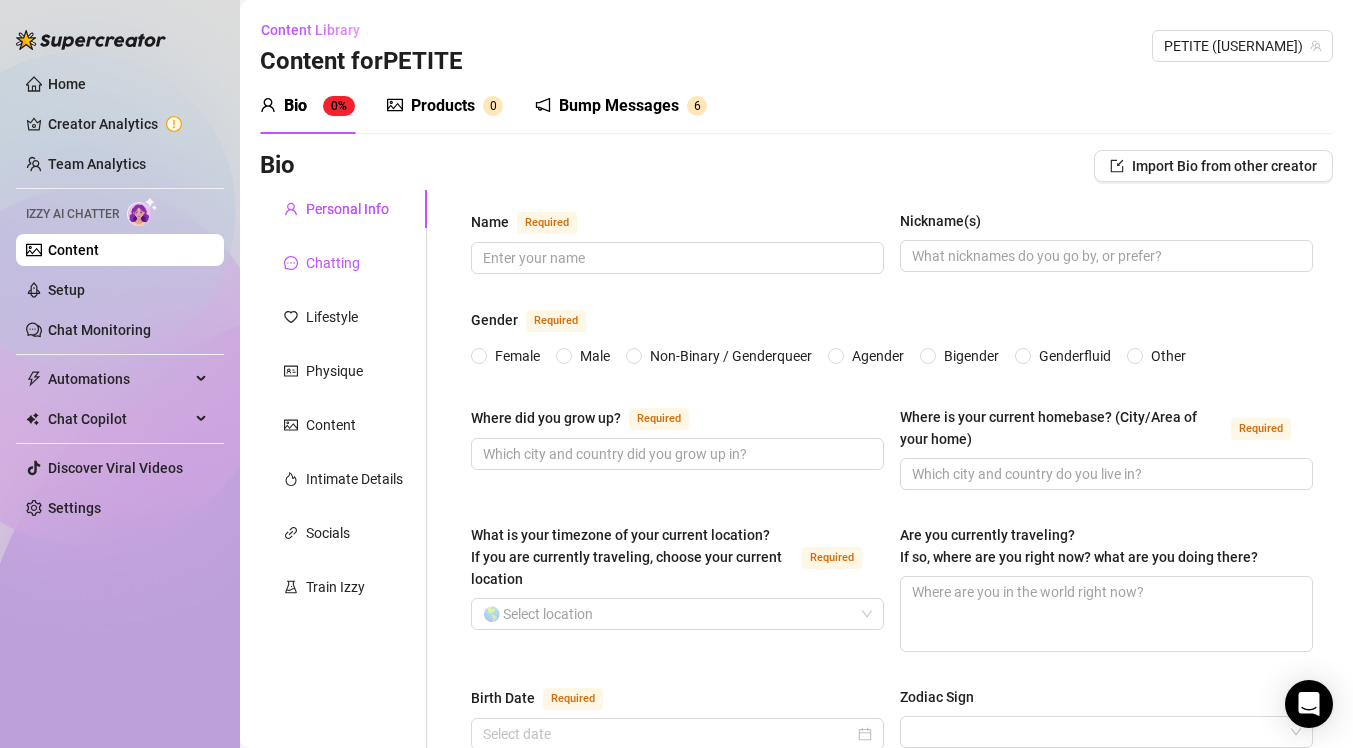 click on "Chatting" at bounding box center [333, 263] 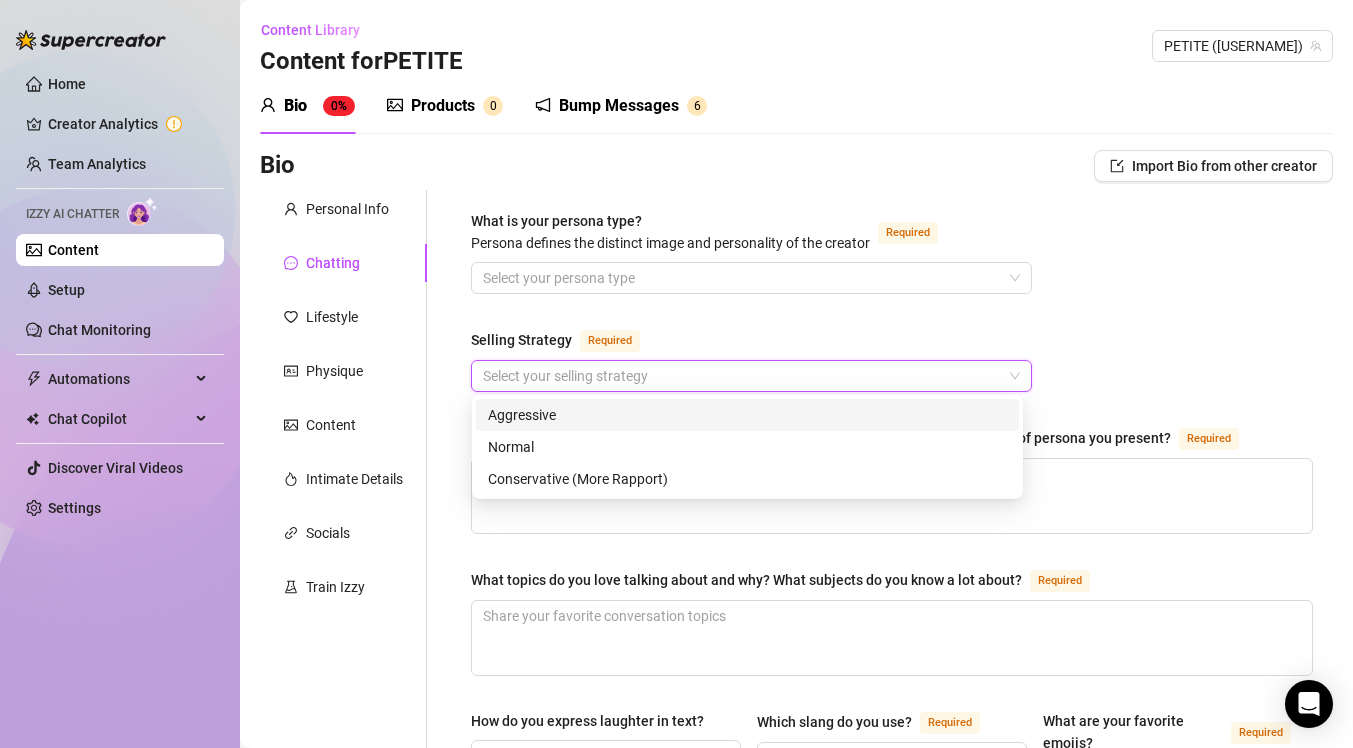 click on "Selling Strategy Required" at bounding box center [742, 376] 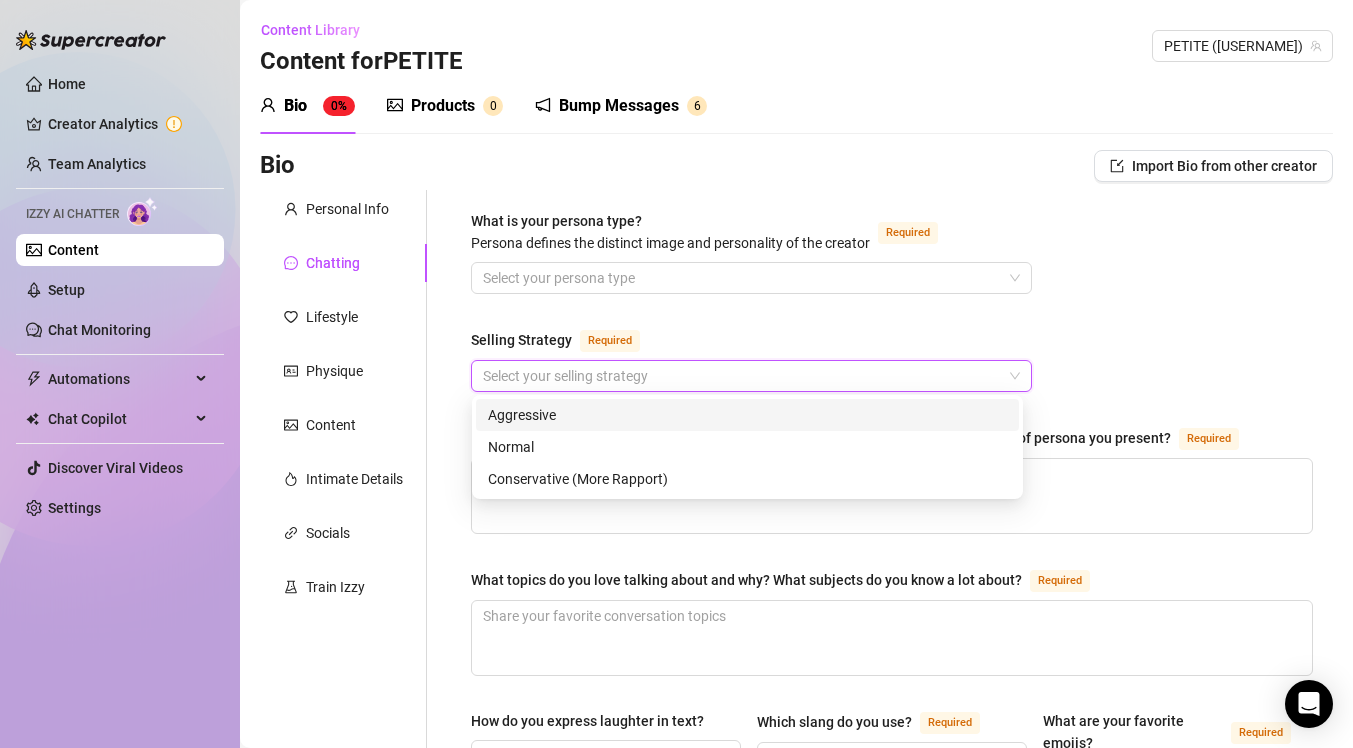 click on "Selling Strategy Required" at bounding box center (742, 376) 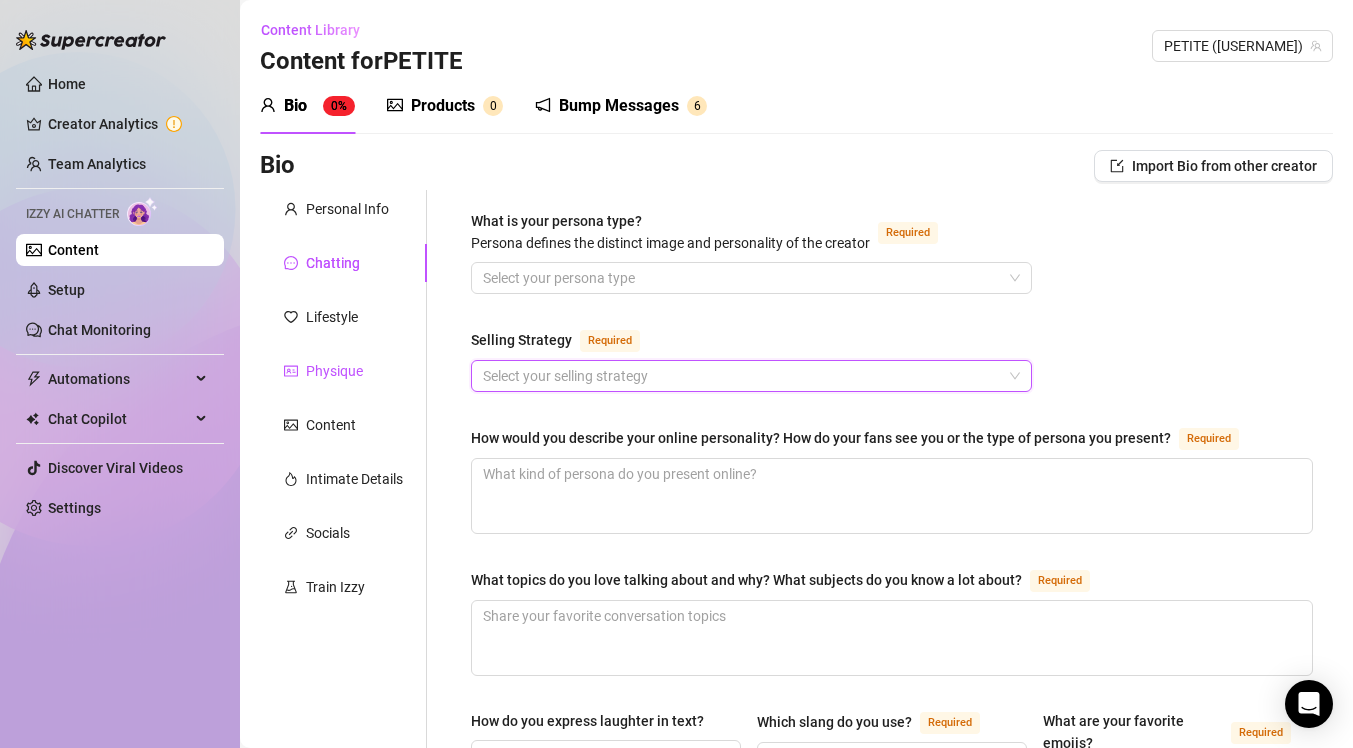 click on "Physique" at bounding box center (334, 371) 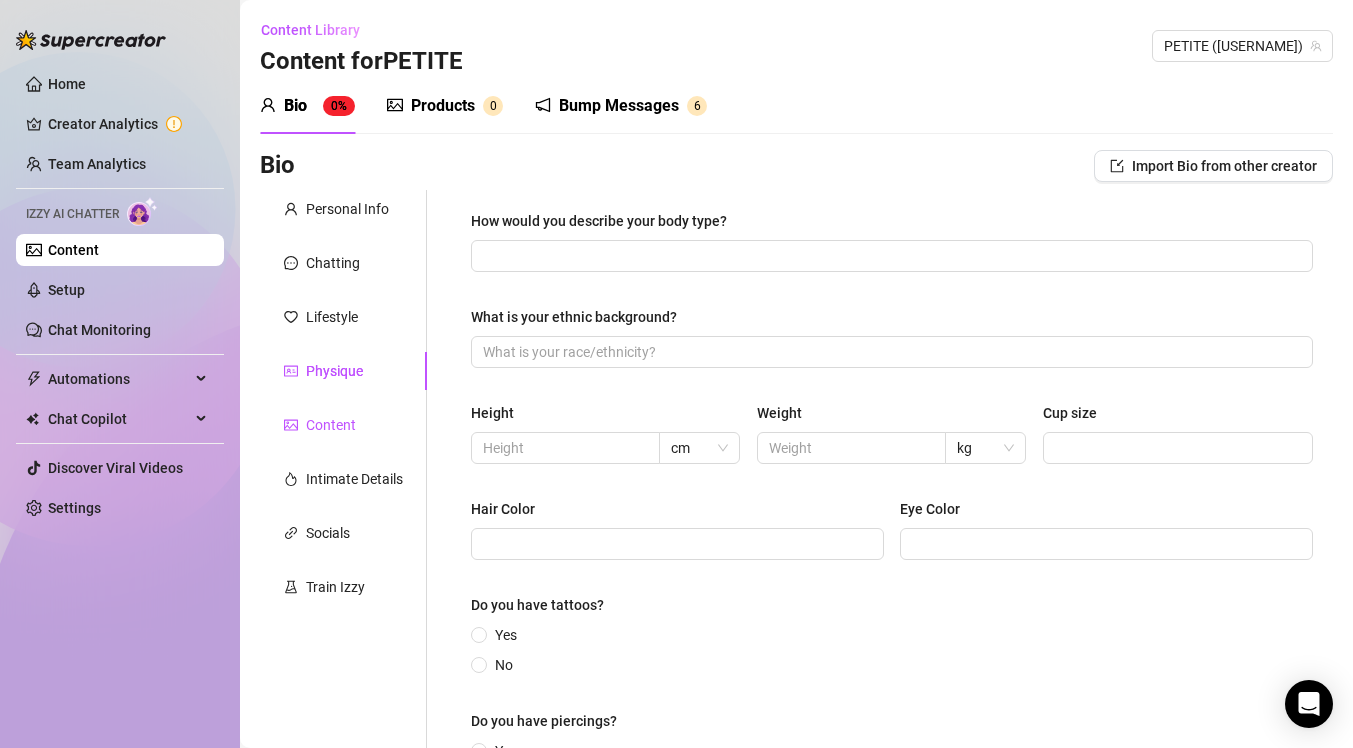click on "Content" at bounding box center [331, 425] 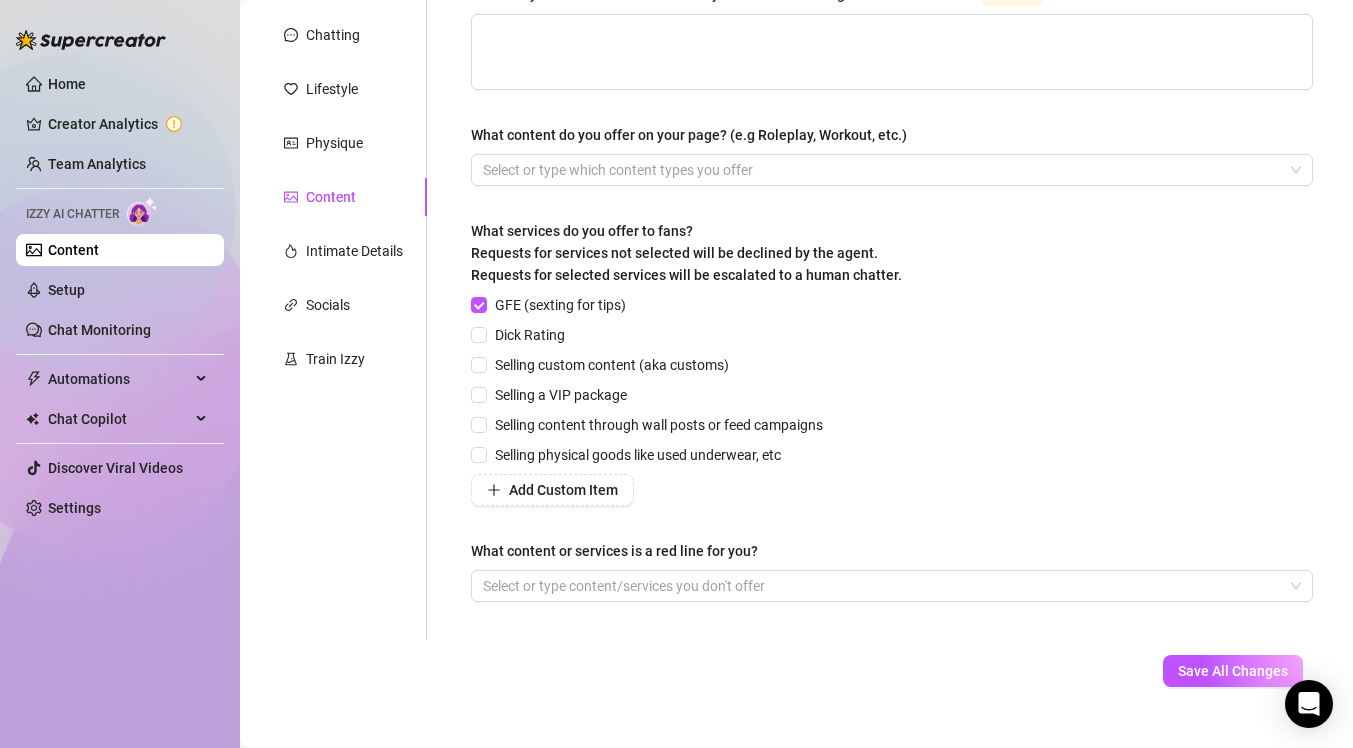 scroll, scrollTop: 72, scrollLeft: 0, axis: vertical 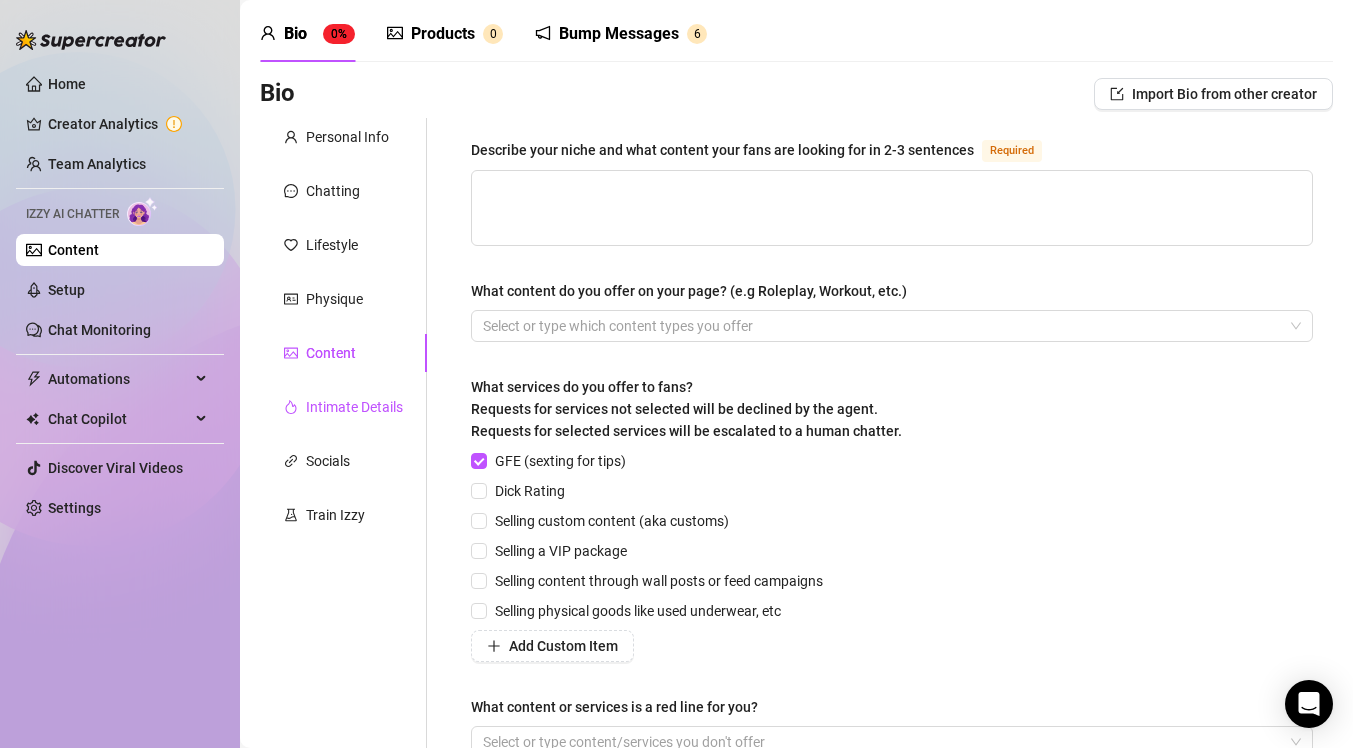 click on "Intimate Details" at bounding box center (354, 407) 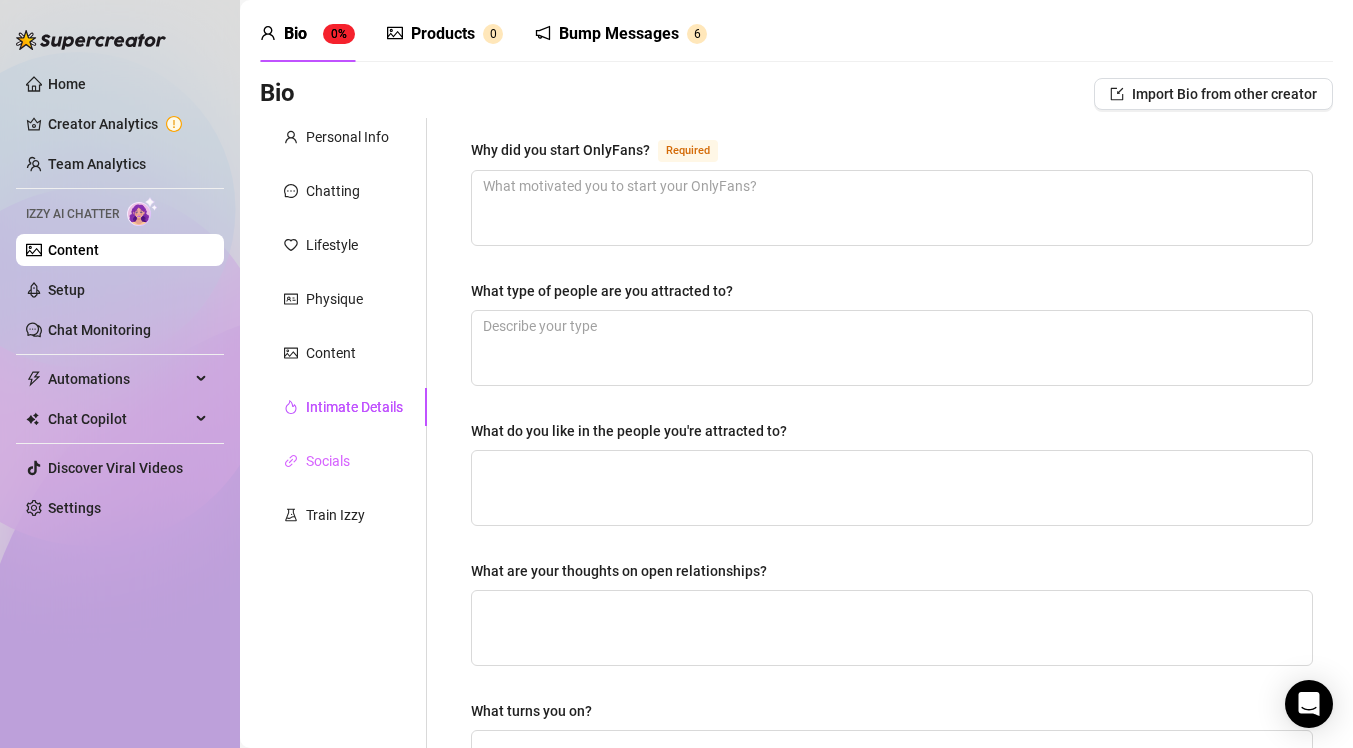 click on "Socials" at bounding box center [343, 461] 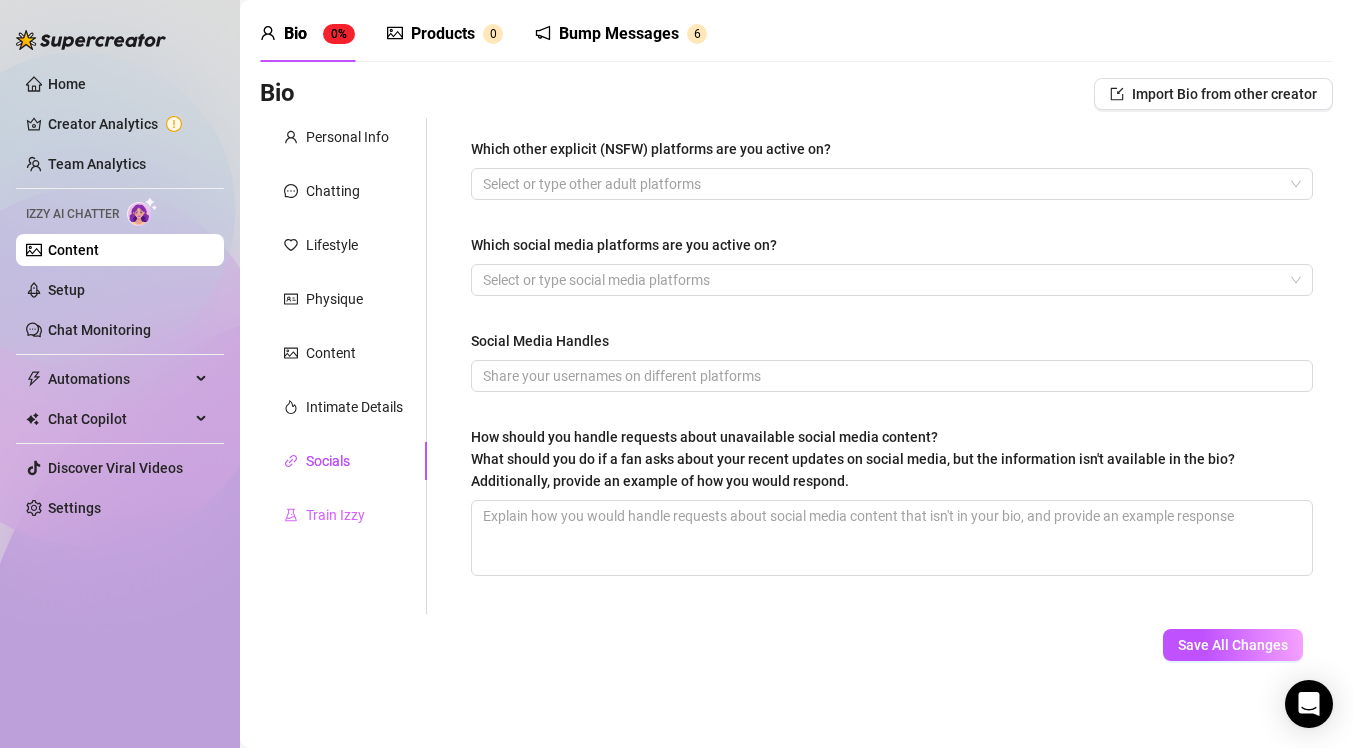 click on "Train Izzy" at bounding box center (343, 515) 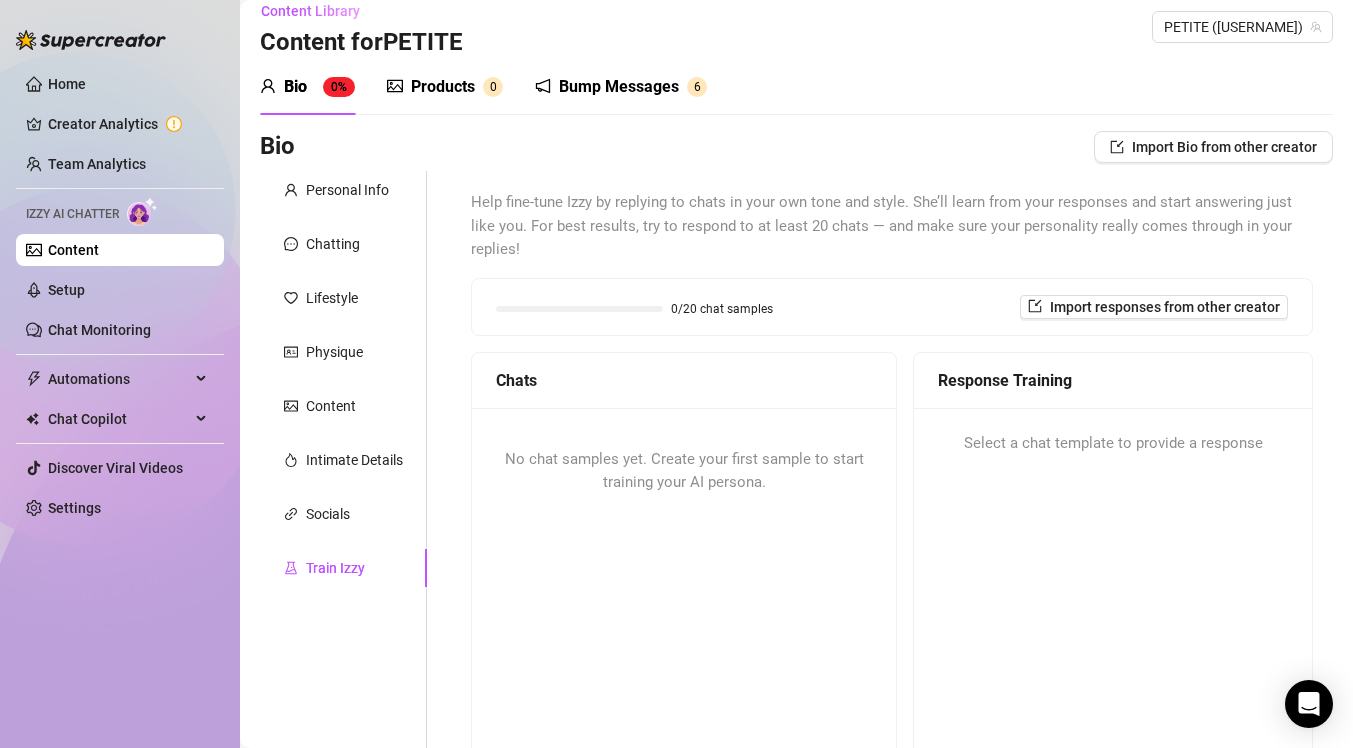 scroll, scrollTop: 0, scrollLeft: 0, axis: both 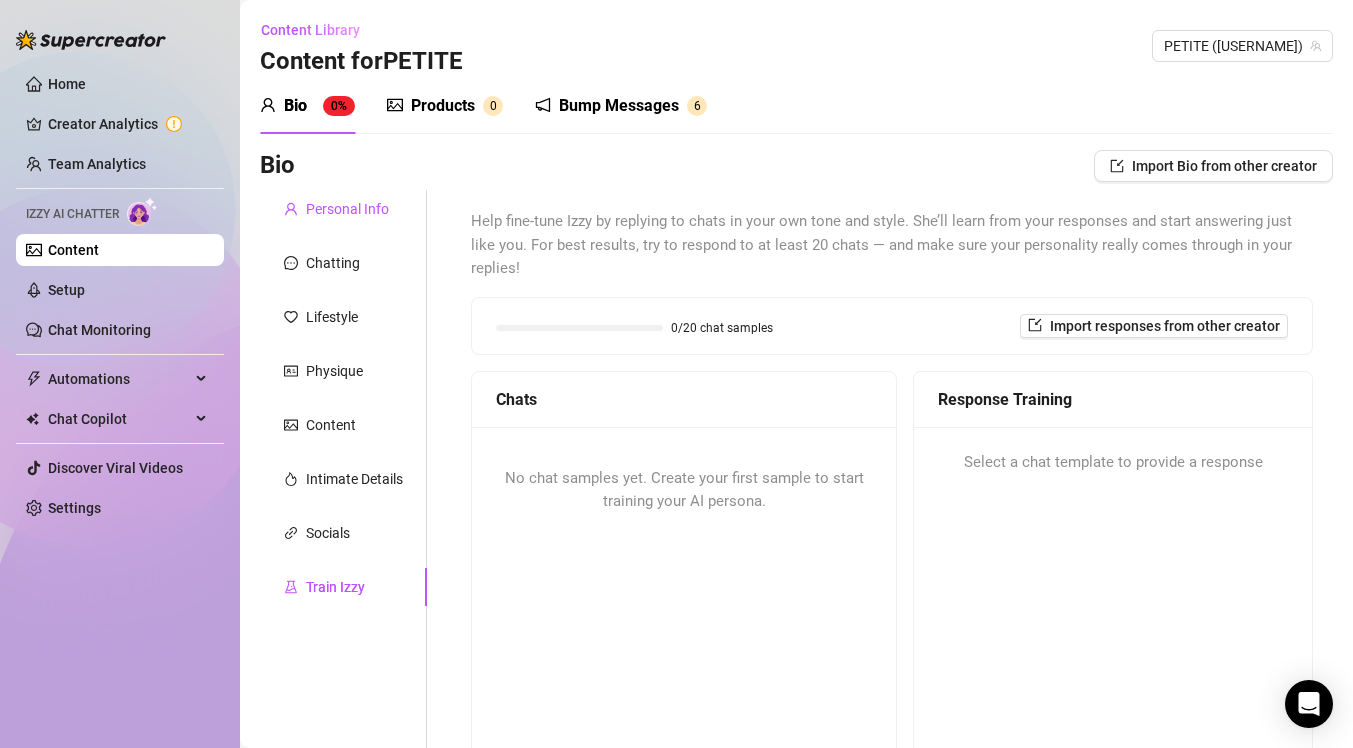 click on "Personal Info" at bounding box center (347, 209) 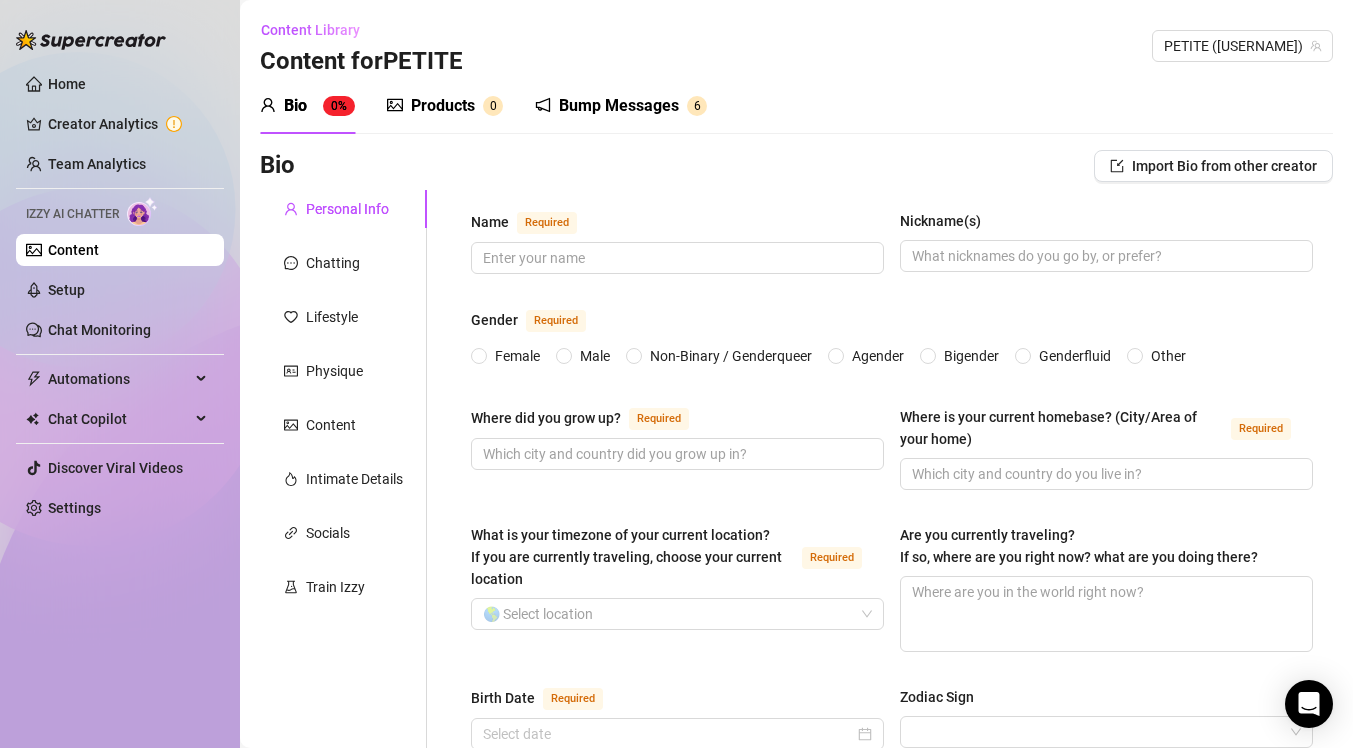 click on "Izzy AI Chatter" at bounding box center [120, 211] 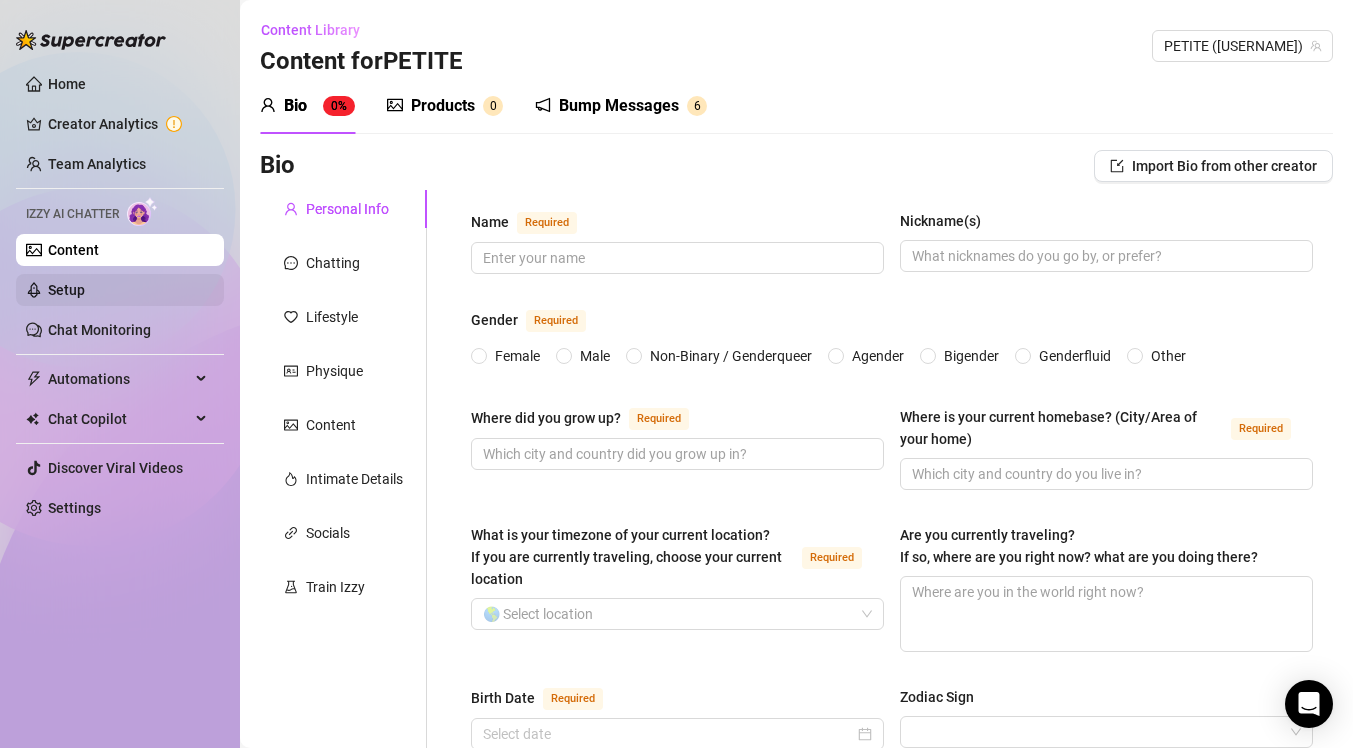 click on "Setup" at bounding box center [66, 290] 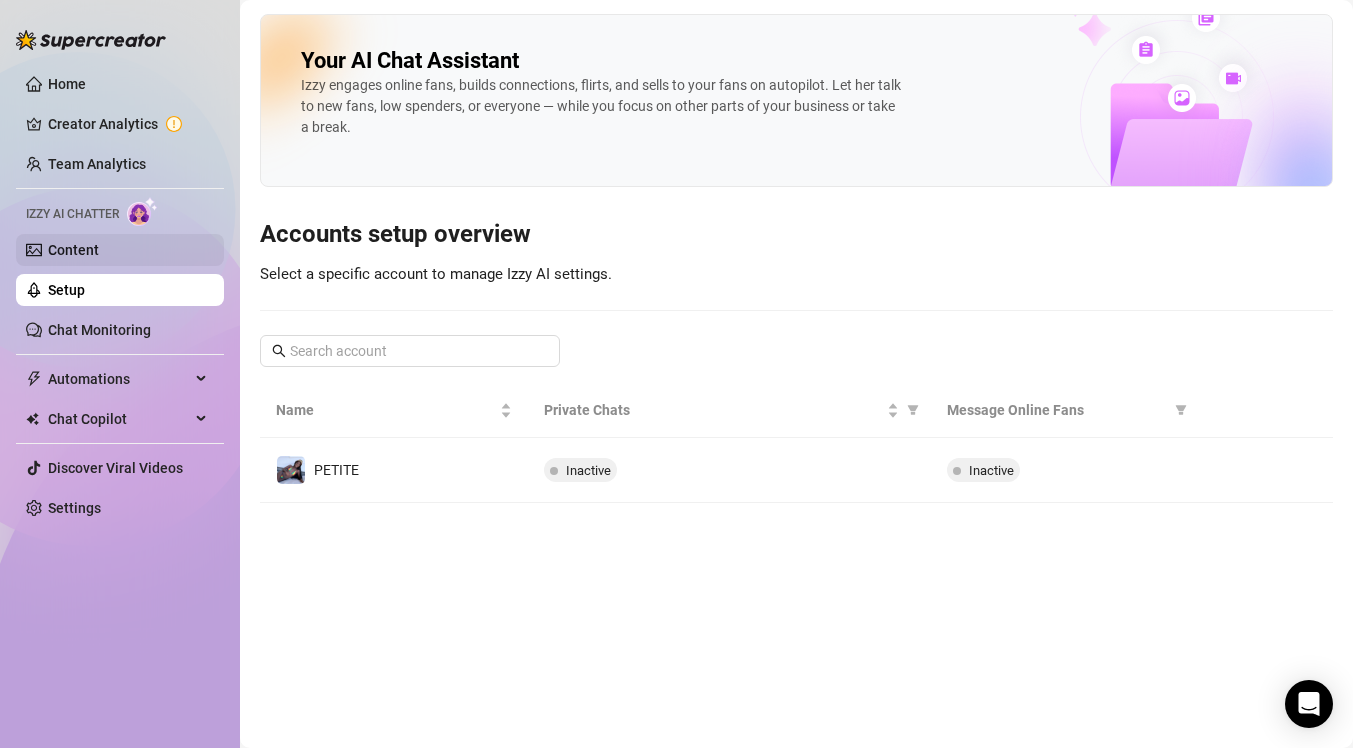 click on "Content" at bounding box center (73, 250) 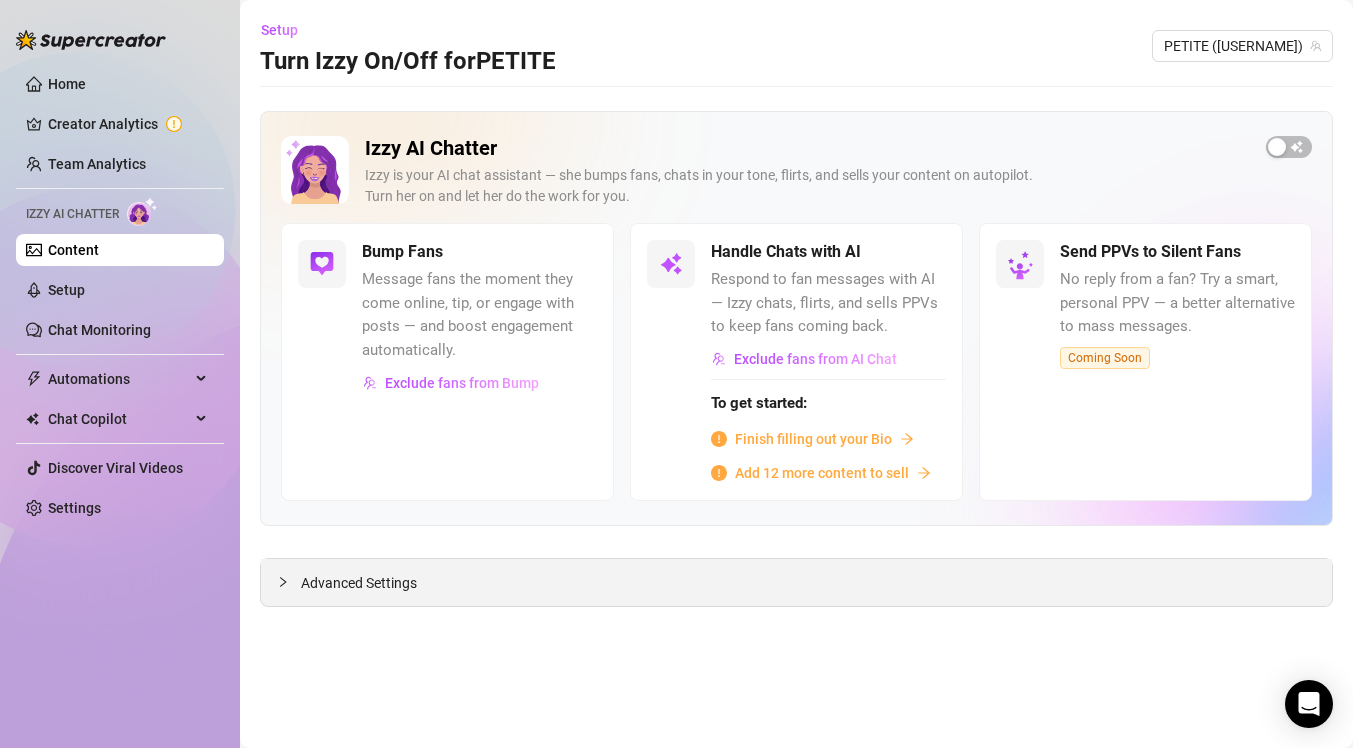 click on "Advanced Settings" at bounding box center [796, 582] 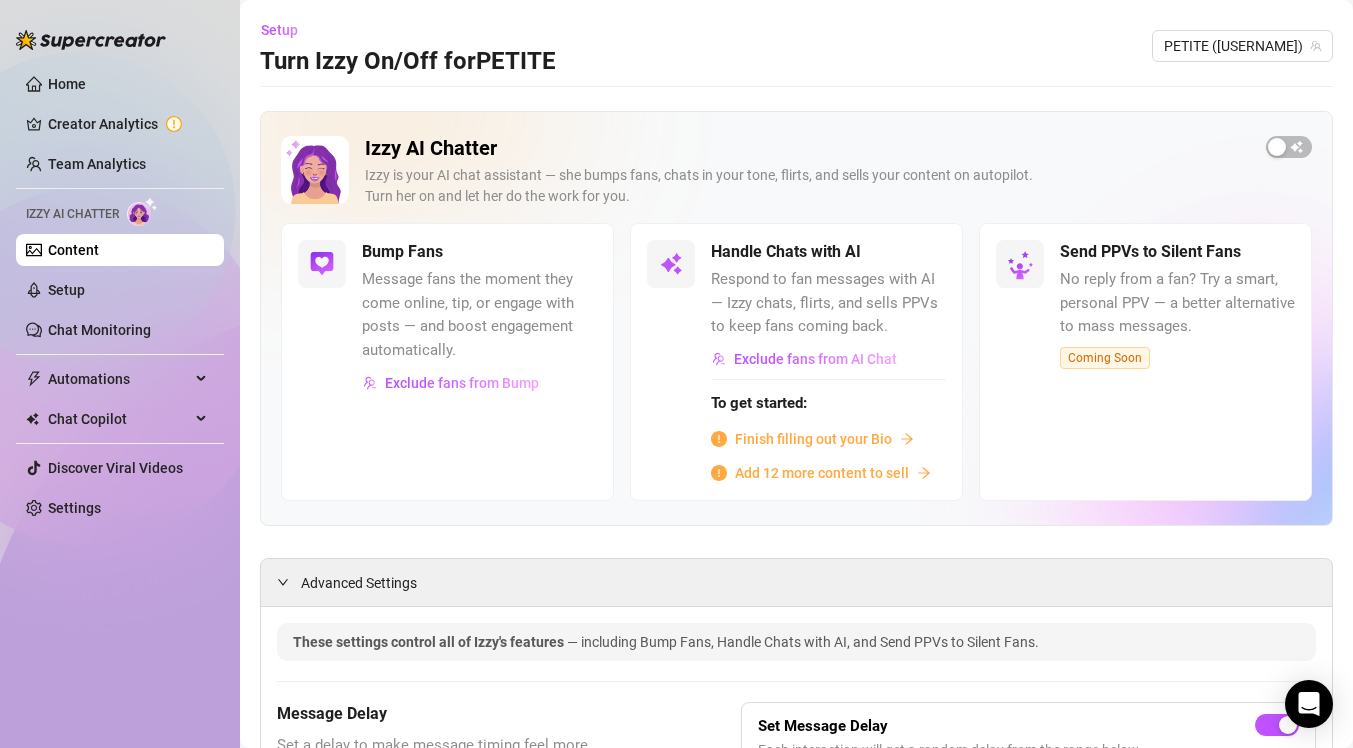 click on "Message fans the moment they come online, tip, or engage with posts — and boost engagement automatically." at bounding box center [479, 315] 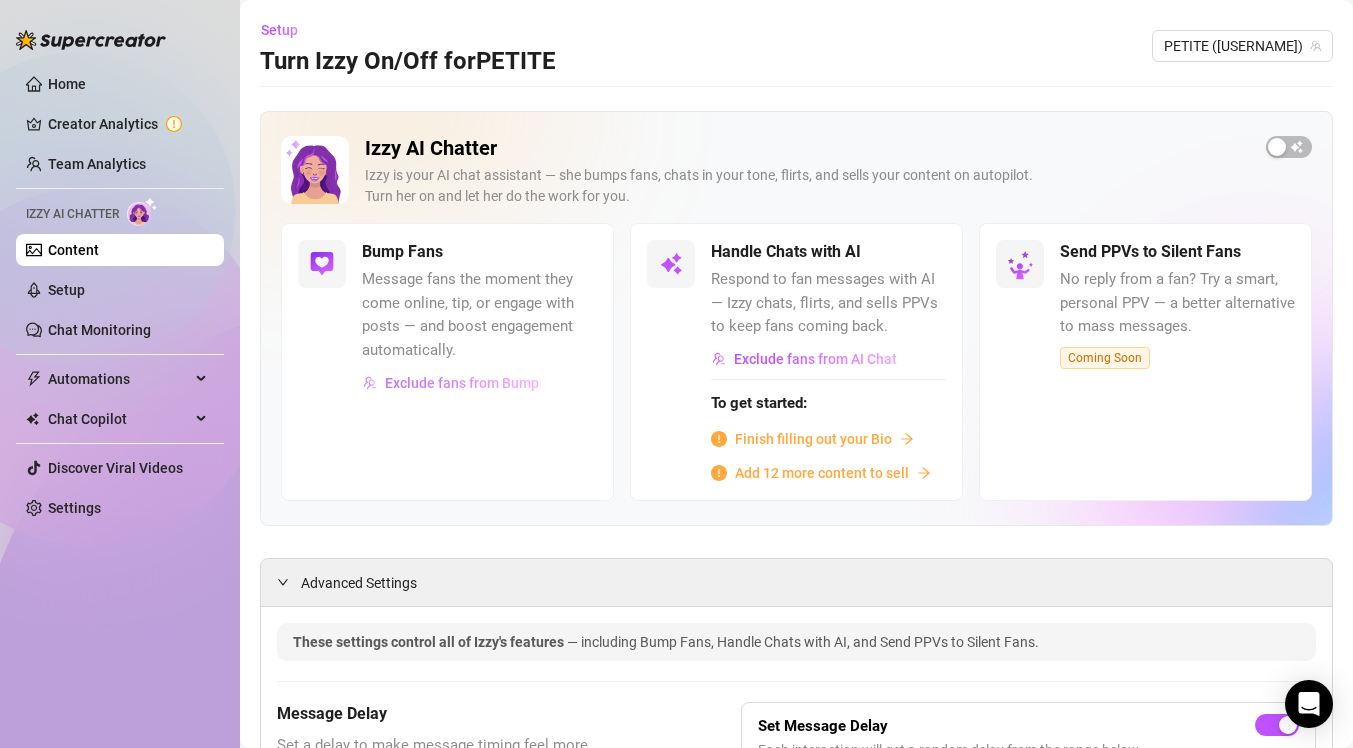 click on "Exclude fans from Bump" at bounding box center [451, 383] 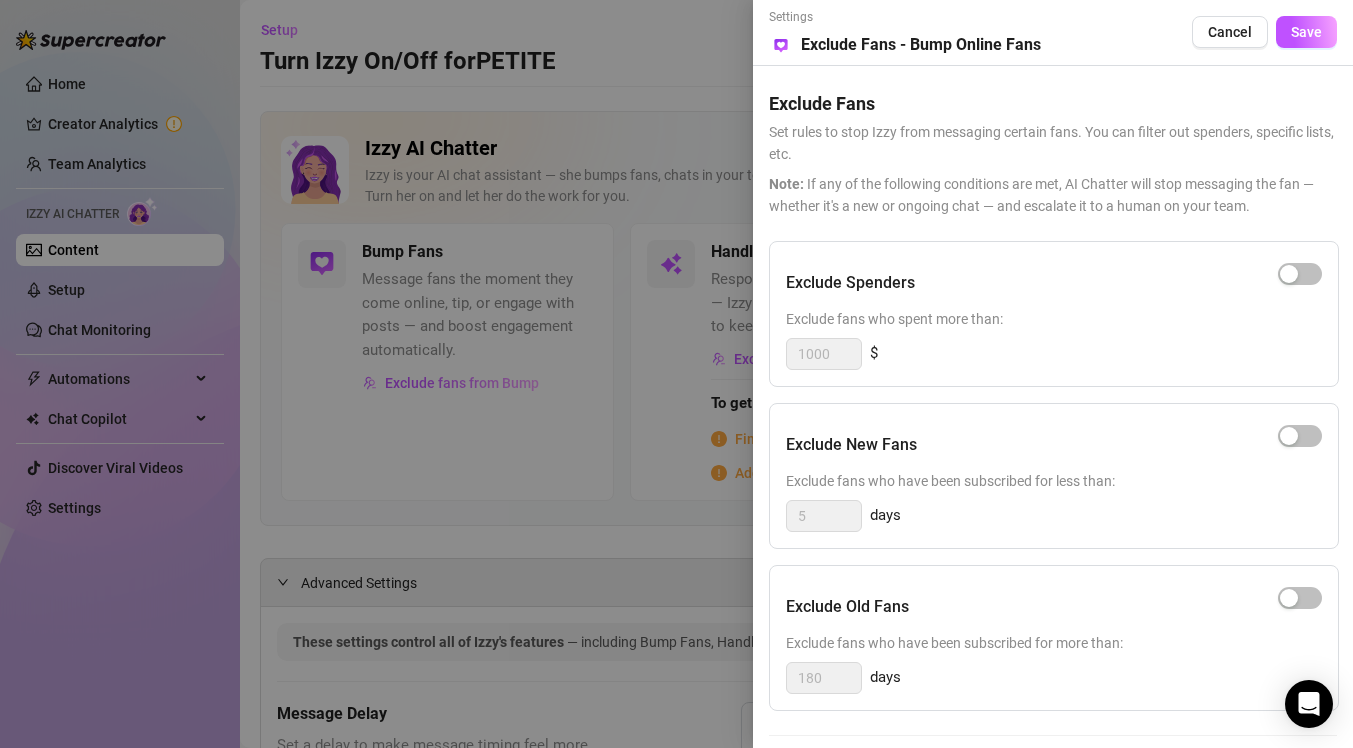 click at bounding box center [676, 374] 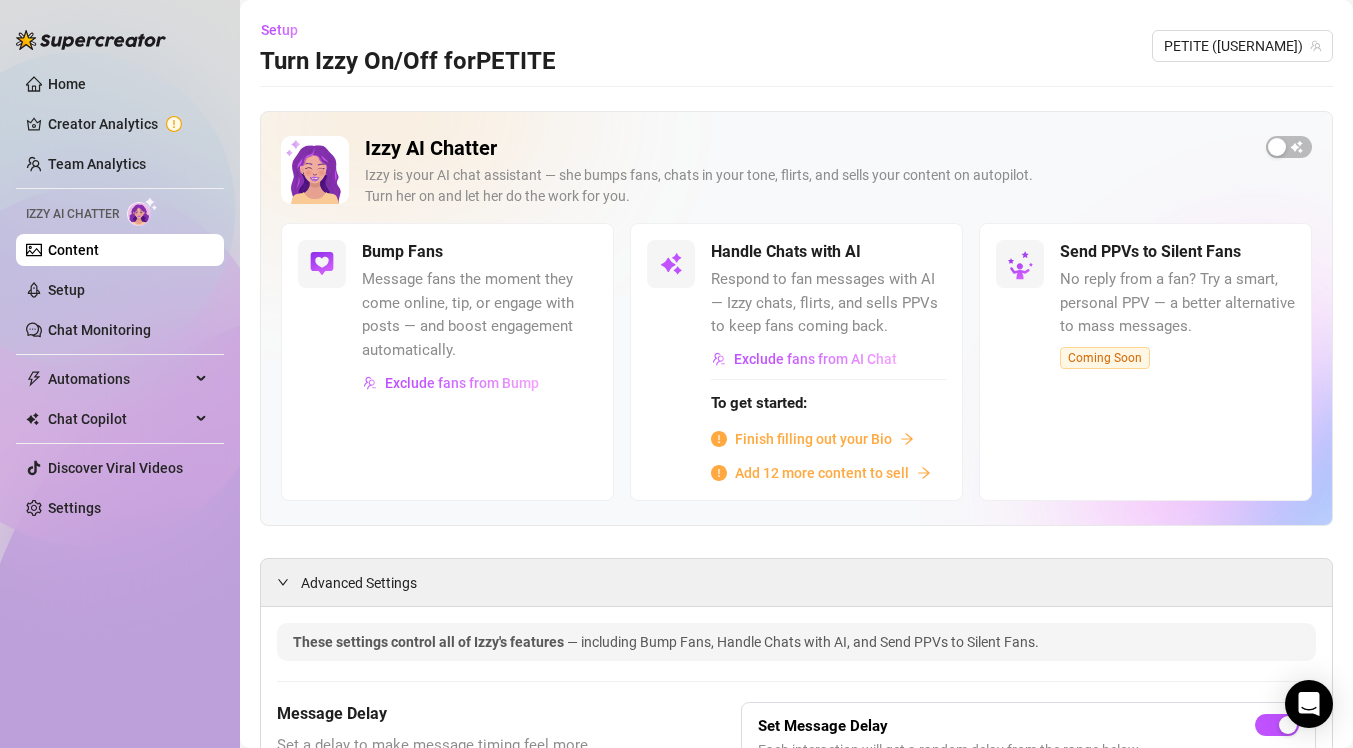 click on "Finish filling out your Bio" at bounding box center (813, 439) 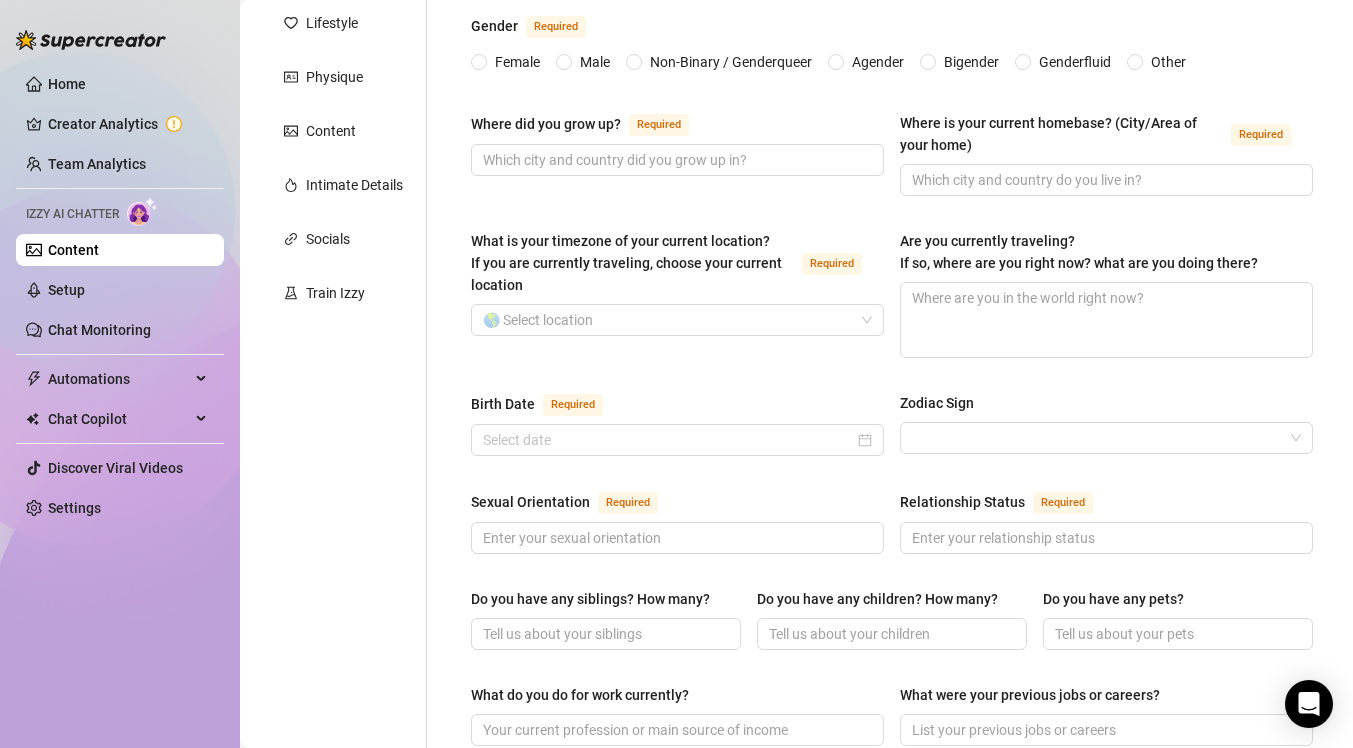 scroll, scrollTop: 0, scrollLeft: 0, axis: both 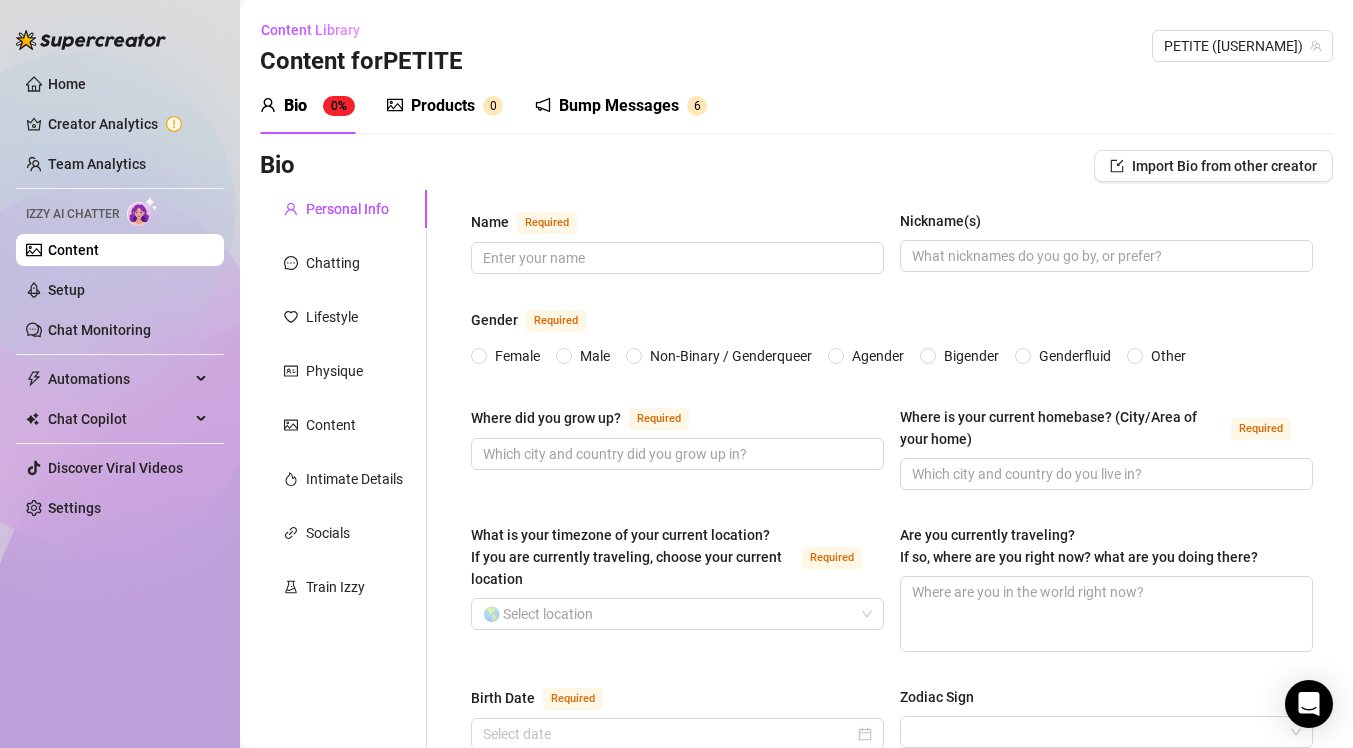click on "Products" at bounding box center [443, 106] 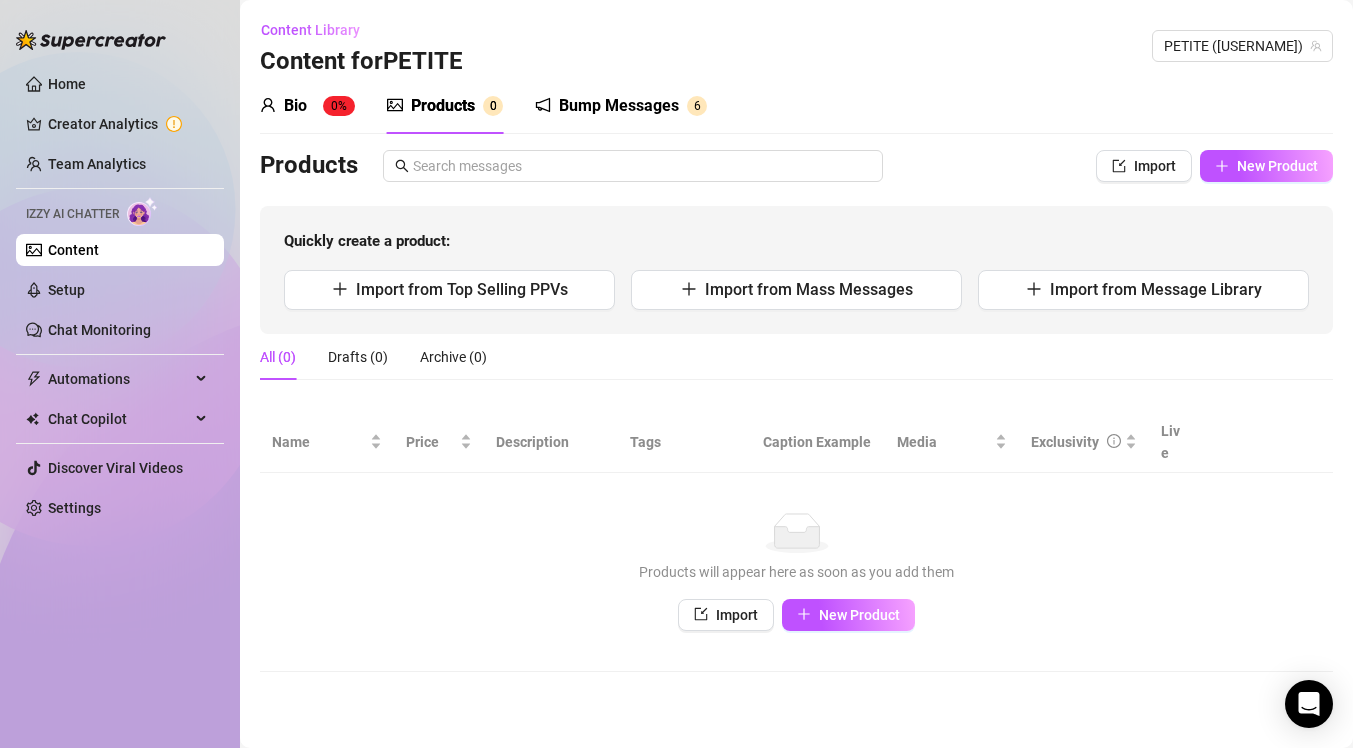 click on "Bump Messages" at bounding box center (619, 106) 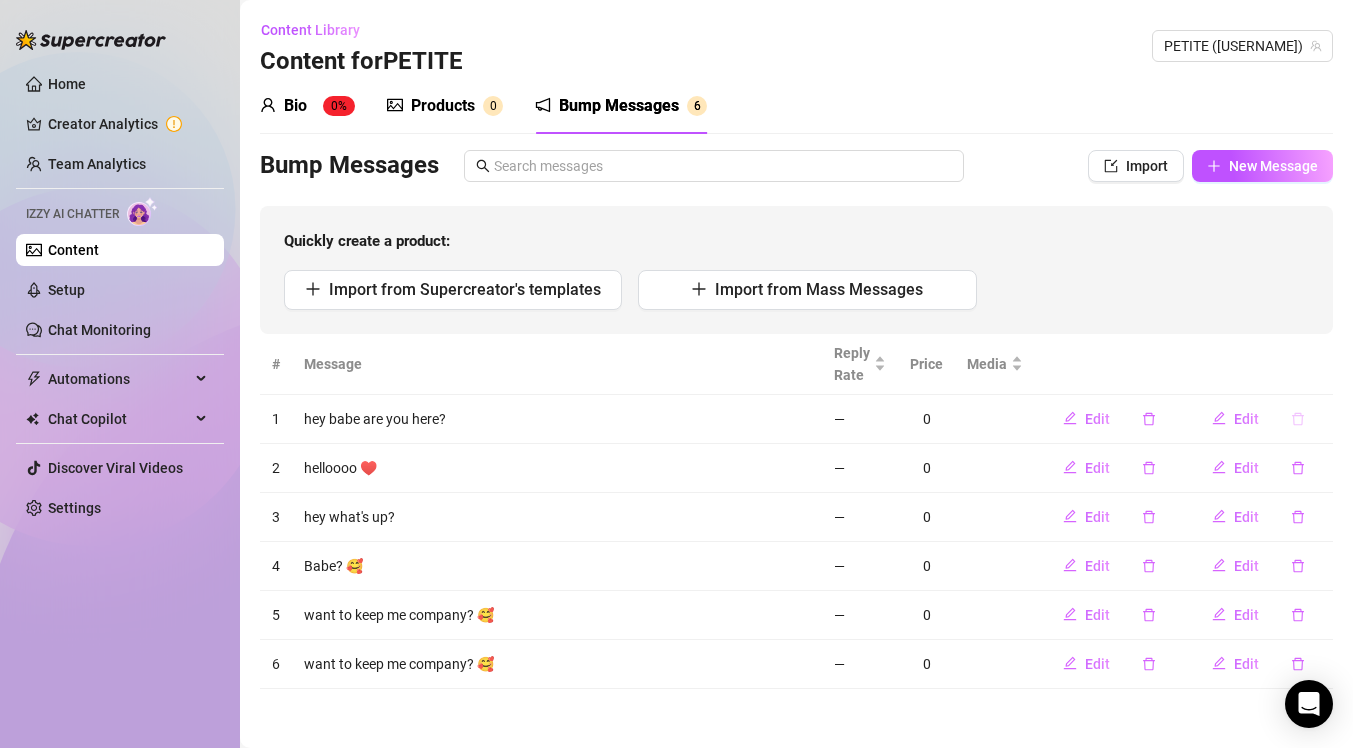 click 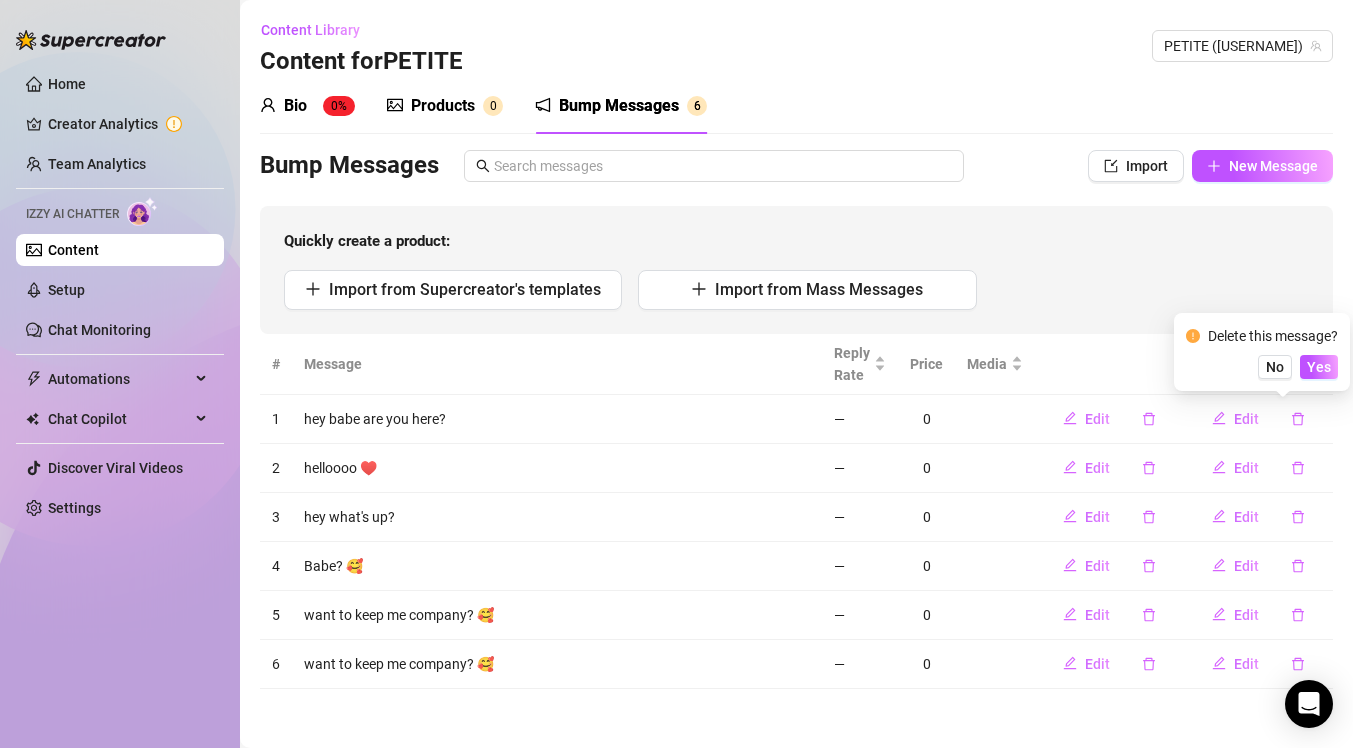 click on "—" at bounding box center (860, 468) 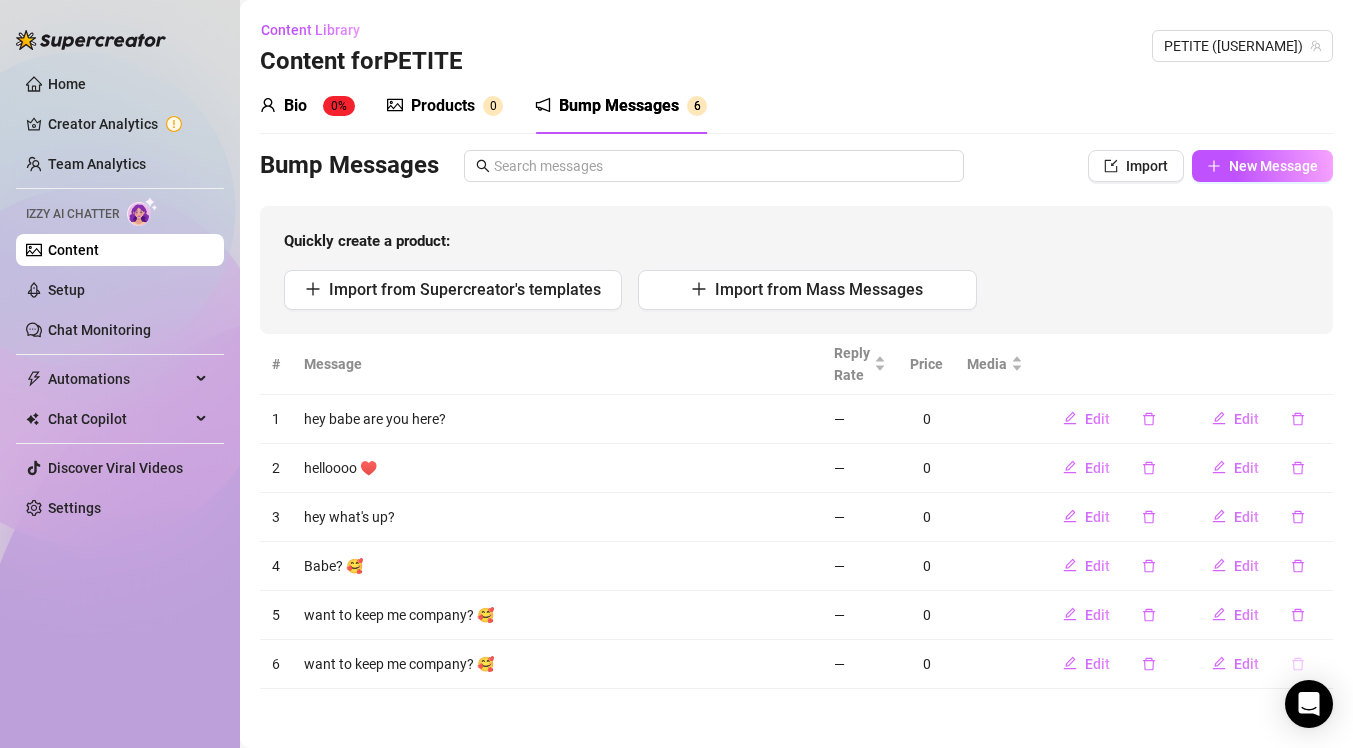 click at bounding box center [1298, 664] 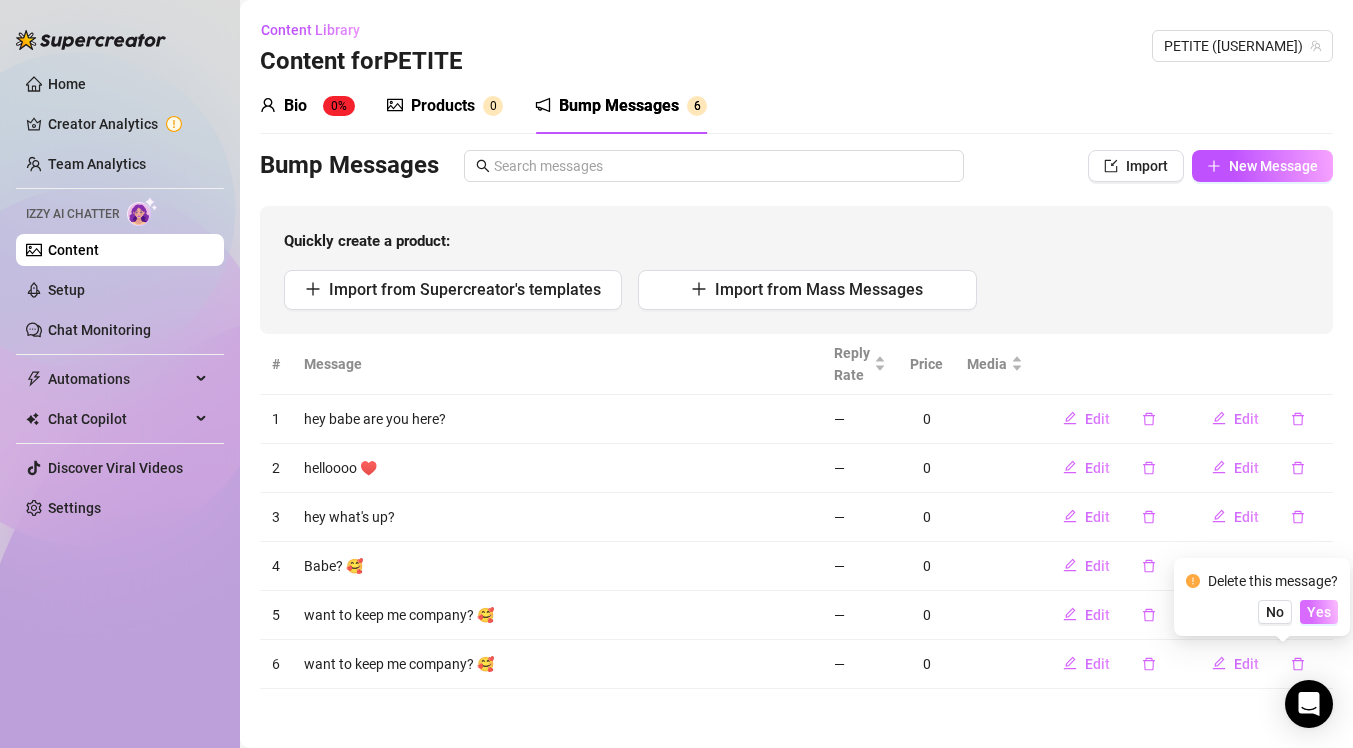 click on "Yes" at bounding box center (1319, 612) 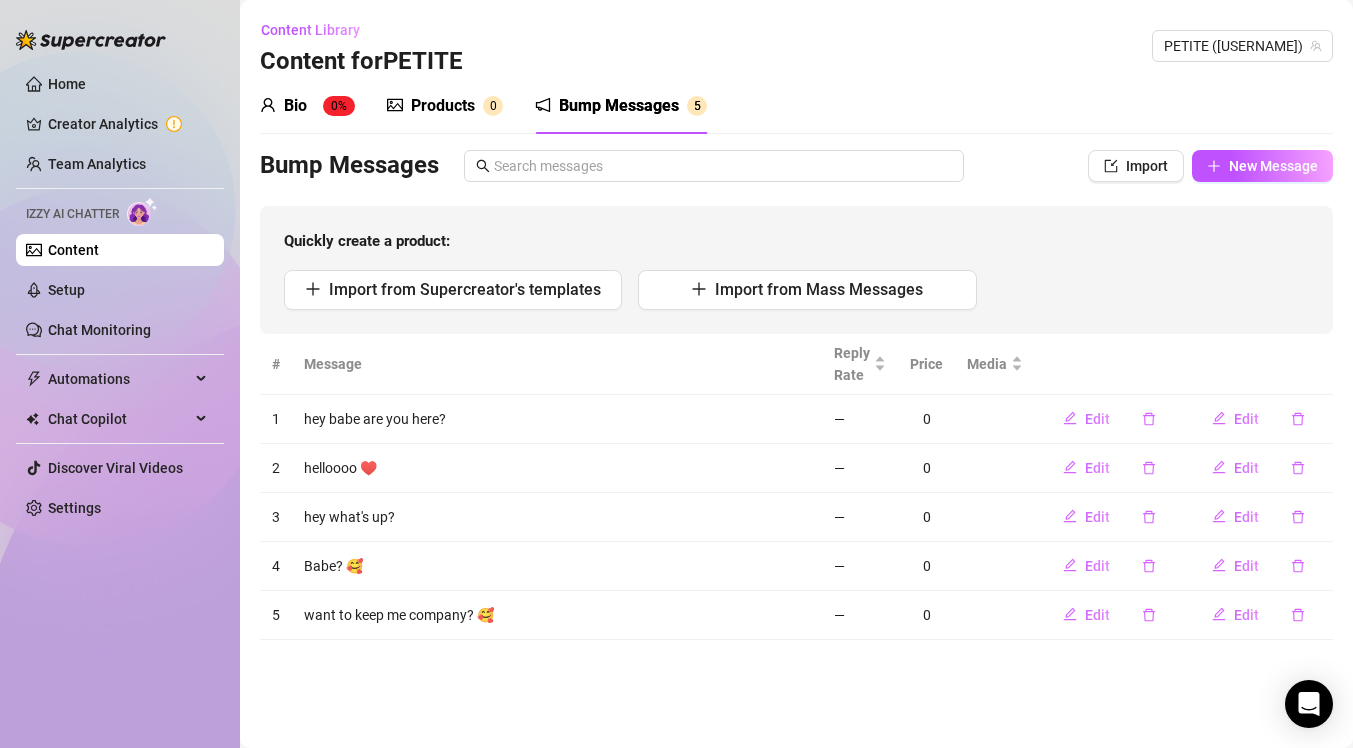 click on "Content" at bounding box center [73, 250] 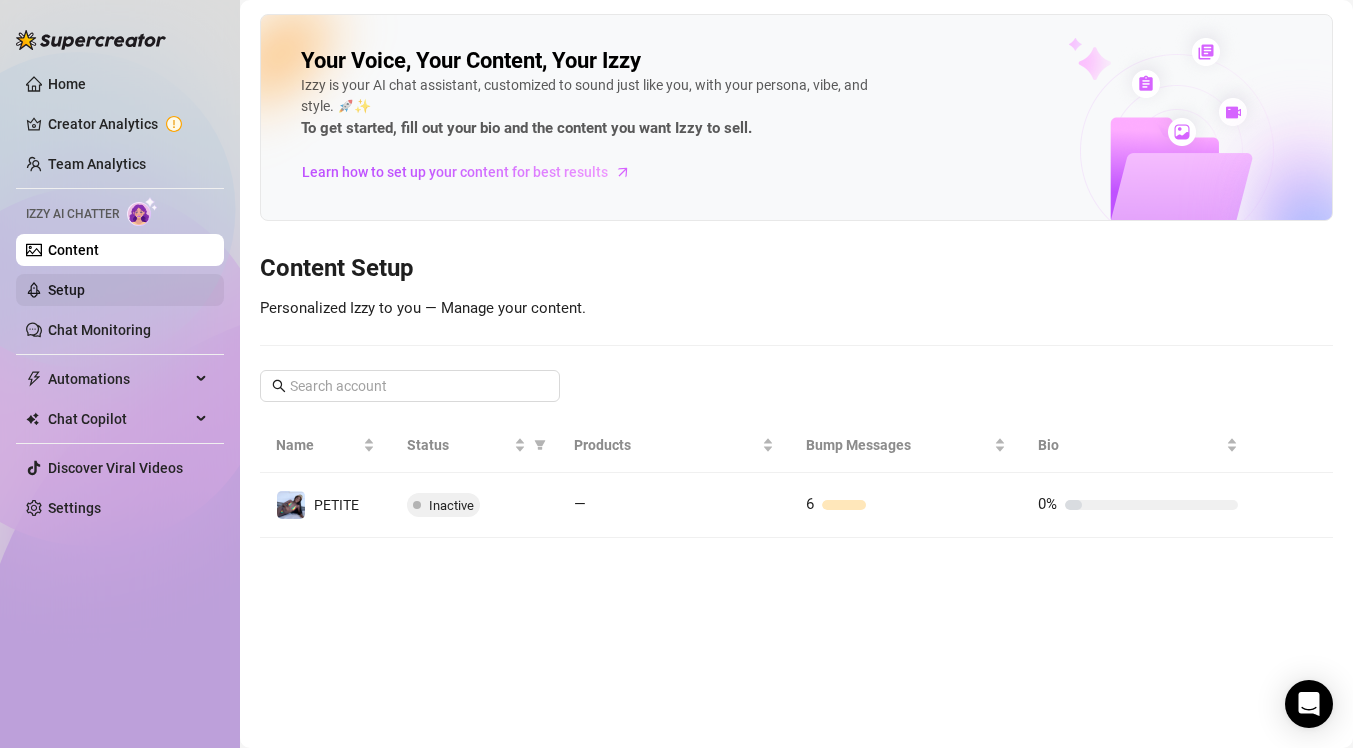 click on "Setup" at bounding box center [66, 290] 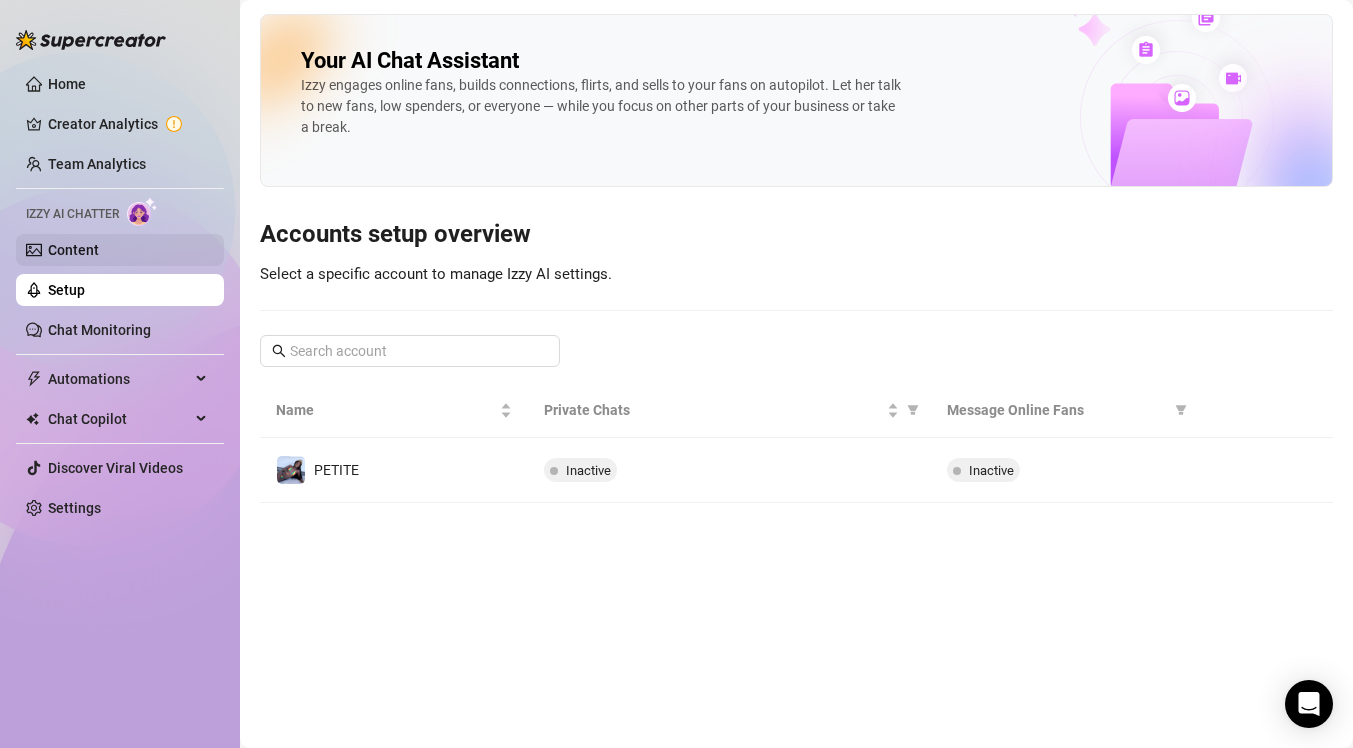 click on "Content" at bounding box center [73, 250] 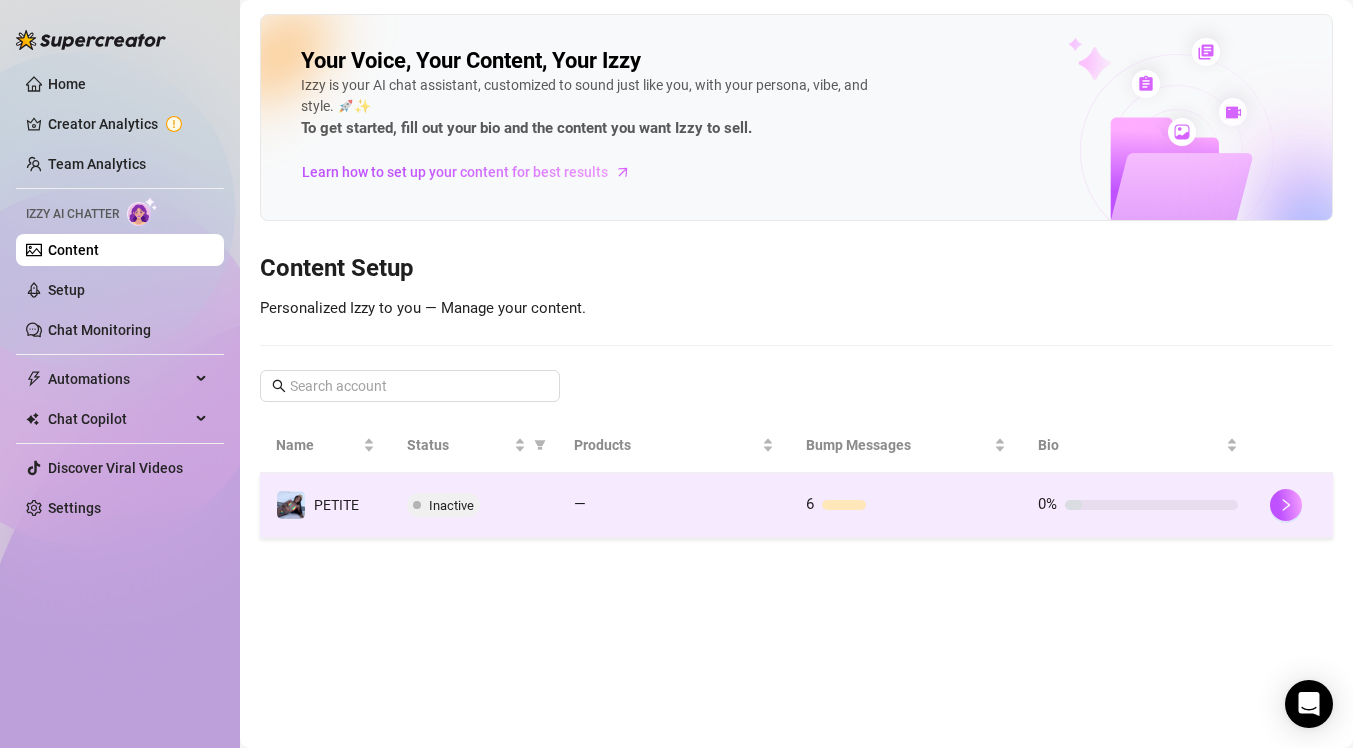 click on "Inactive" at bounding box center (451, 505) 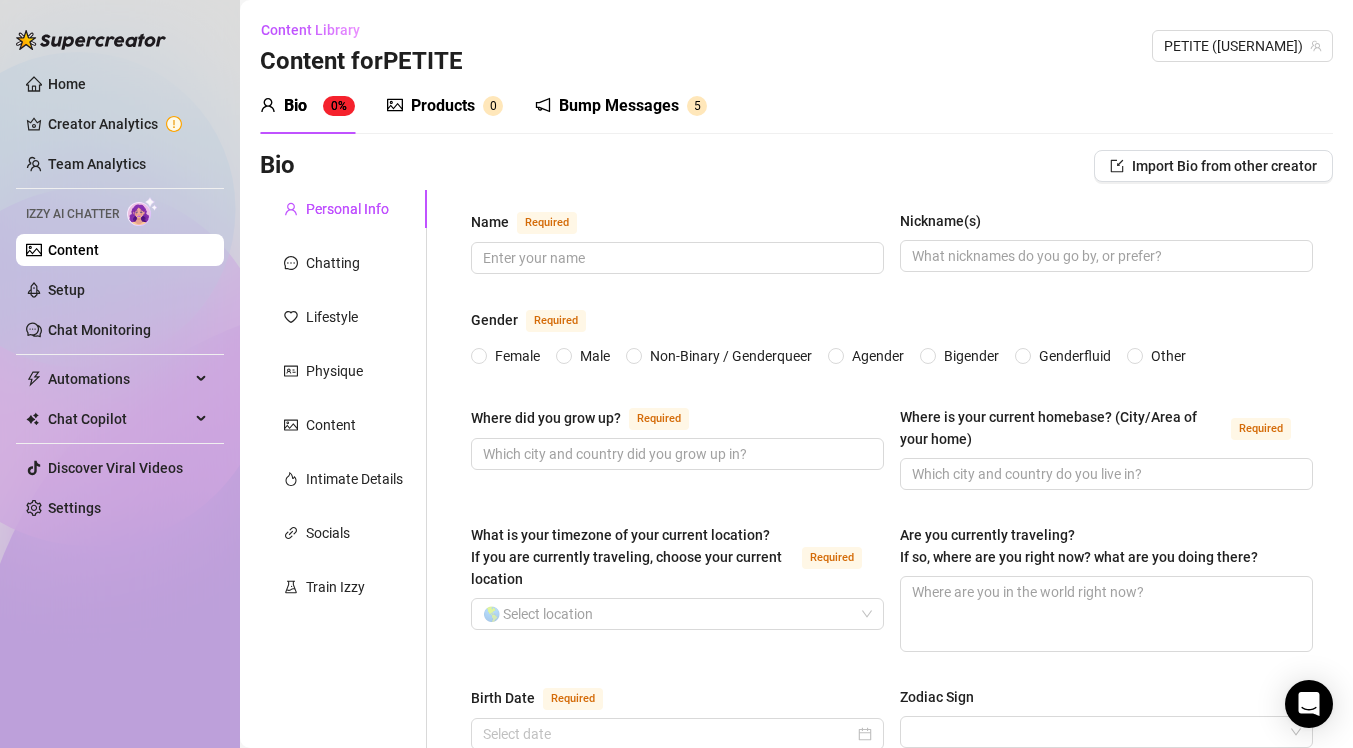 click on "Bio" at bounding box center (295, 106) 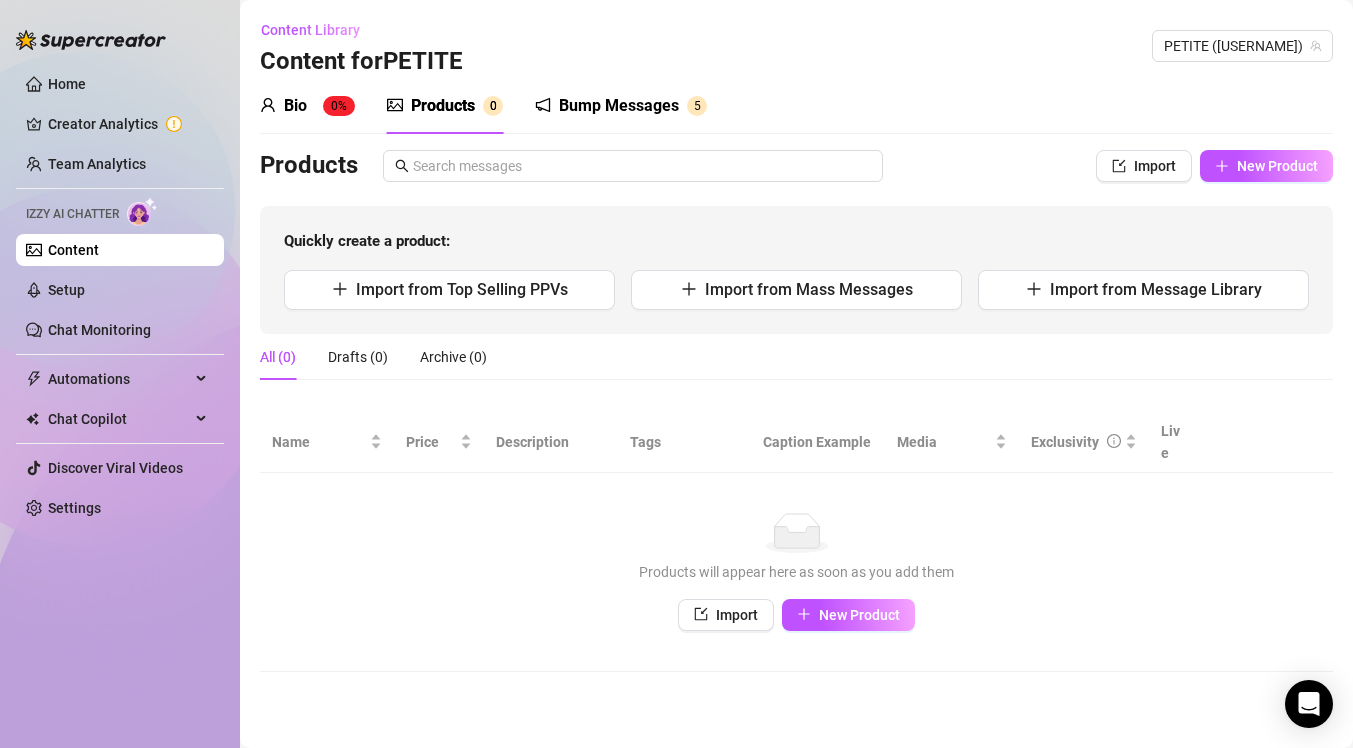 click on "Bump Messages" at bounding box center [619, 106] 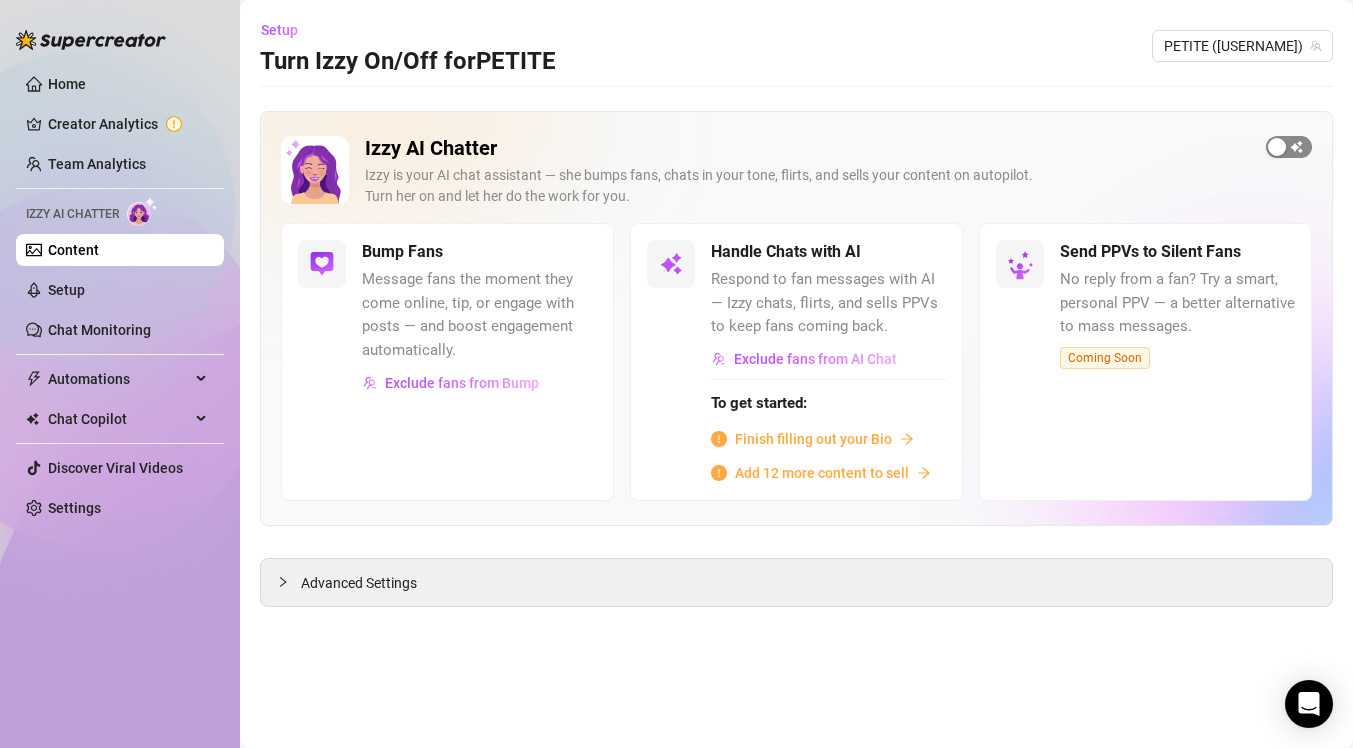 click at bounding box center [1289, 147] 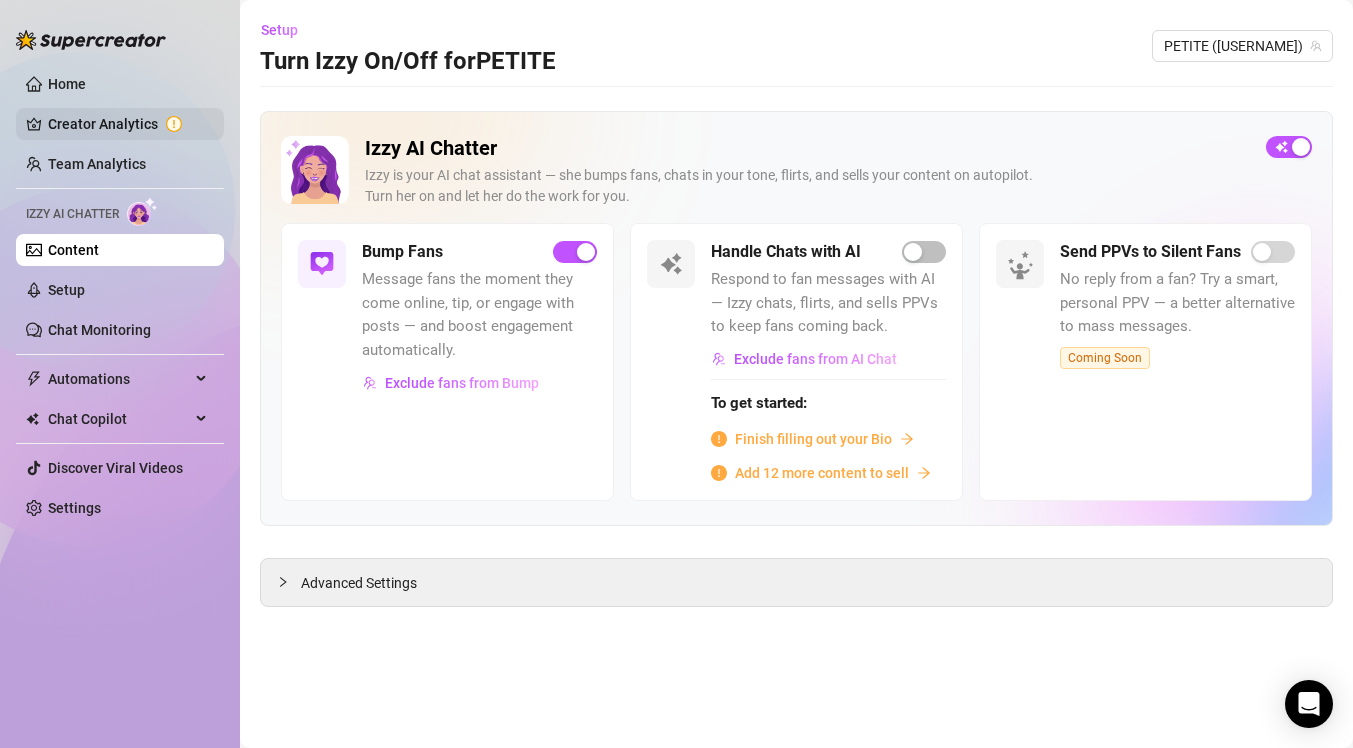 click on "Creator Analytics" at bounding box center [128, 124] 